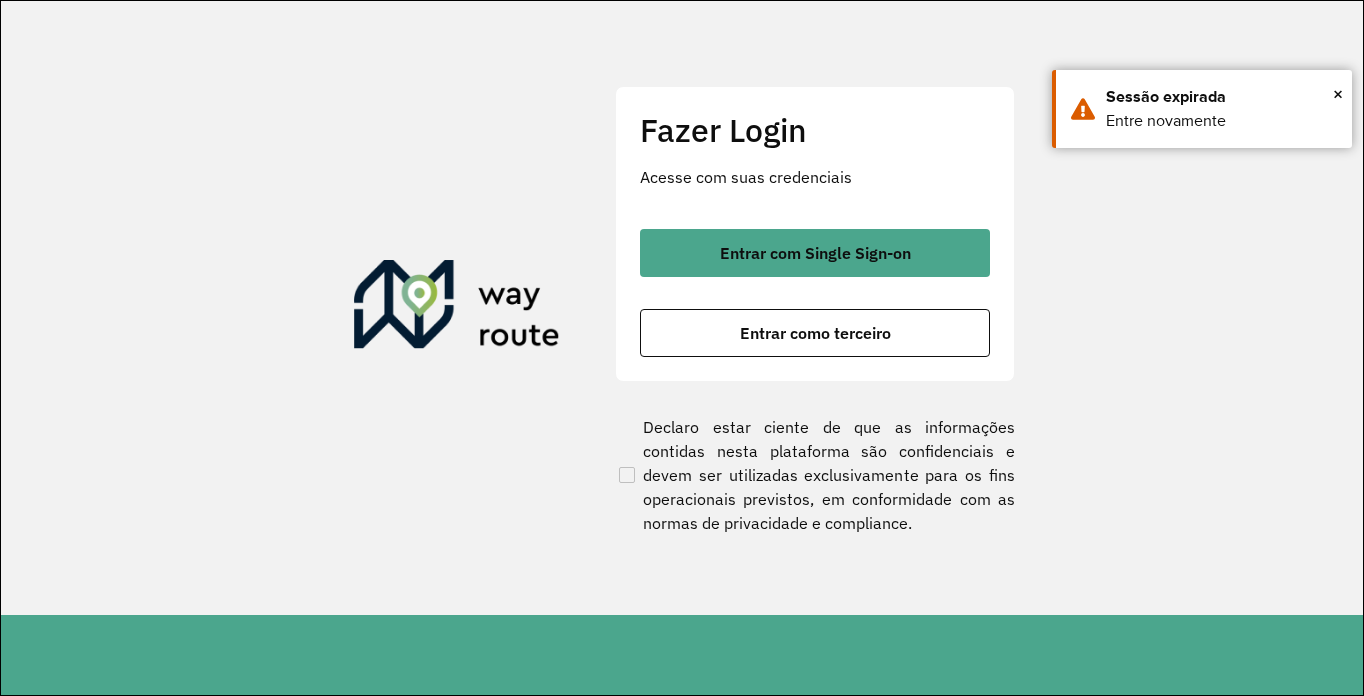scroll, scrollTop: 0, scrollLeft: 0, axis: both 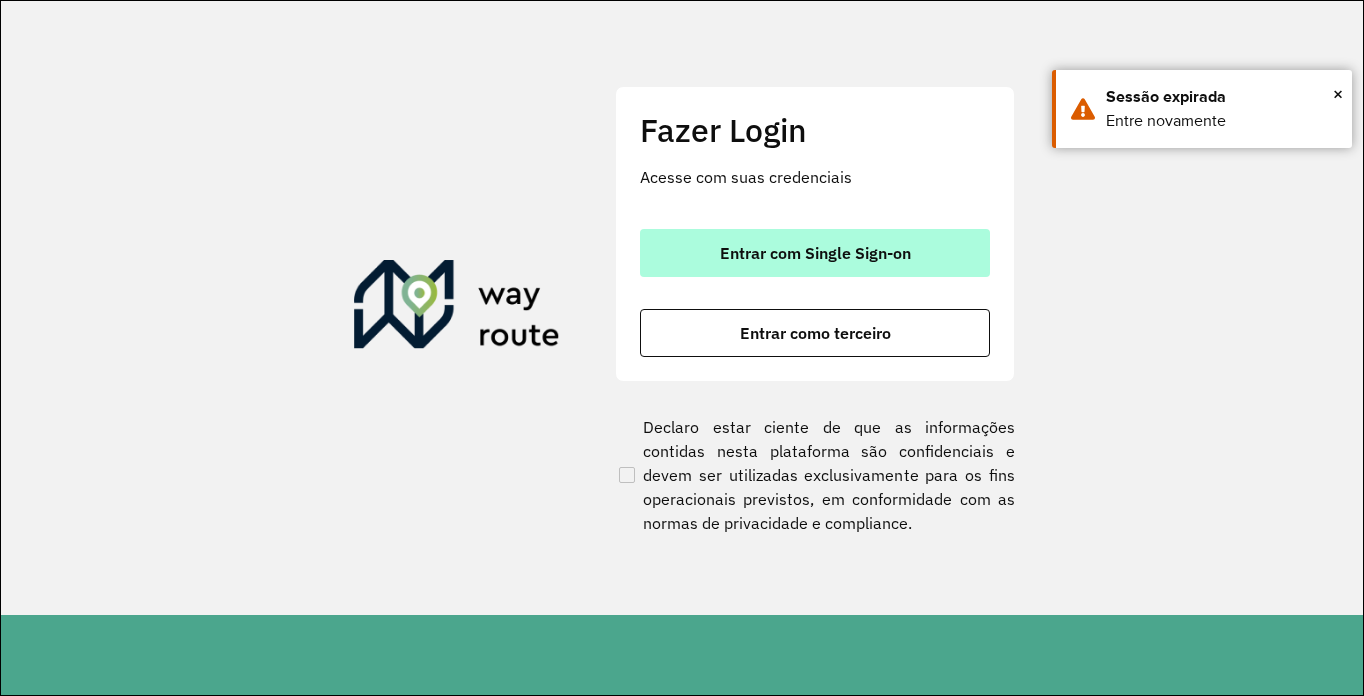 click on "Entrar com Single Sign-on" at bounding box center (815, 253) 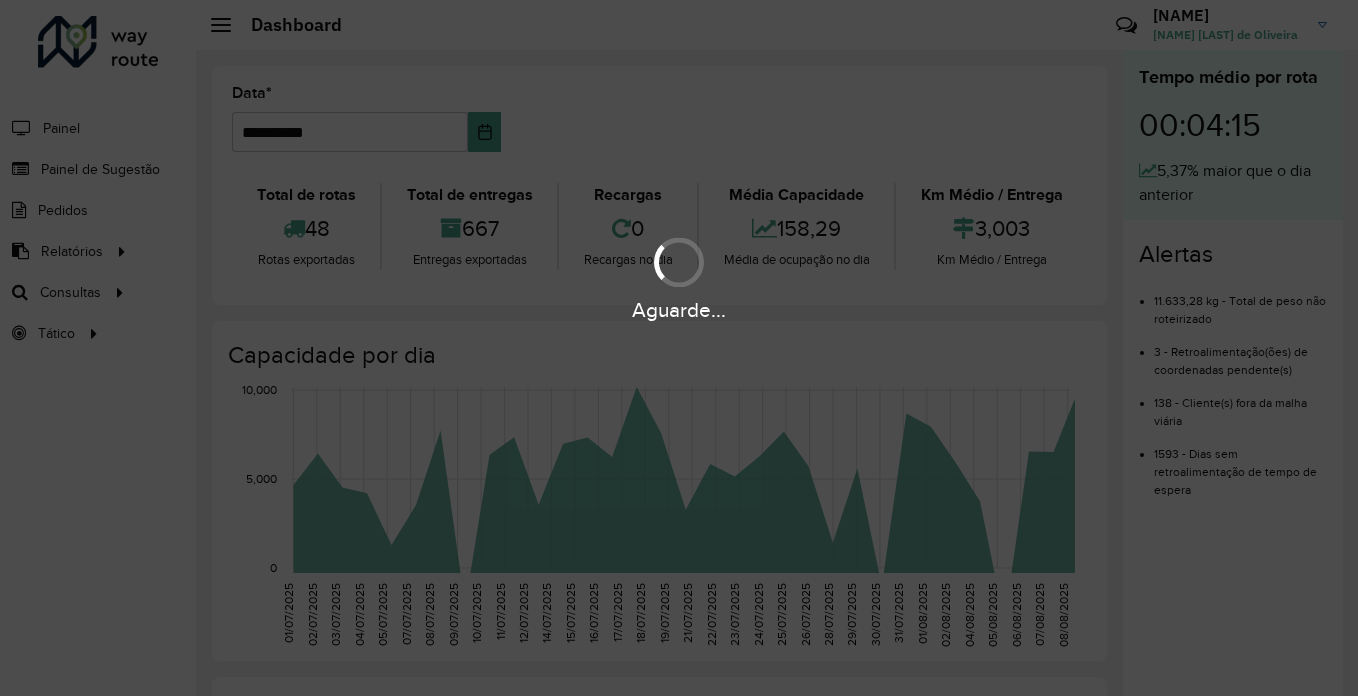 scroll, scrollTop: 0, scrollLeft: 0, axis: both 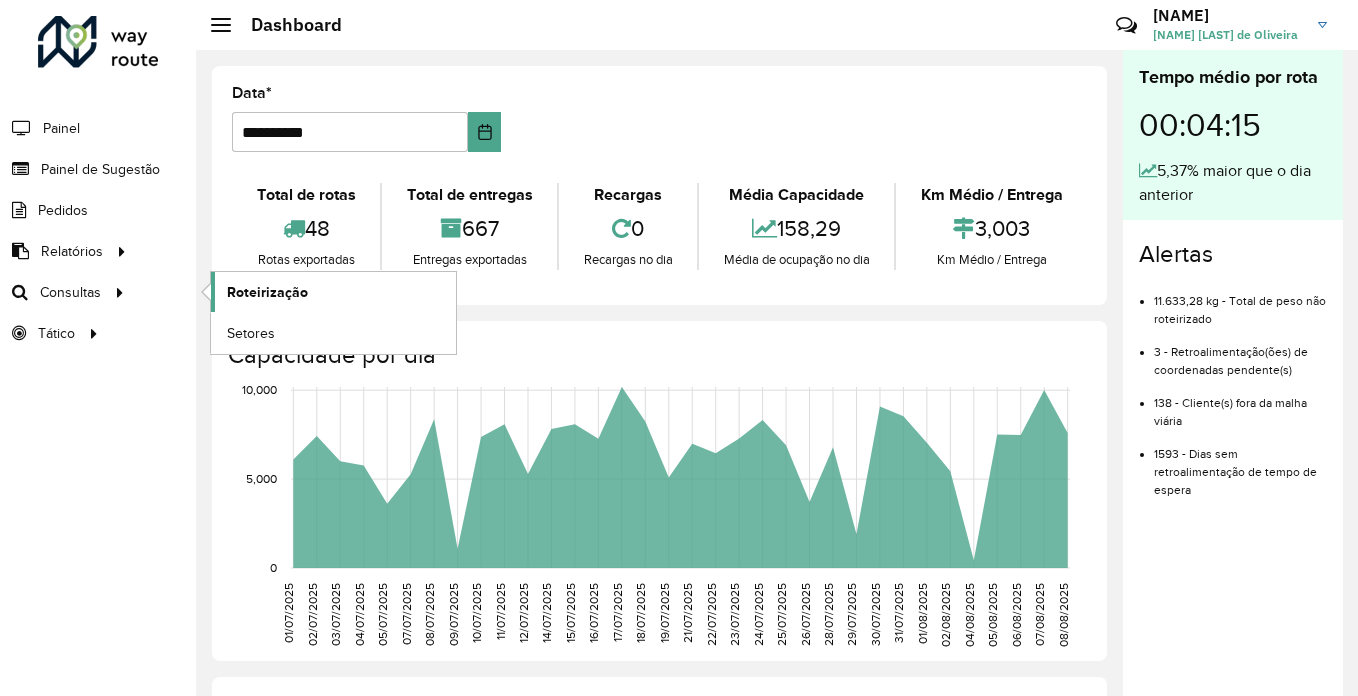 click on "Roteirização" 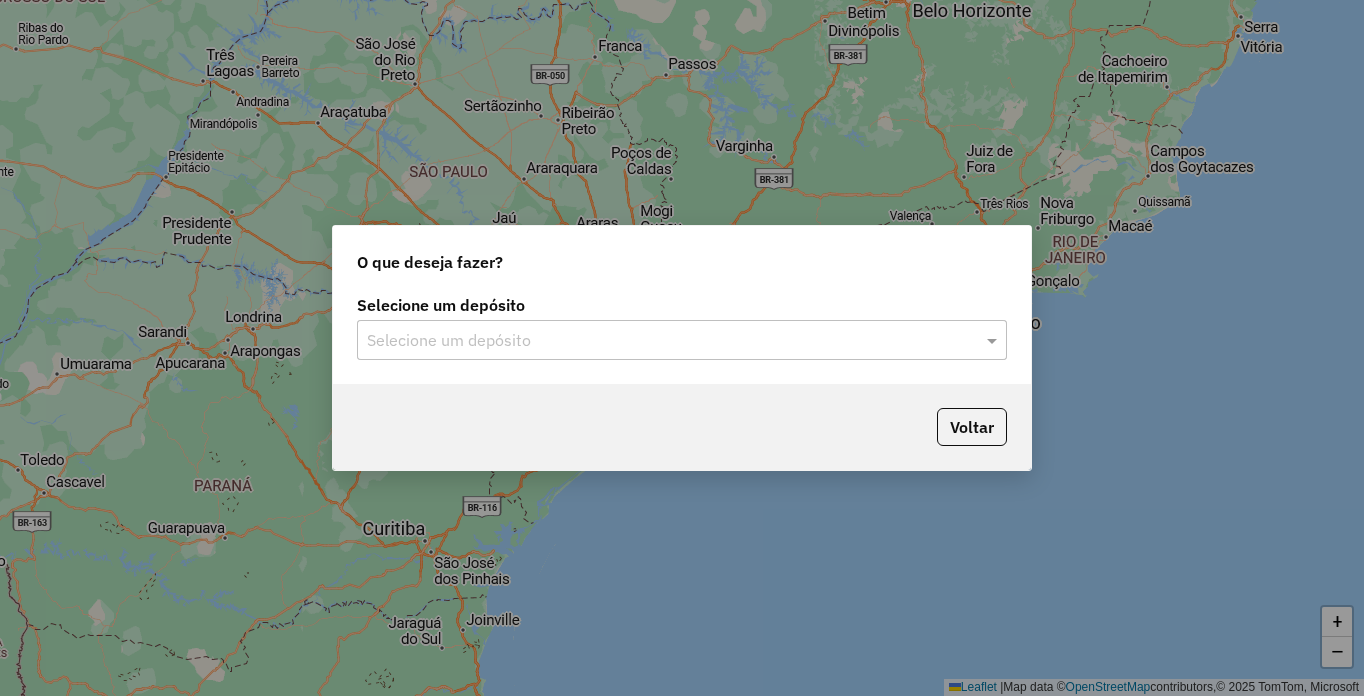scroll, scrollTop: 0, scrollLeft: 0, axis: both 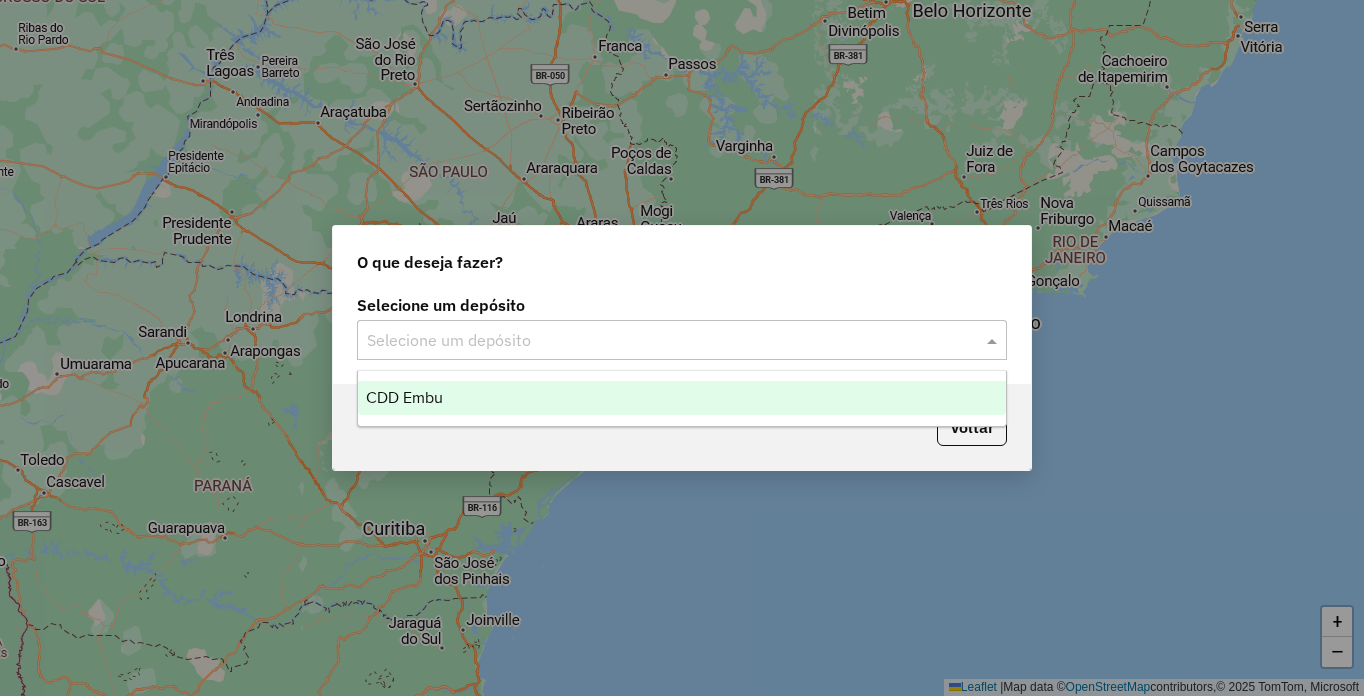 click on "CDD Embu" at bounding box center (682, 398) 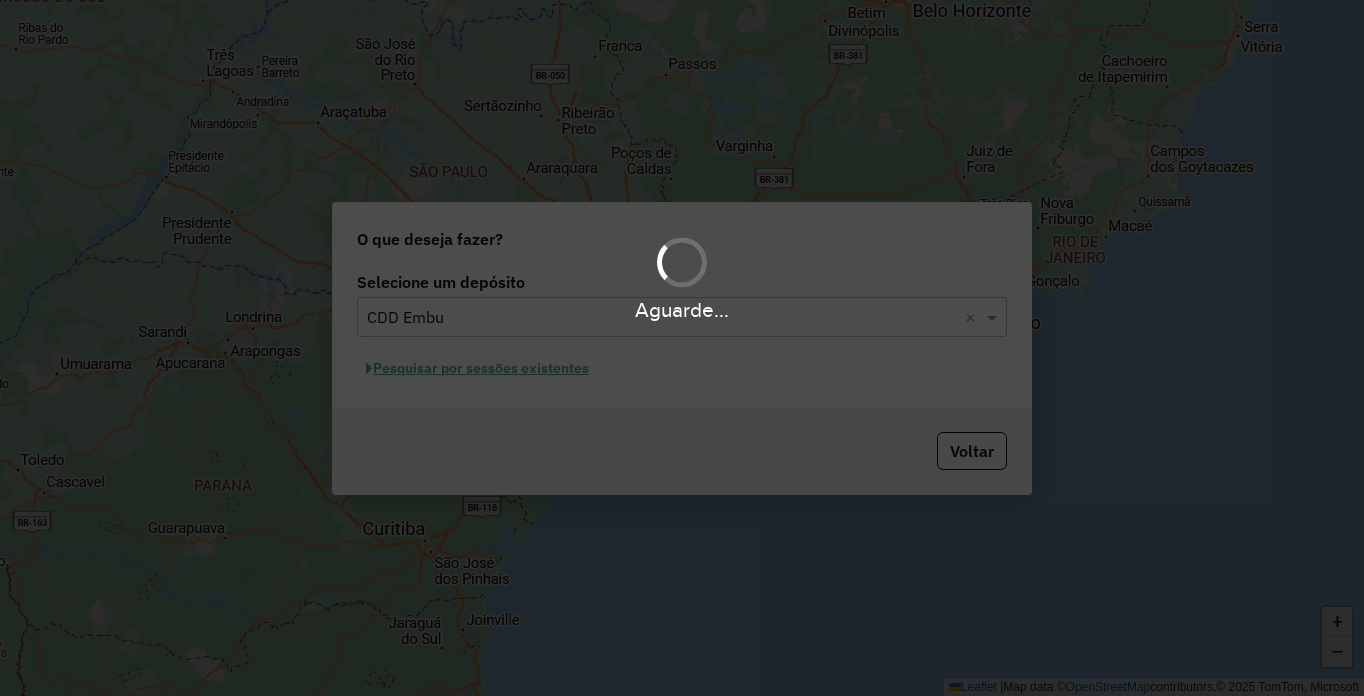 click on "Aguarde..." at bounding box center (682, 348) 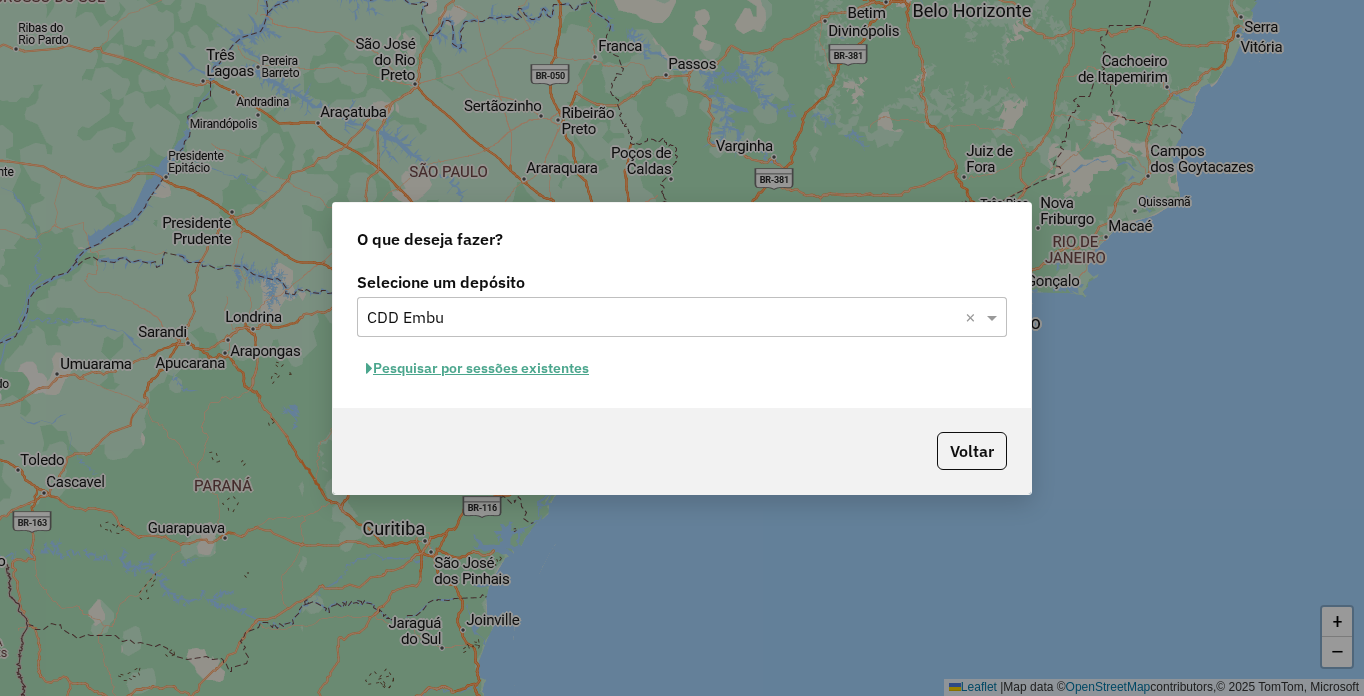 click on "Pesquisar por sessões existentes" 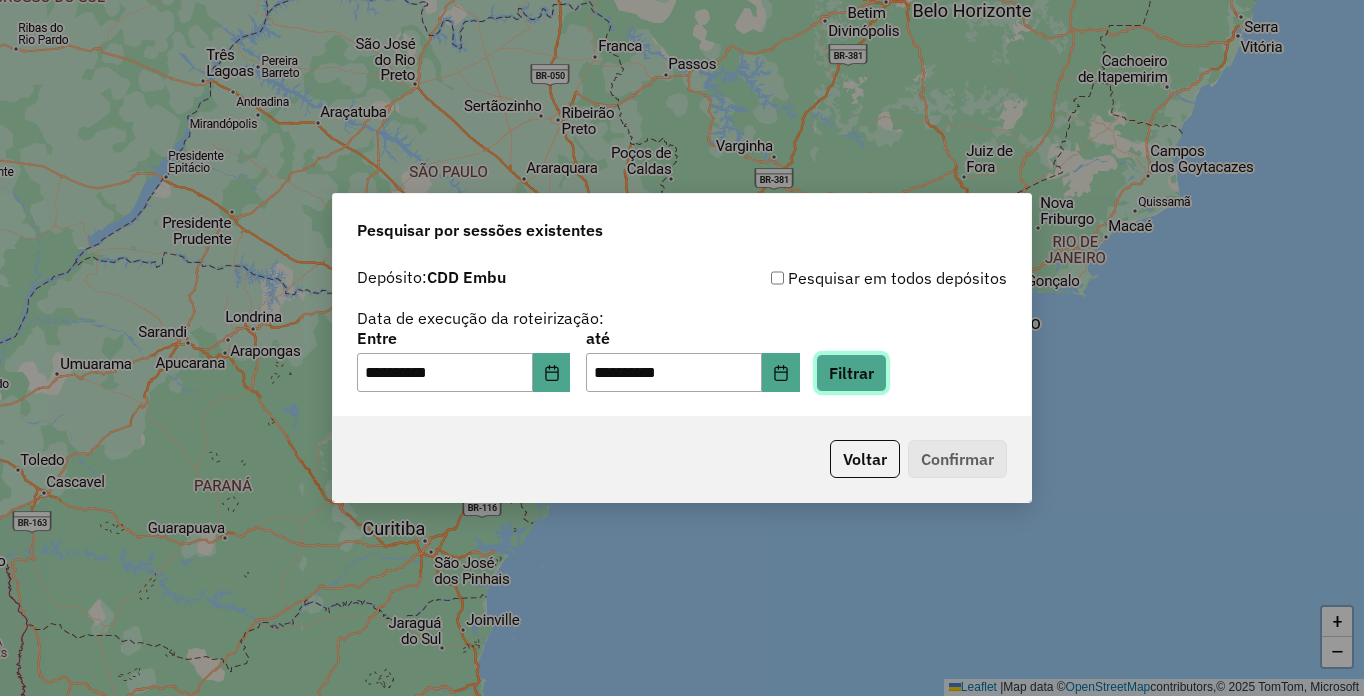 click on "Filtrar" 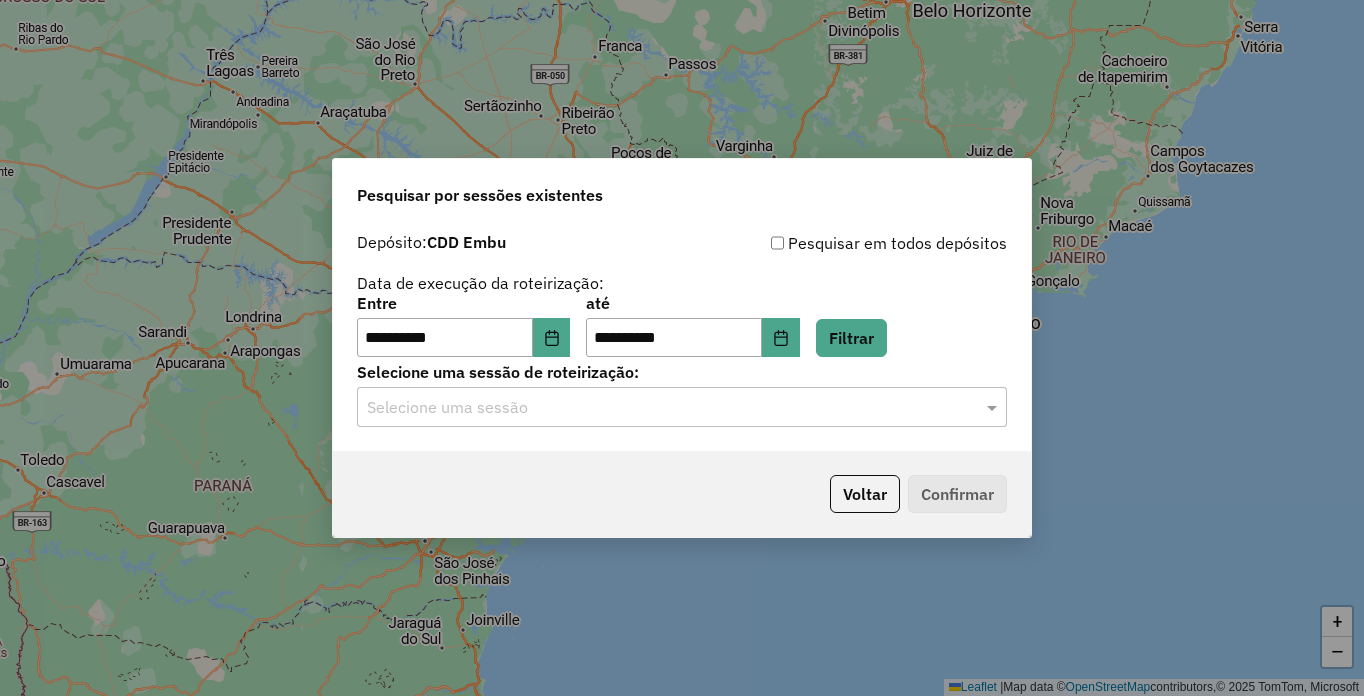click 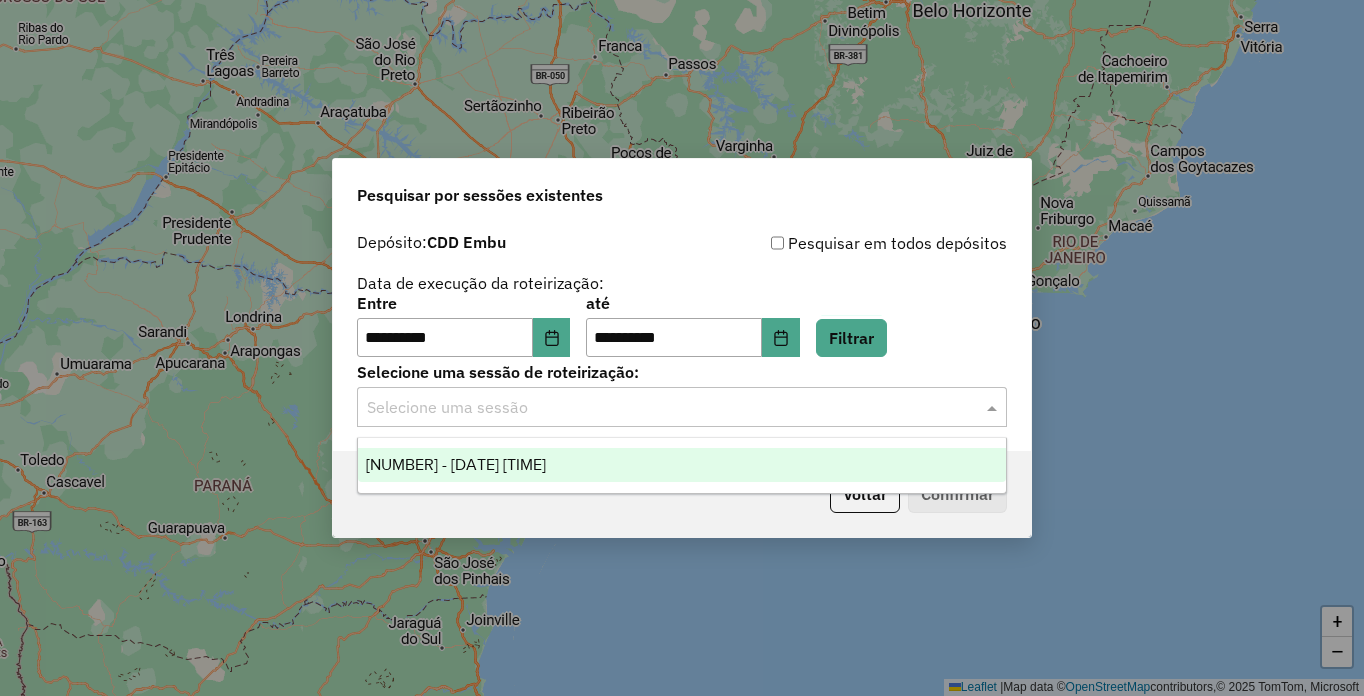 click on "1226252 - 08/08/2025 19:16" at bounding box center [456, 464] 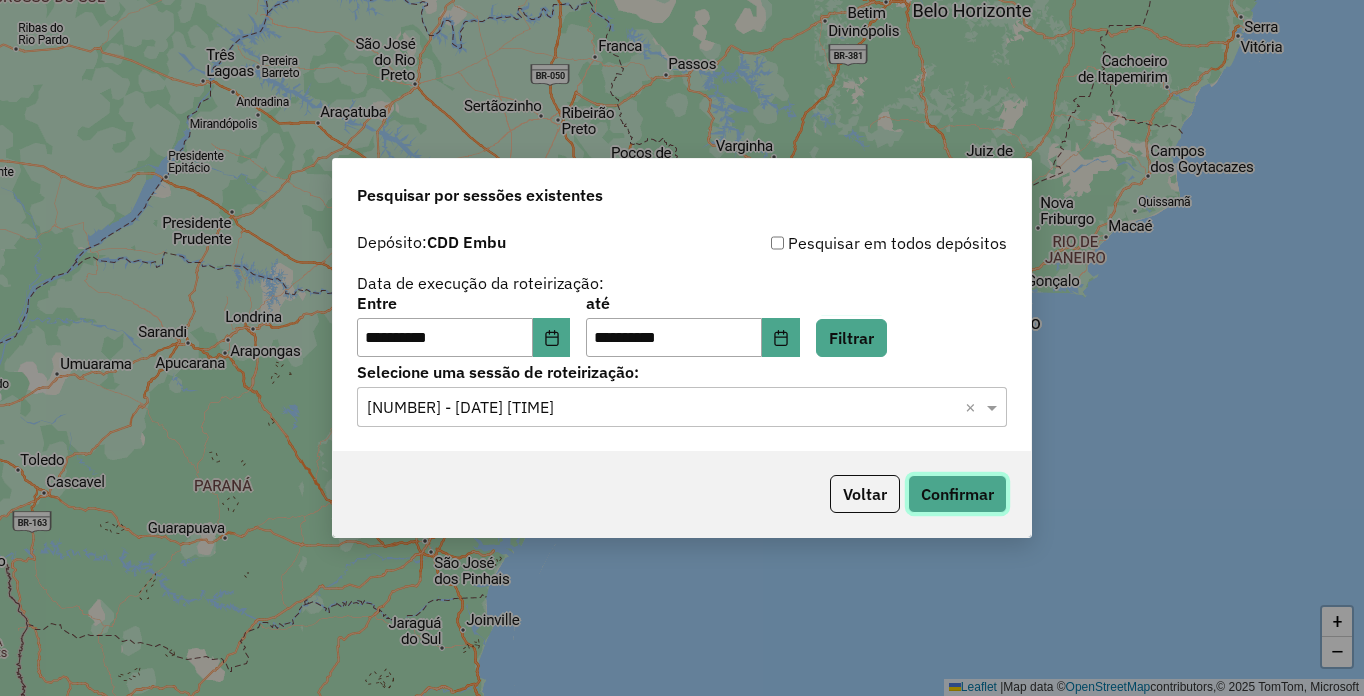 click on "Confirmar" 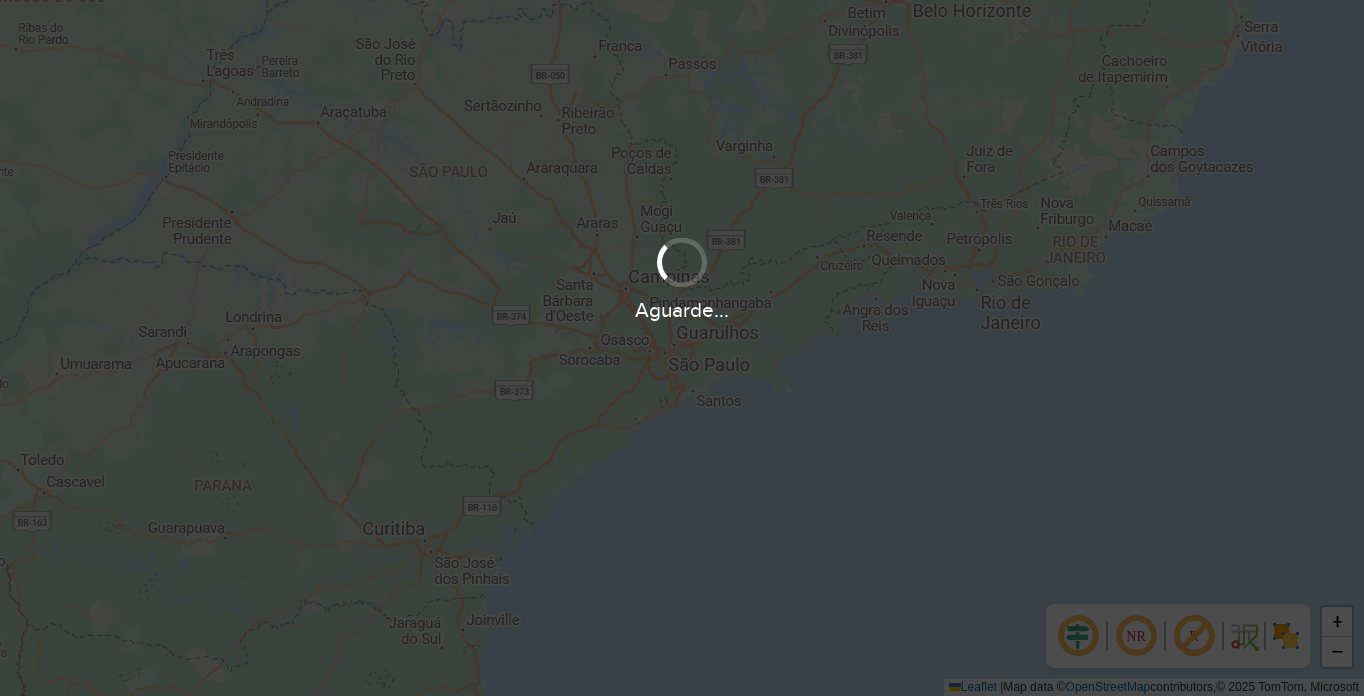 scroll, scrollTop: 0, scrollLeft: 0, axis: both 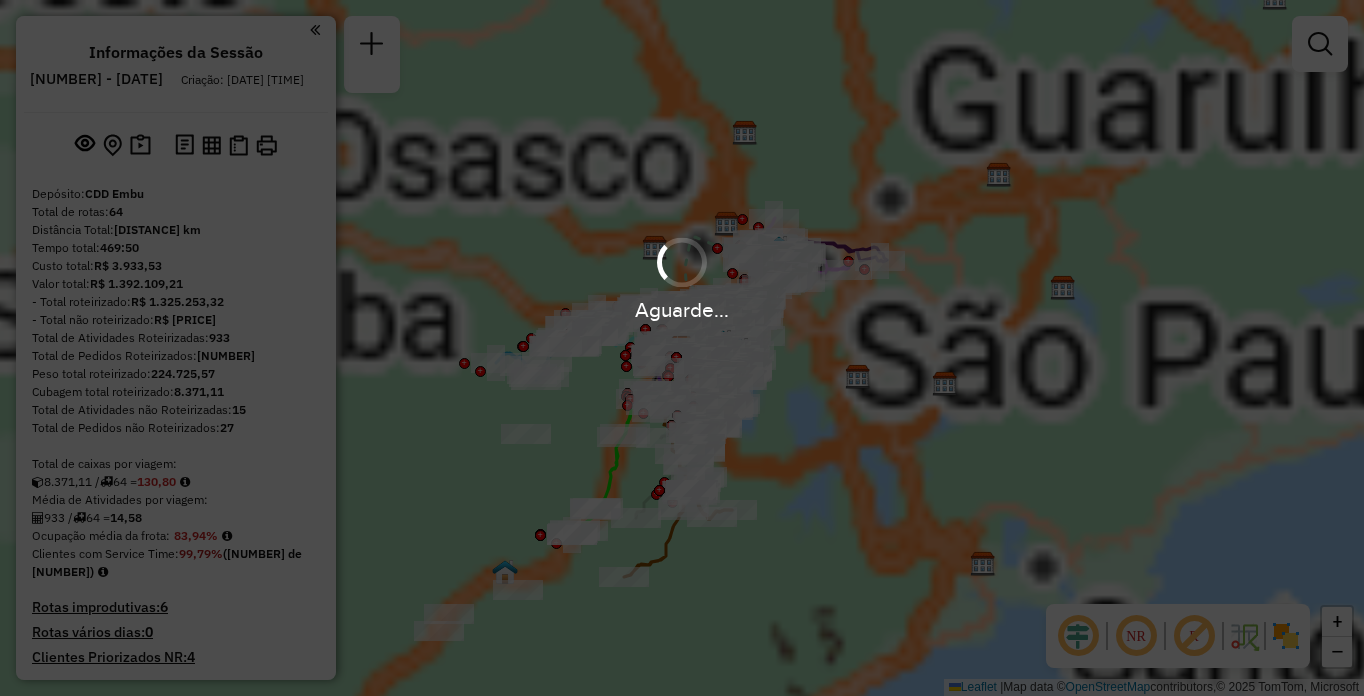 click on "NR R" 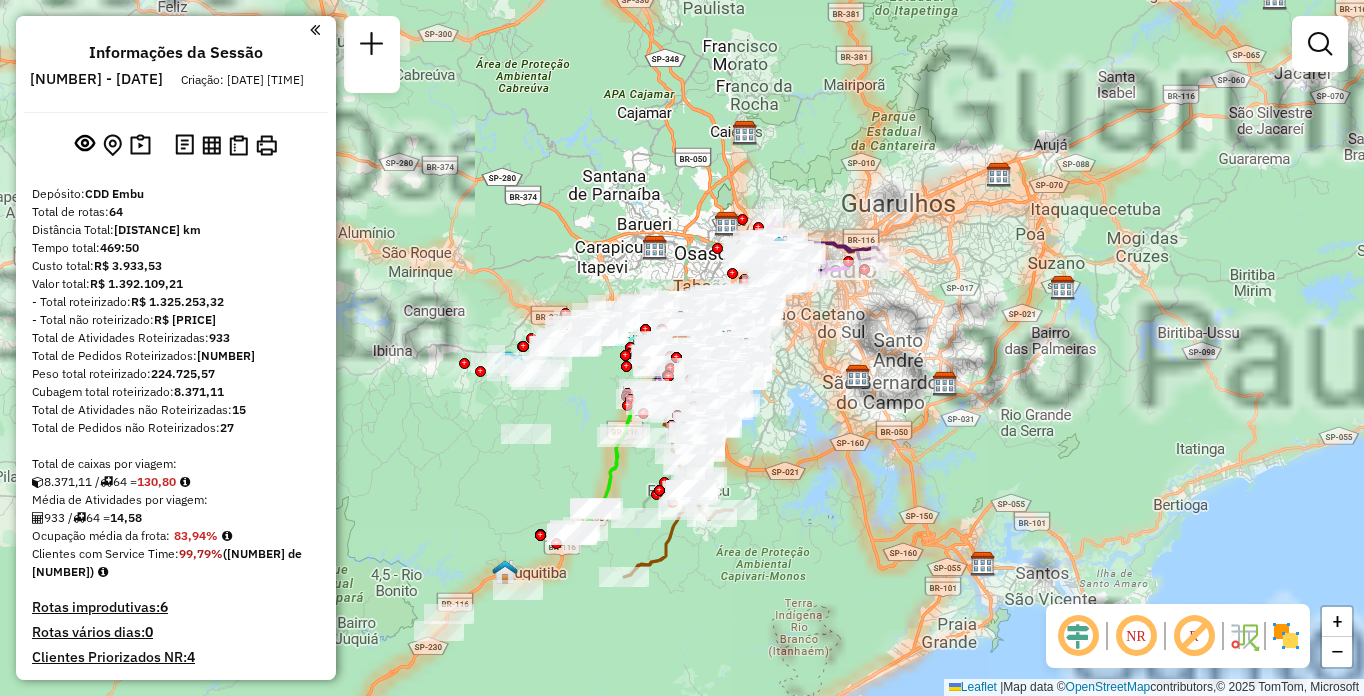 click 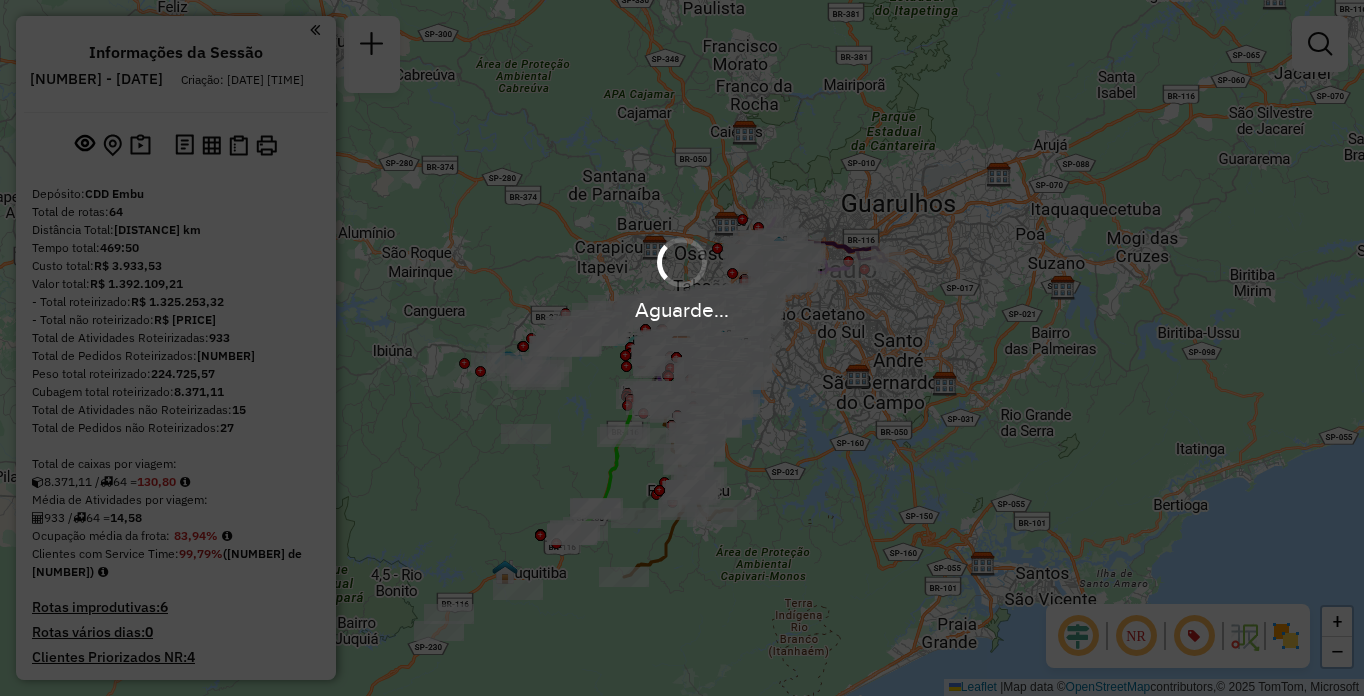 click on "Aguarde... Pop-up bloqueado! Seu navegador bloqueou automáticamente a abertura de uma nova janela. Acesse as configurações e adicione o endereço do sistema a lista de permissão. Fechar Informações da Sessão [SESSION_ID] - [DATE] Criação: [DATE] [TIME] Depósito: CDD Embu Total de rotas: [NUMBER] Distância Total: [DISTANCE] km Tempo total: [TIME] Custo total: R$ [PRICE] Valor total: R$ [PRICE] - Total roteirizado: R$ [PRICE] - Total não roteirizado: R$ [PRICE] Total de Atividades Roteirizadas: [NUMBER] Total de Pedidos Roteirizados: [NUMBER] Peso total roteirizado: [WEIGHT] Cubagem total roteirizado: [CUBAGE] Total de Atividades não Roteirizadas: [NUMBER] Total de Pedidos não Roteirizados: [NUMBER] Total de caixas por viagem: [CUBAGE] / [NUMBER] = [NUMBER] Média de Atividades por viagem: [NUMBER] / [NUMBER] = [NUMBER] Ocupação média da frota: [PERCENTAGE]% Clientes com Service Time: [PERCENTAGE]% ([NUMBER] de [NUMBER]) Rotas improdutivas: [NUMBER] Rotas vários dias: [NUMBER] Clientes Priorizados NR: [NUMBER] / =" at bounding box center [682, 348] 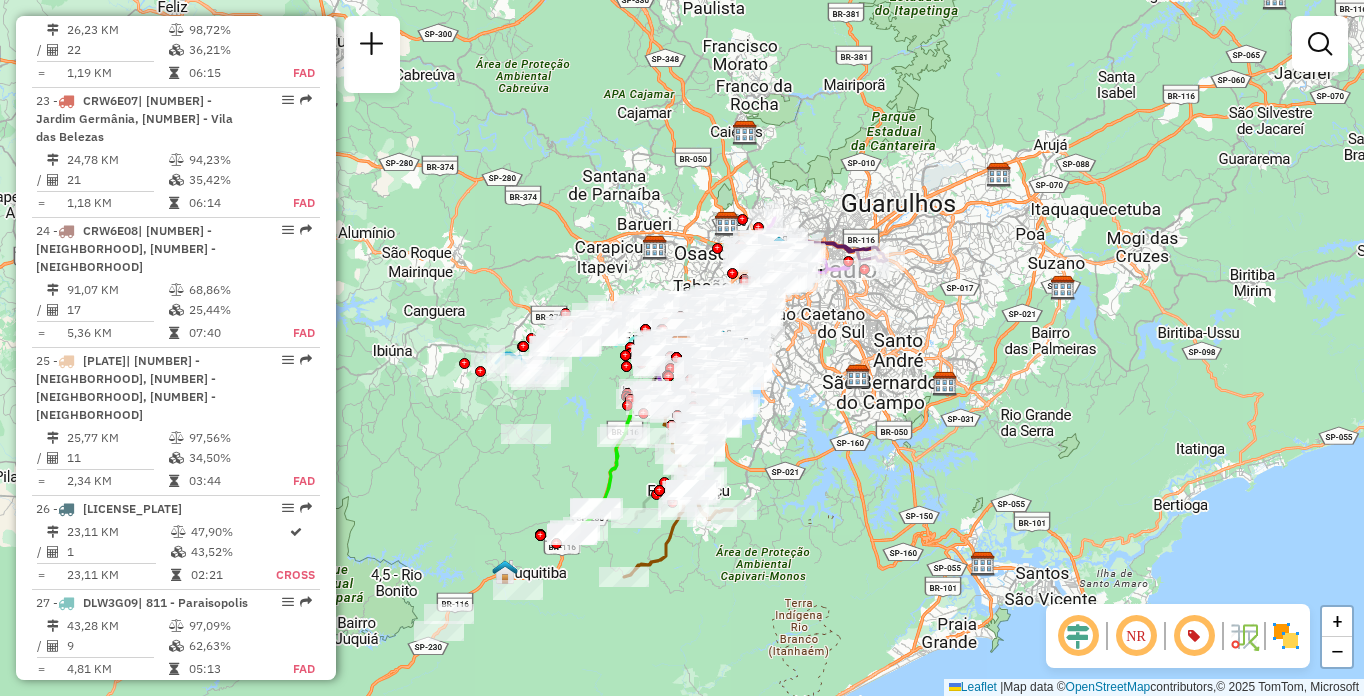 scroll, scrollTop: 7380, scrollLeft: 0, axis: vertical 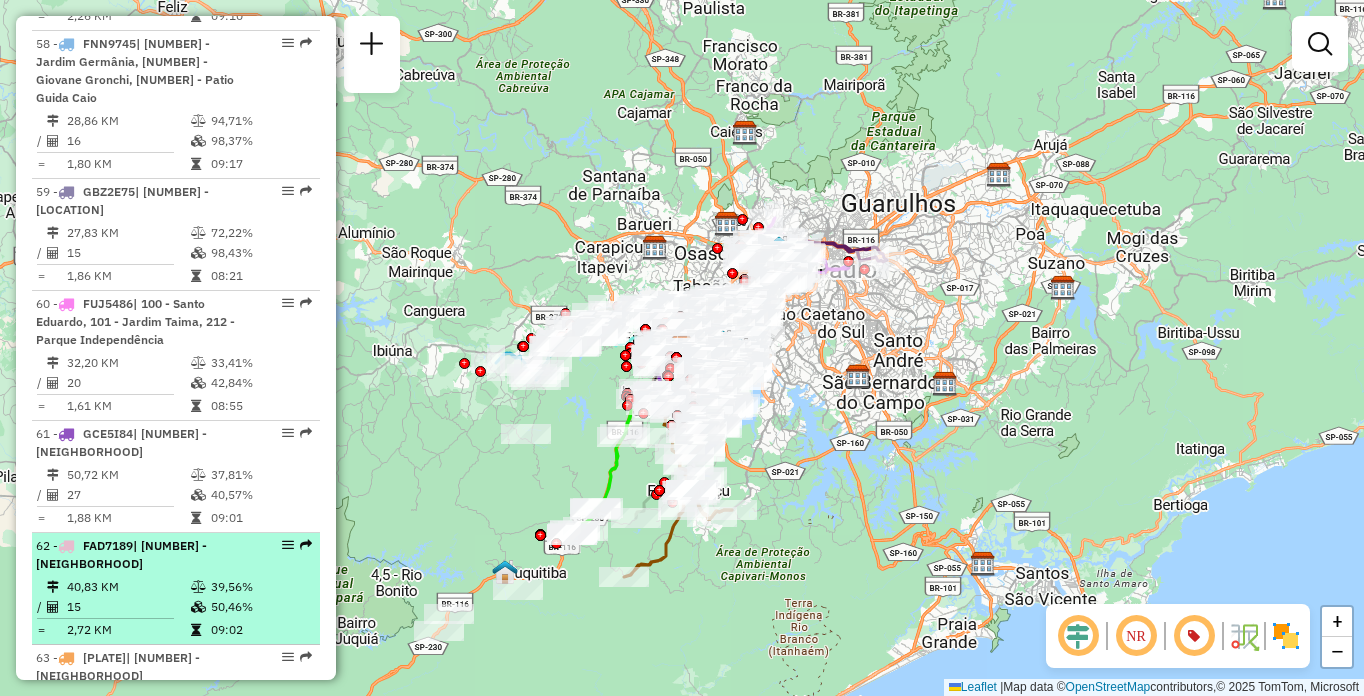 click on "40,83 KM" at bounding box center (128, 587) 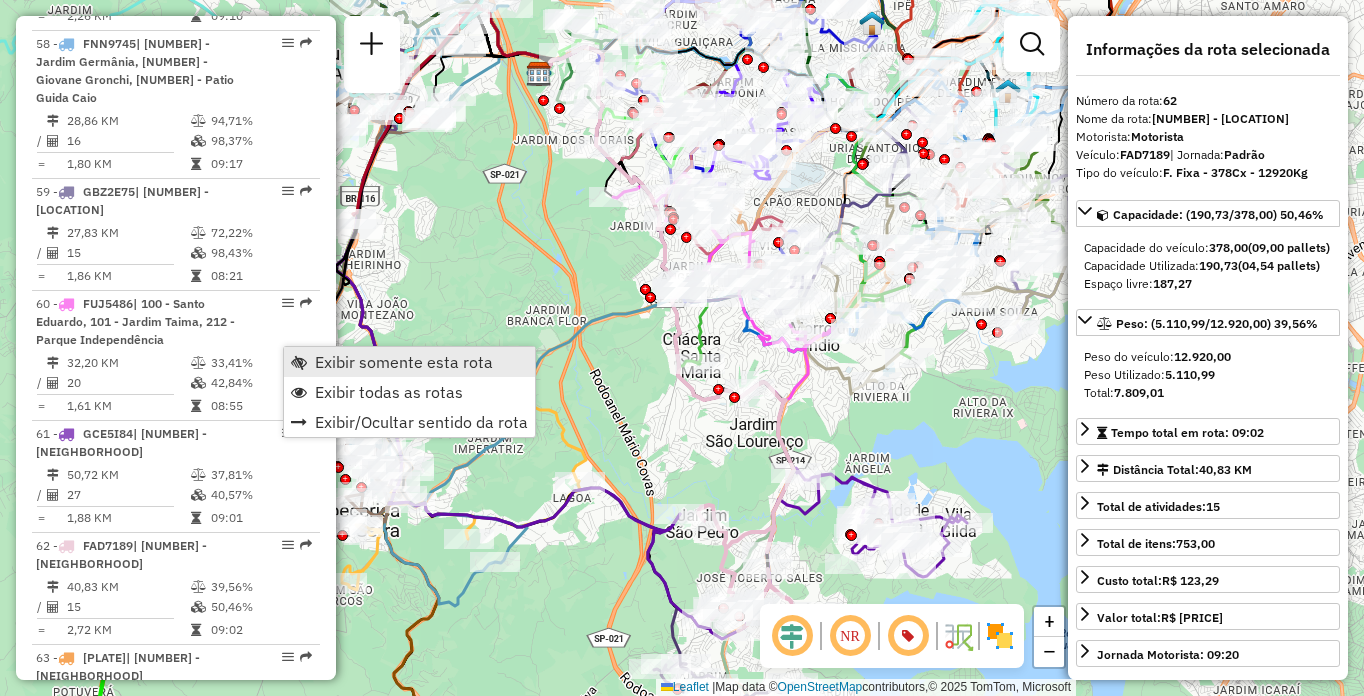 click on "Exibir somente esta rota" at bounding box center [409, 362] 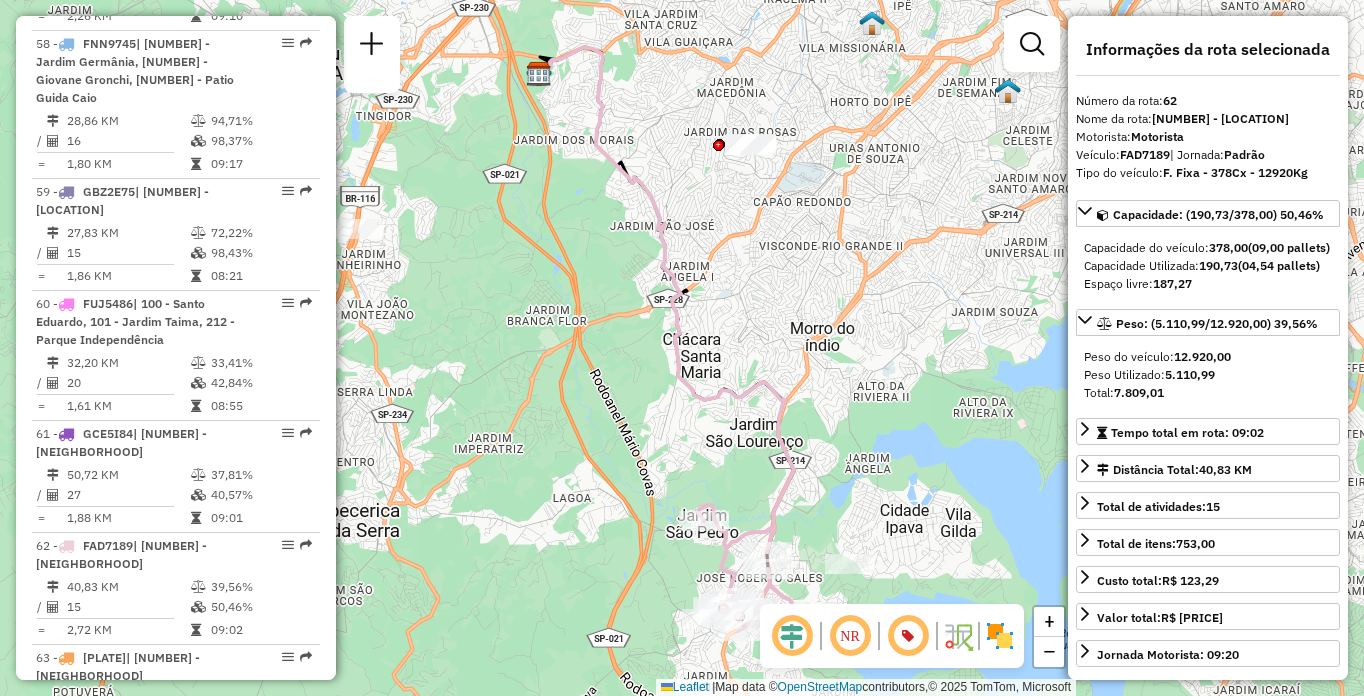 click 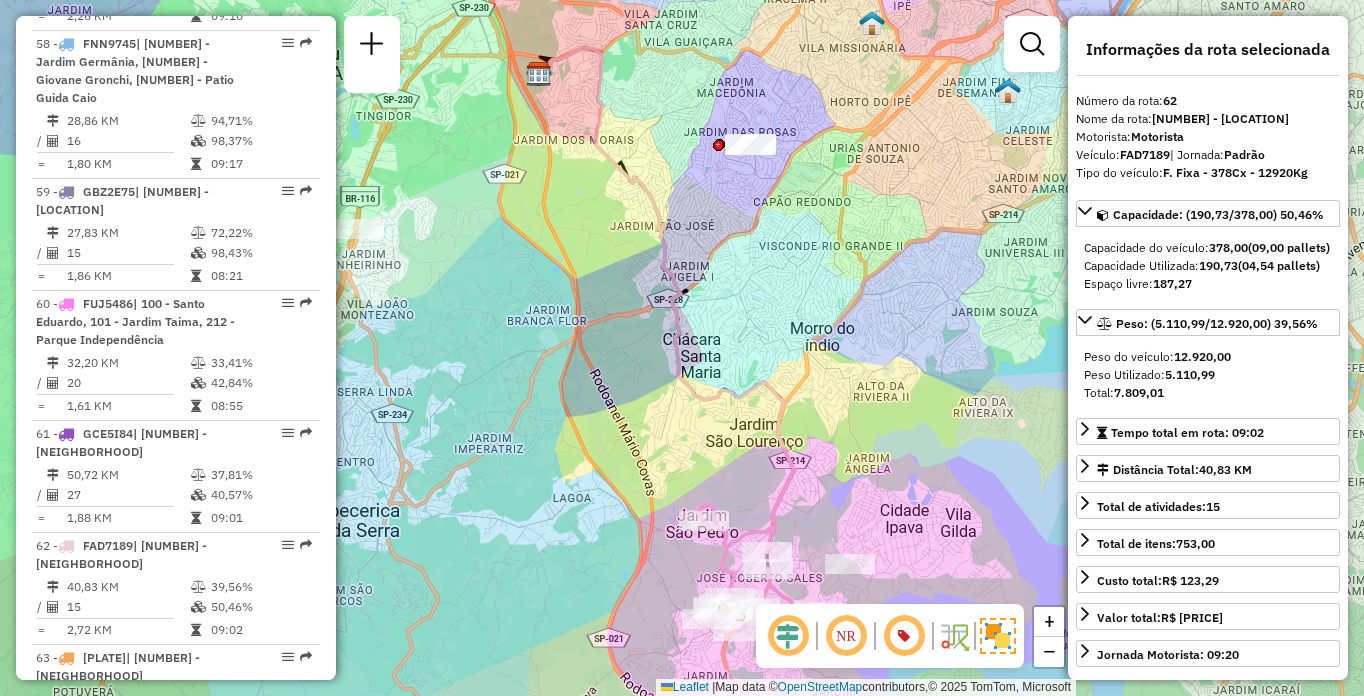 click 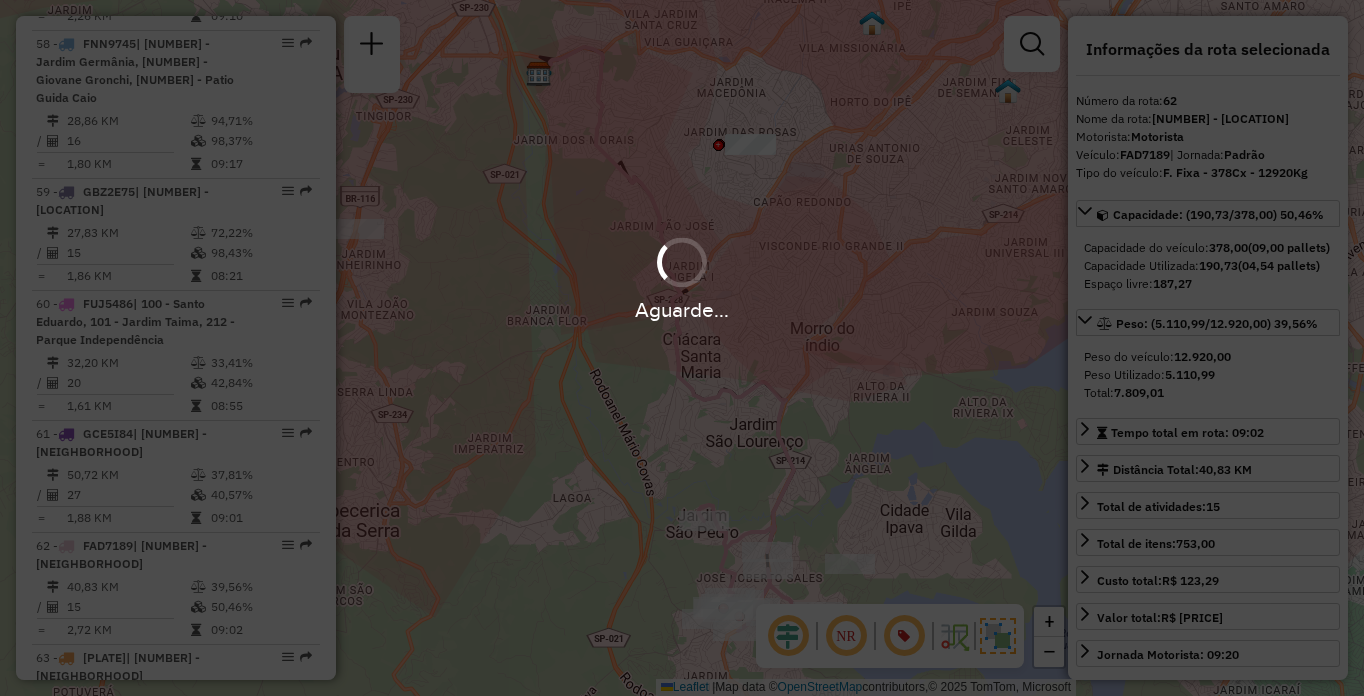 click on "Aguarde..." at bounding box center [682, 348] 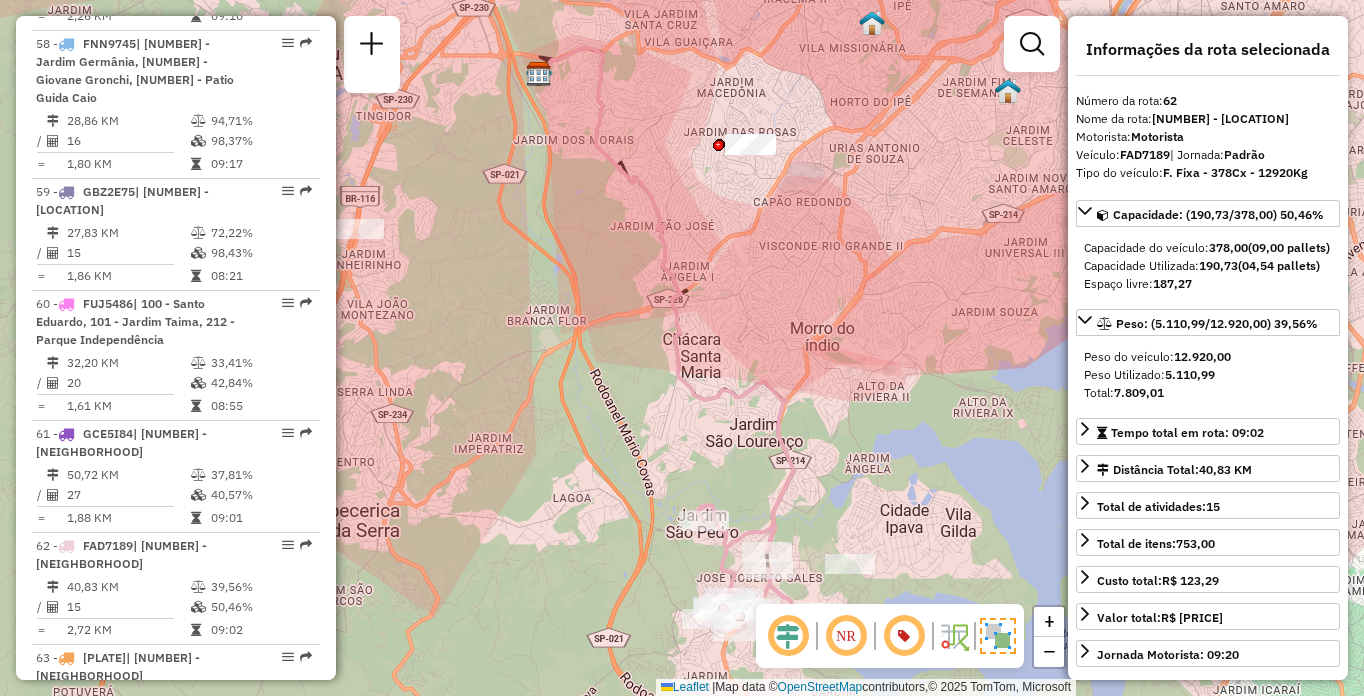 click 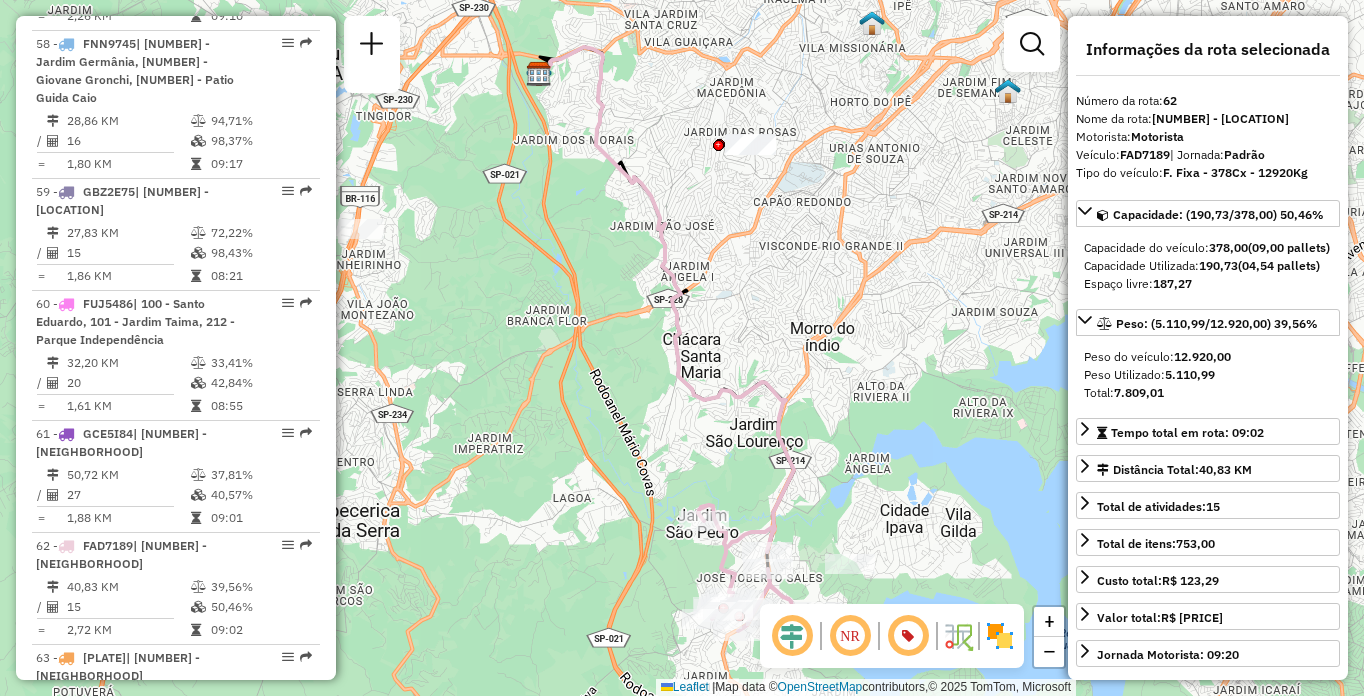 click 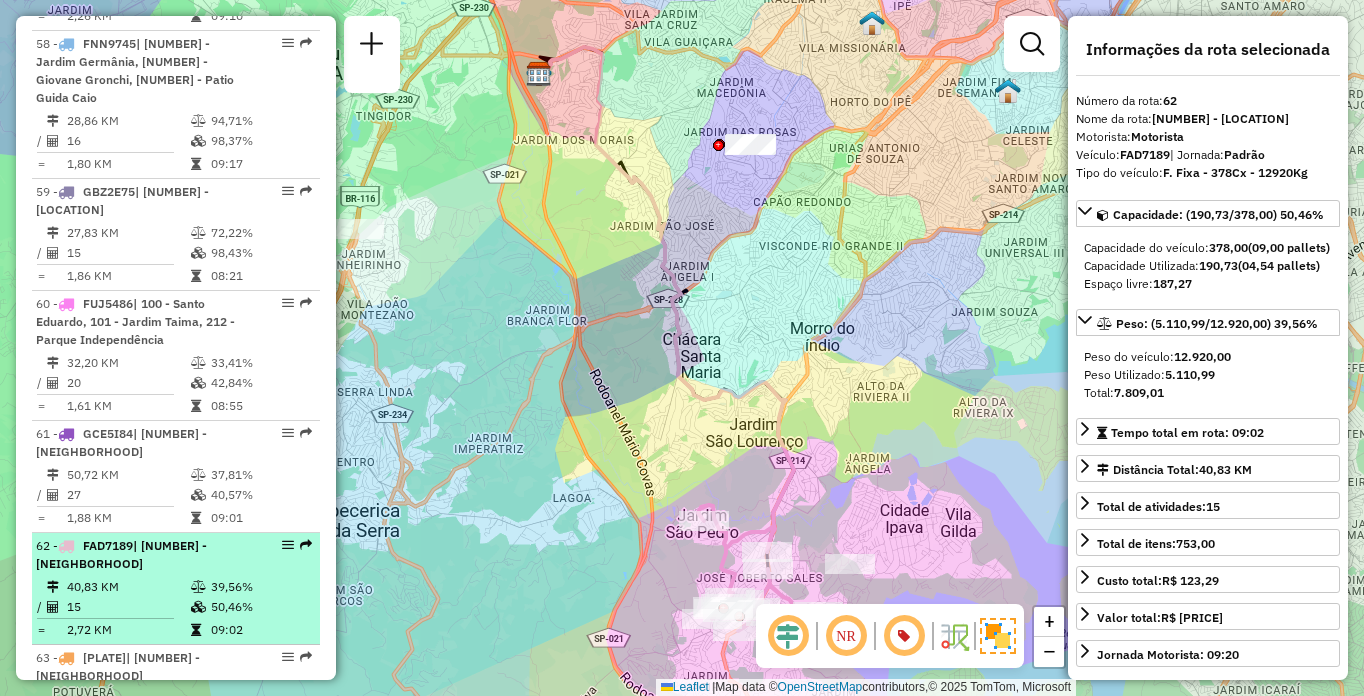 click on "15" at bounding box center (128, 607) 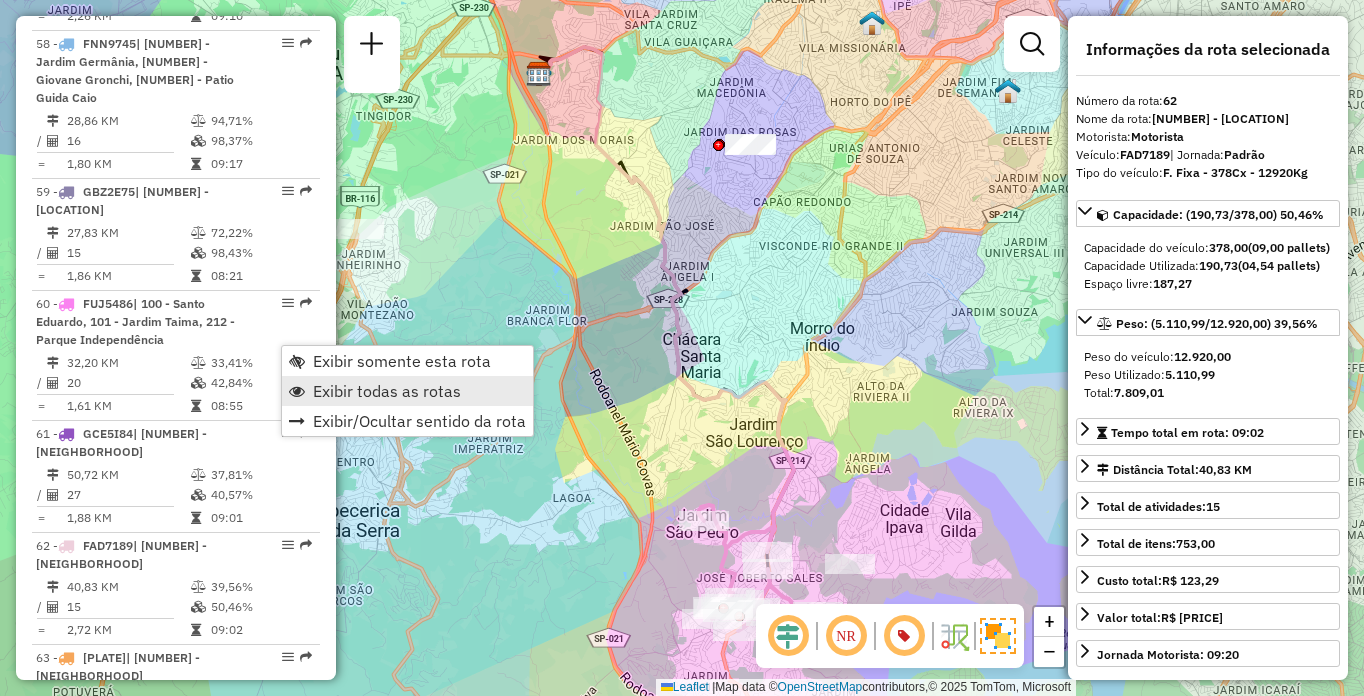 drag, startPoint x: 345, startPoint y: 360, endPoint x: 347, endPoint y: 388, distance: 28.071337 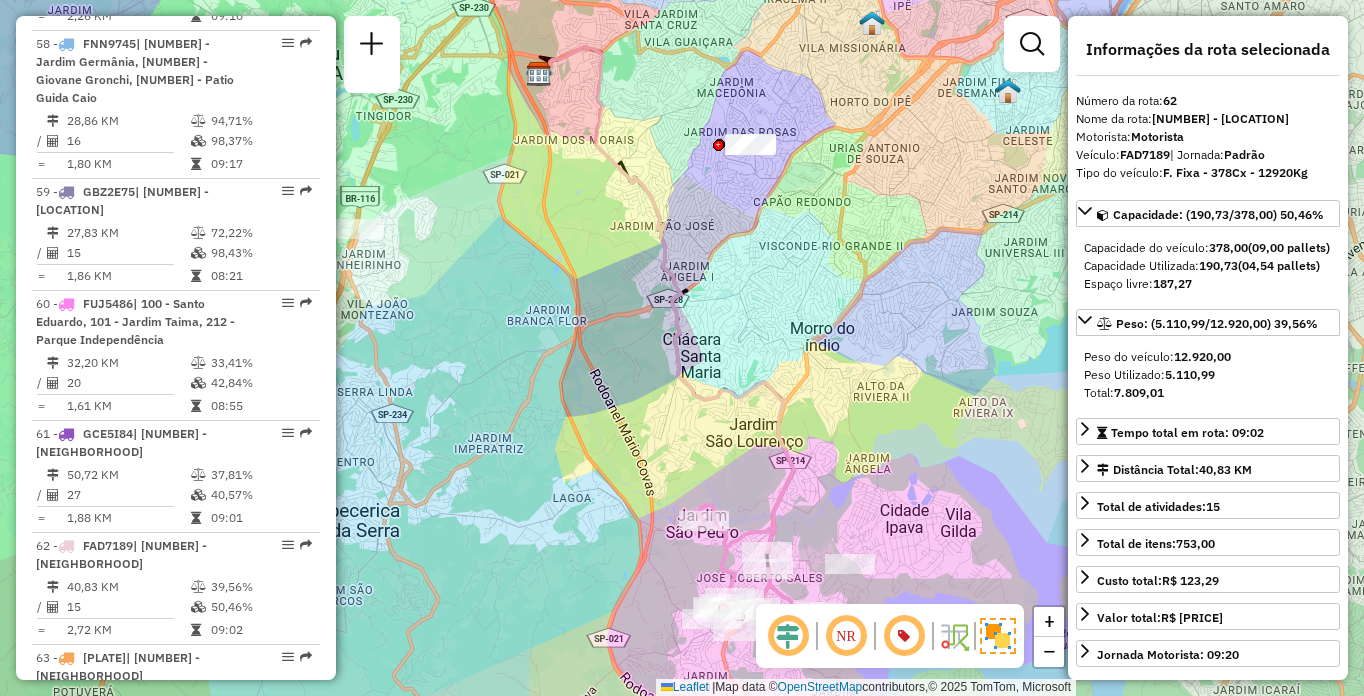 click on "Exibir todas as rotas" at bounding box center (387, 391) 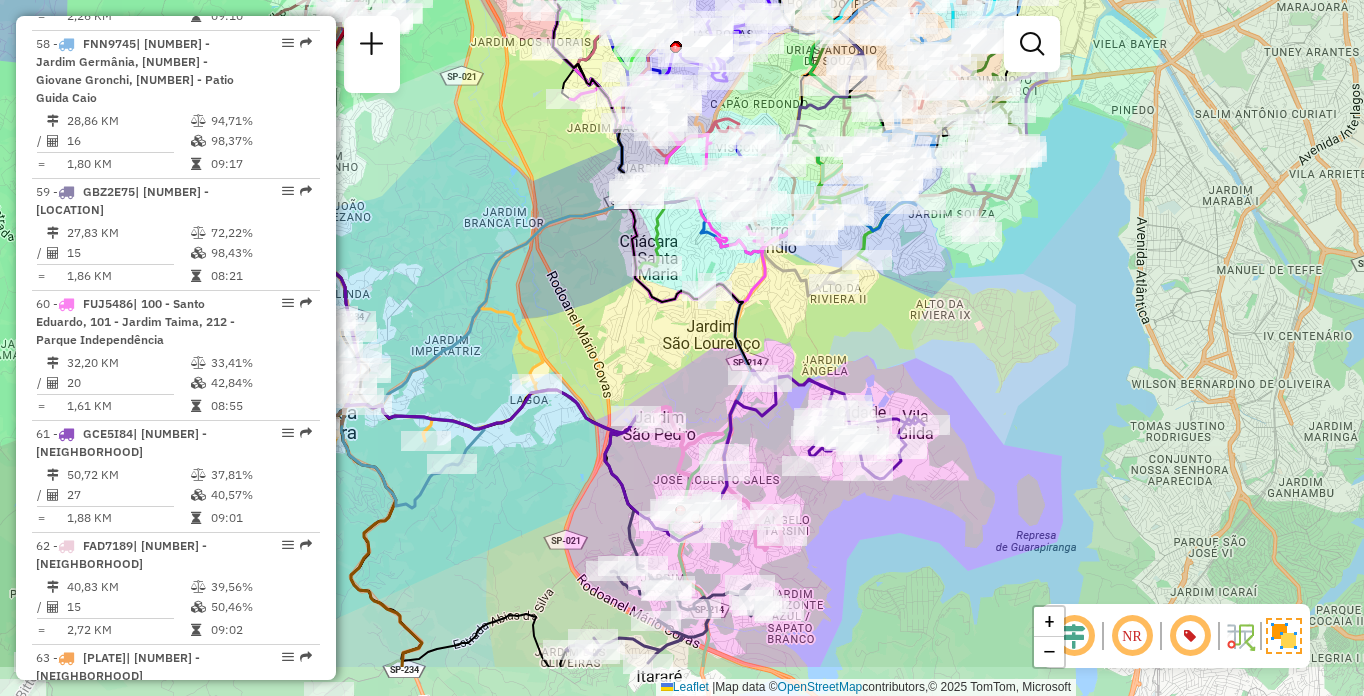 drag, startPoint x: 632, startPoint y: 383, endPoint x: 596, endPoint y: 249, distance: 138.75157 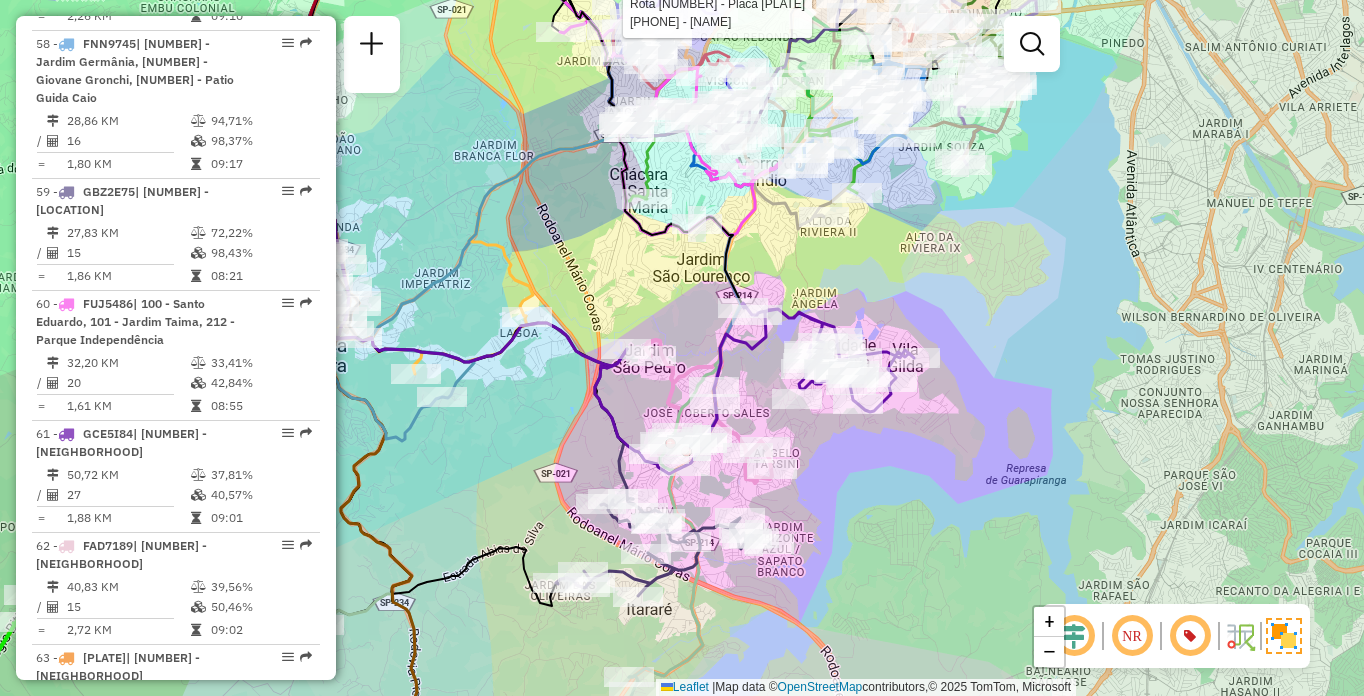 scroll, scrollTop: 6896, scrollLeft: 0, axis: vertical 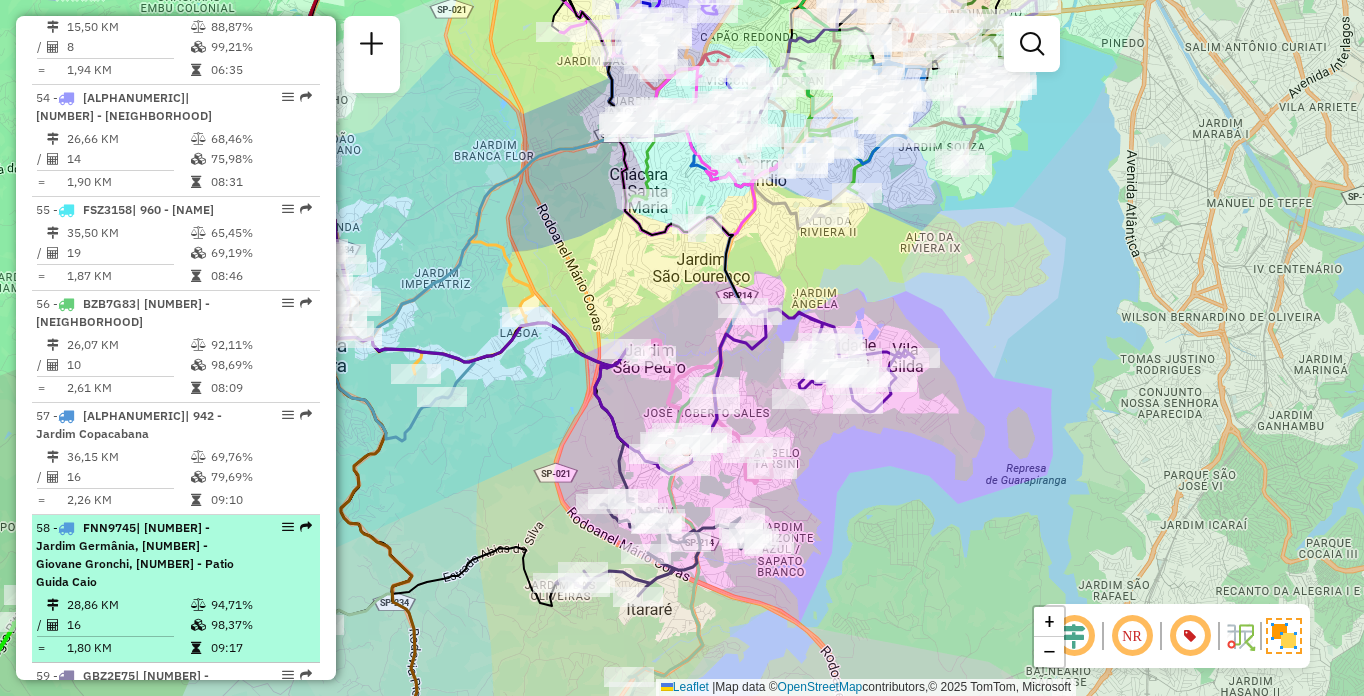 click on "| [NUMBER] - Jardim Germânia, [NUMBER] - Giovane Gronchi, [NUMBER] - Patio Guida Caio" at bounding box center [135, 554] 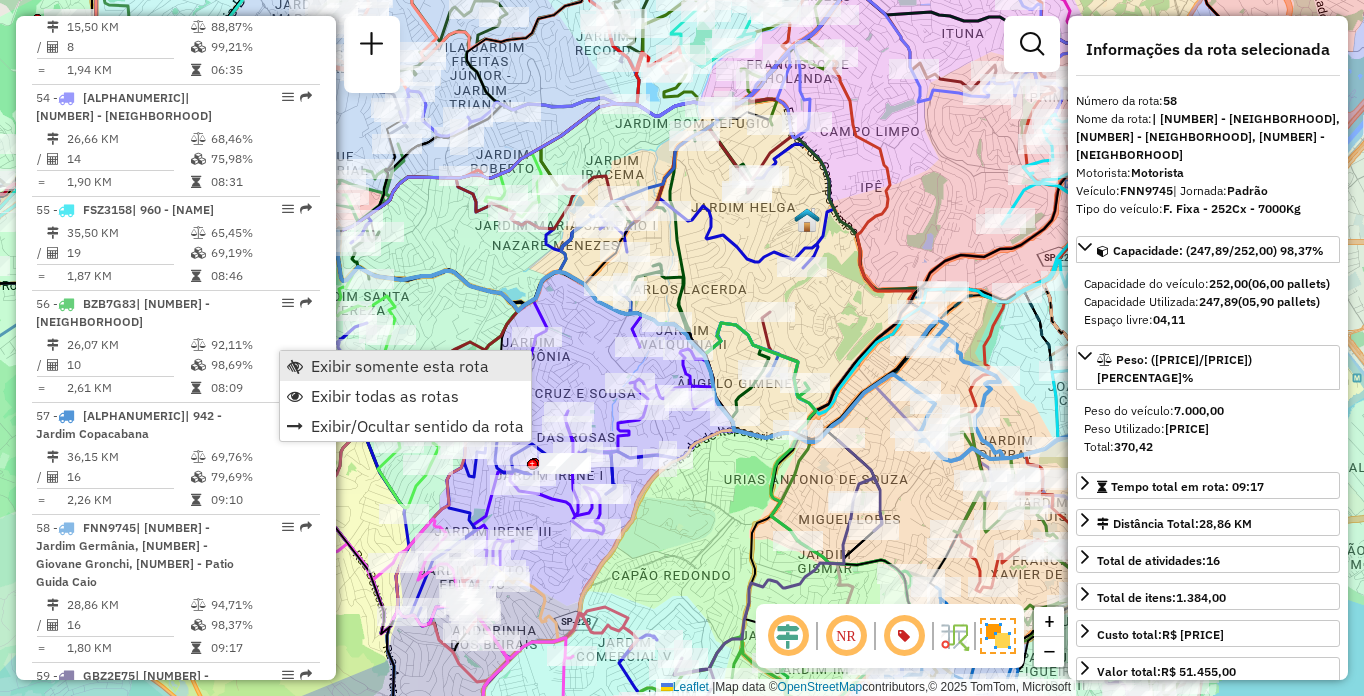 click on "Exibir somente esta rota" at bounding box center [405, 366] 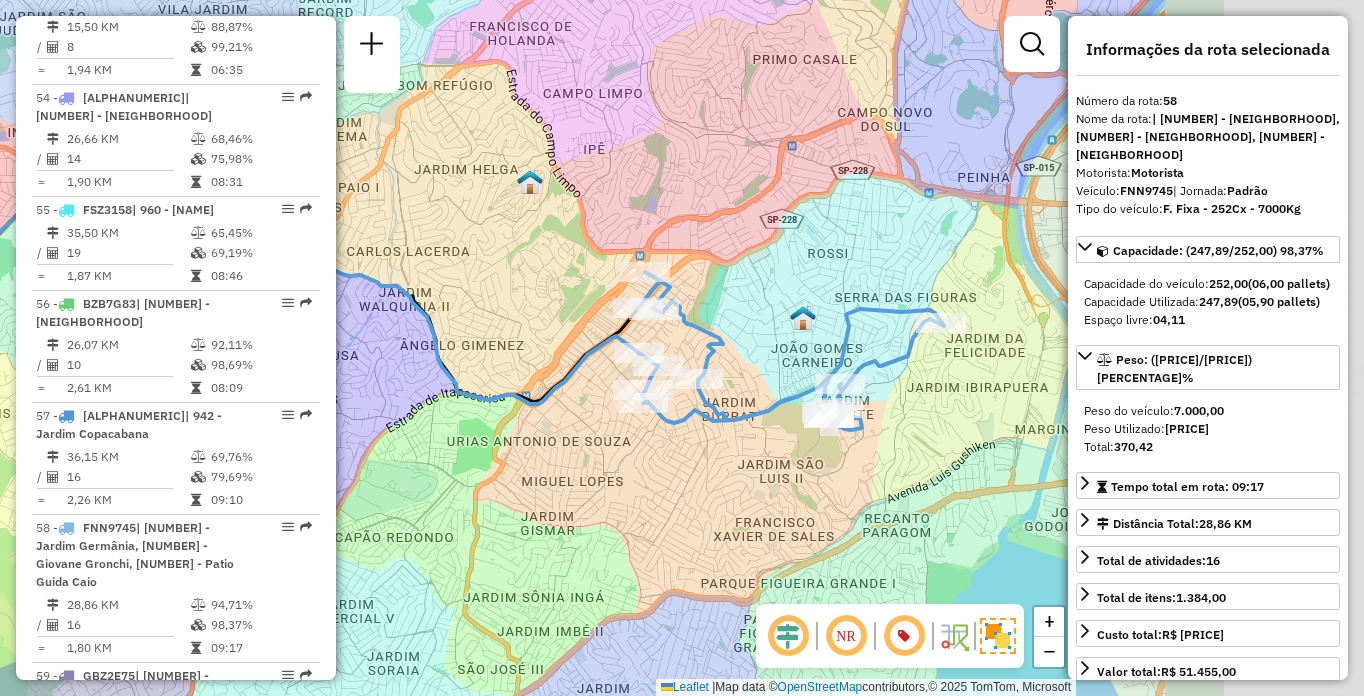drag, startPoint x: 835, startPoint y: 302, endPoint x: 546, endPoint y: 262, distance: 291.75504 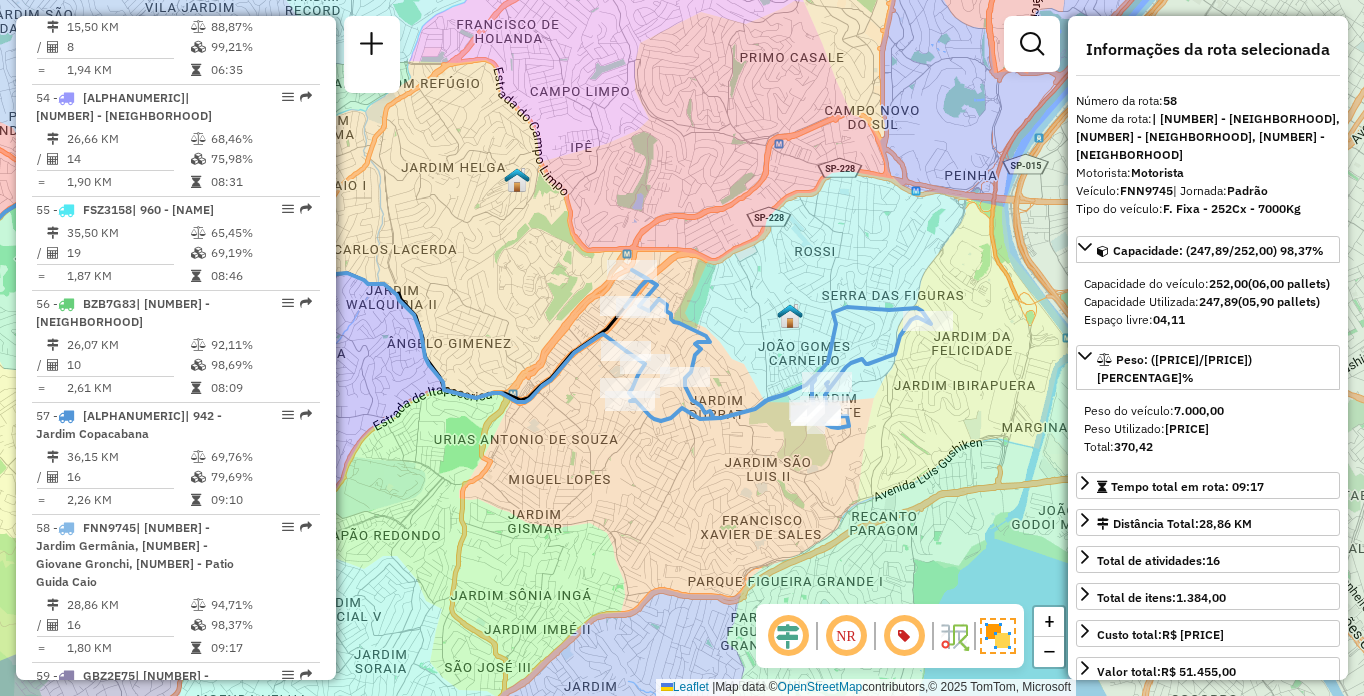 scroll, scrollTop: 4992, scrollLeft: 0, axis: vertical 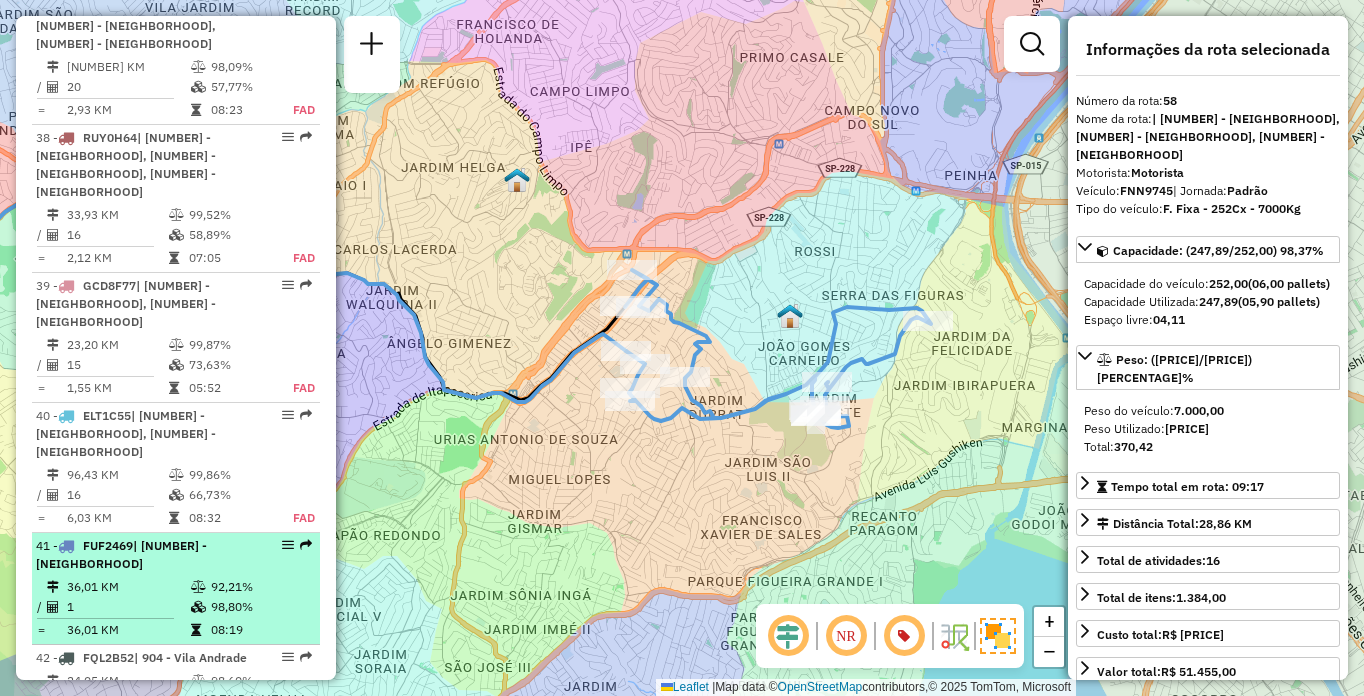 click on "| 202 - [NAME]" at bounding box center (142, 555) 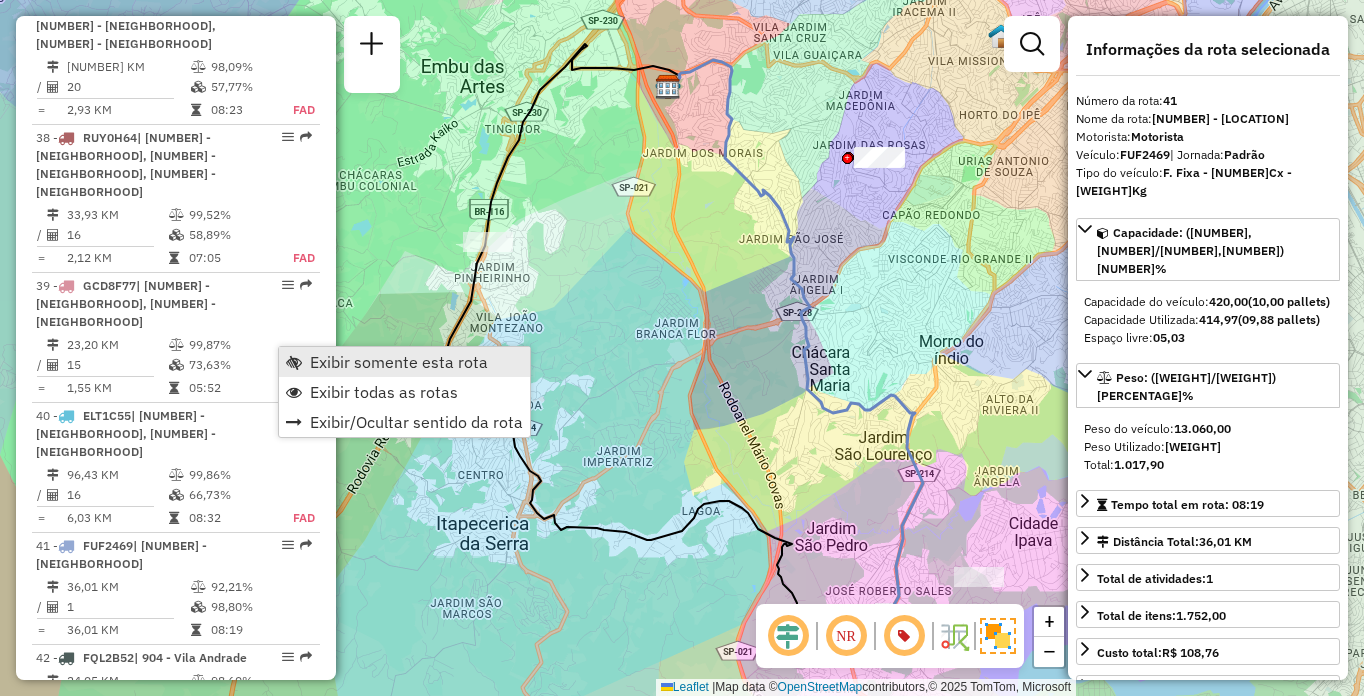 click on "Exibir somente esta rota" at bounding box center (404, 362) 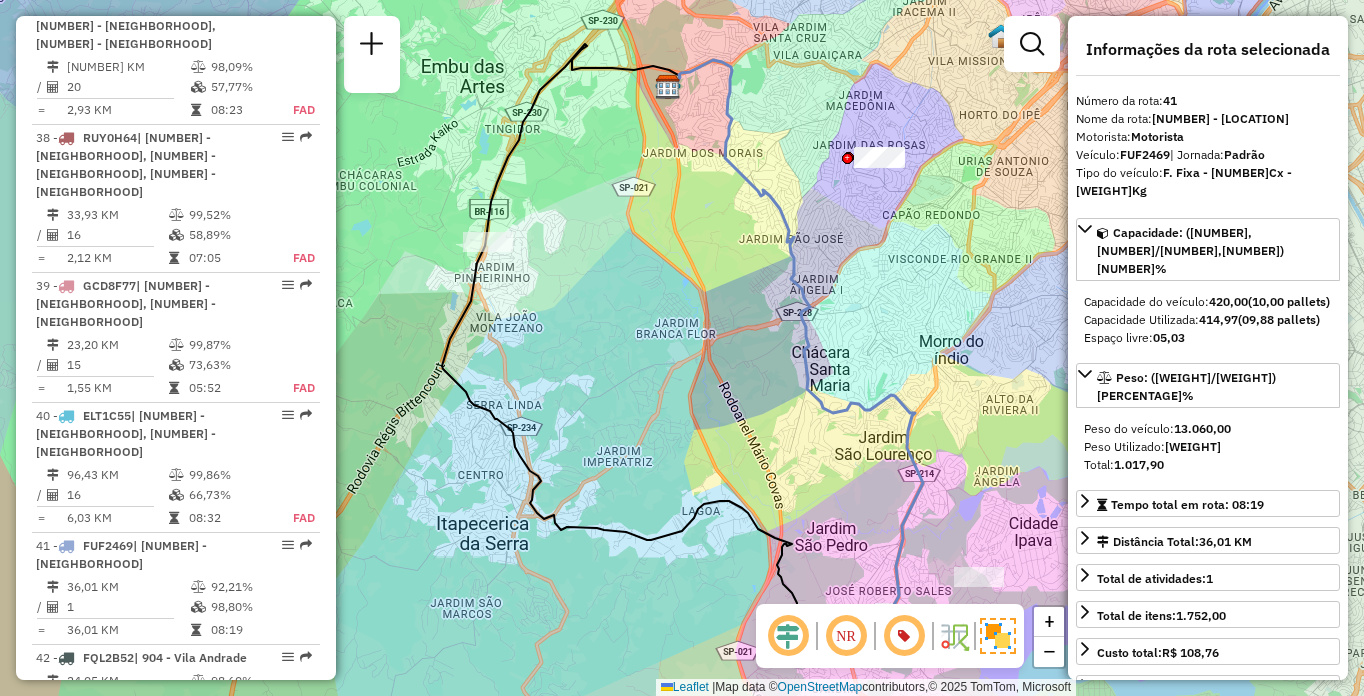 click 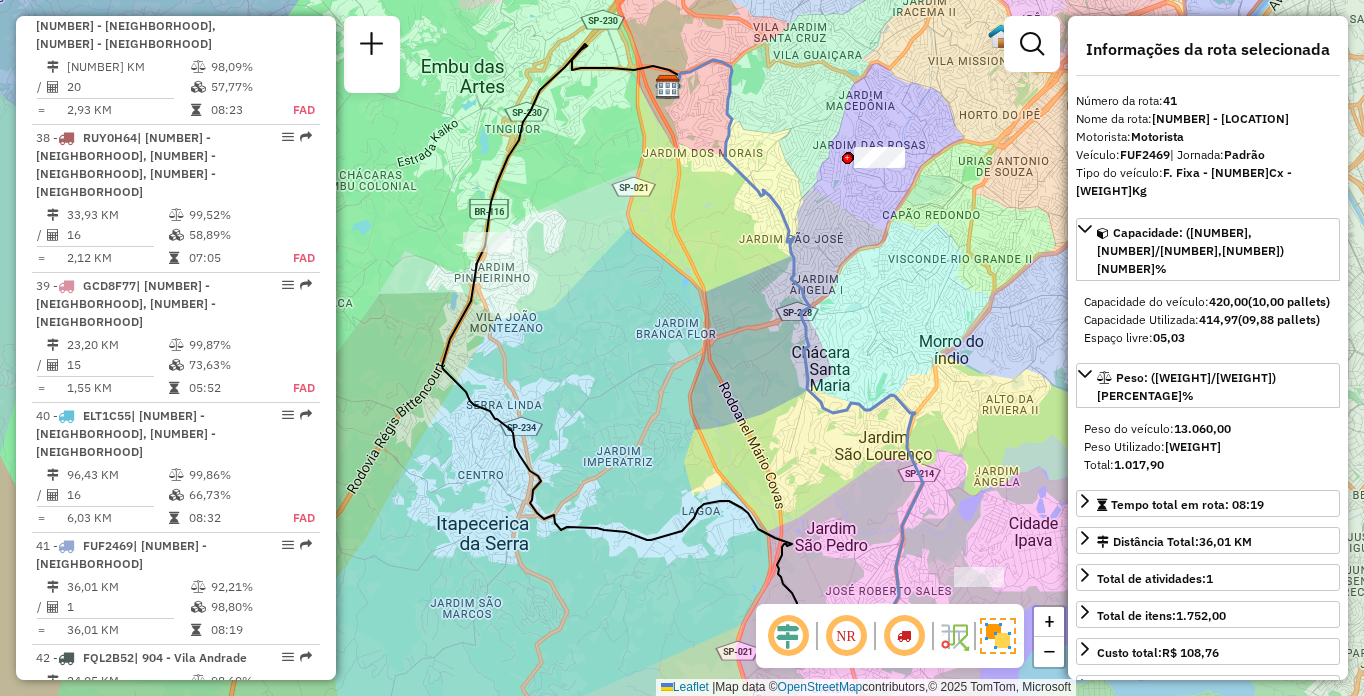 click 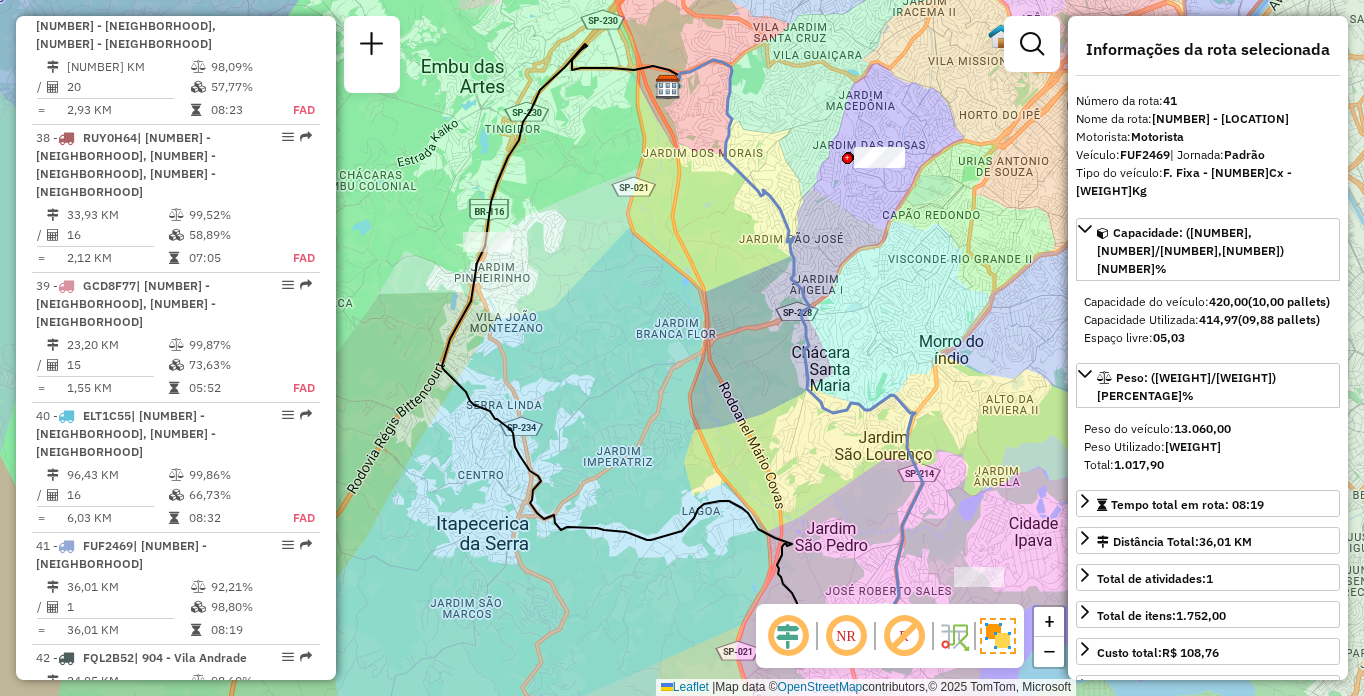 click 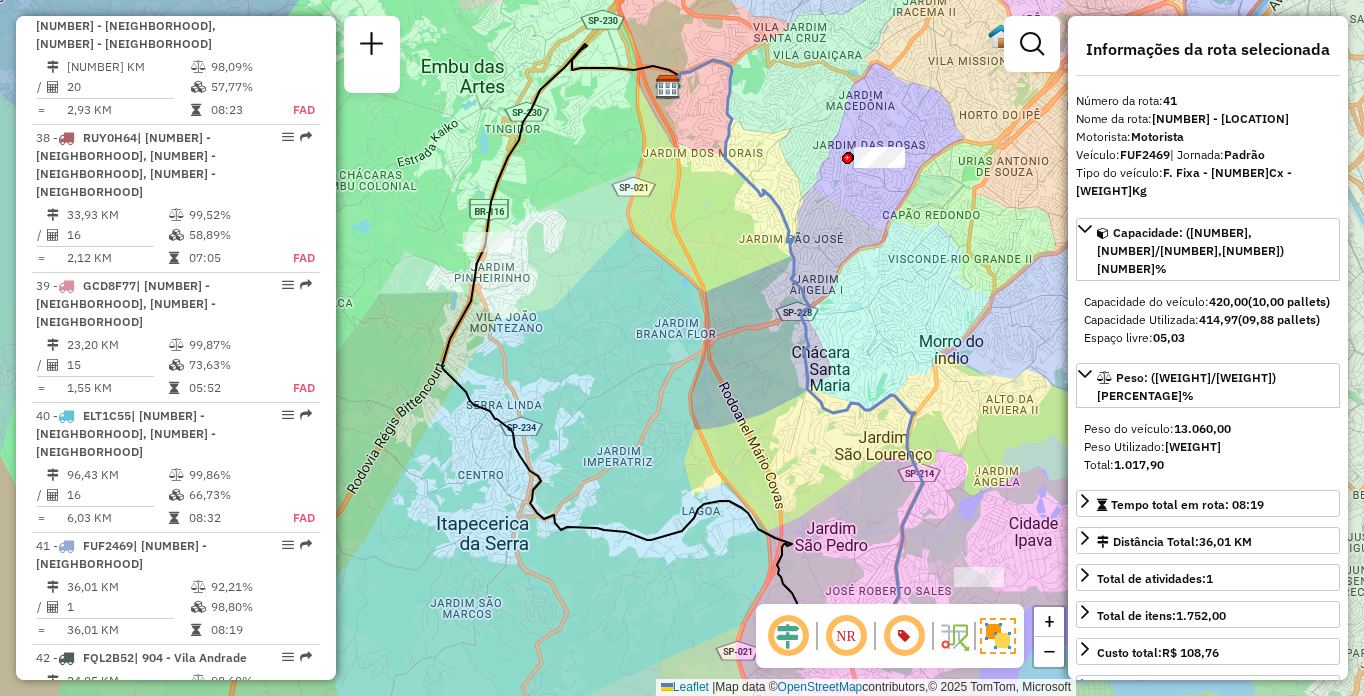 scroll, scrollTop: 5982, scrollLeft: 0, axis: vertical 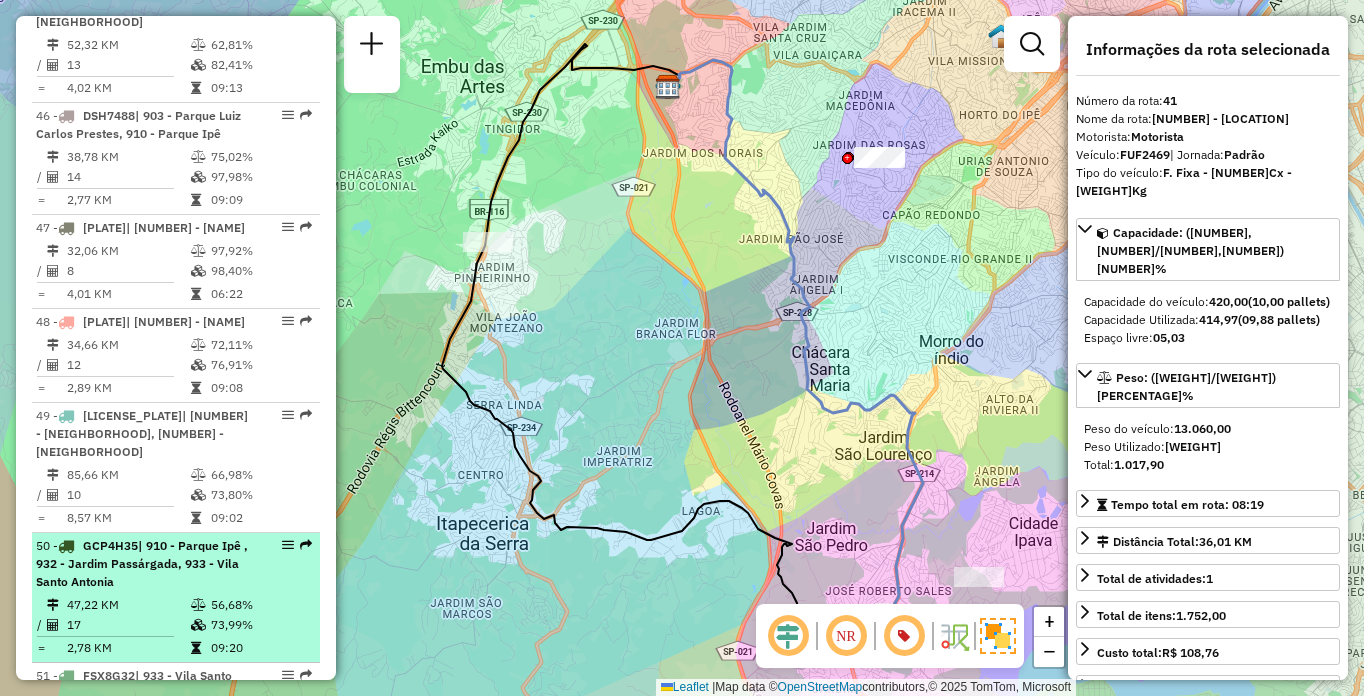 click on "17" at bounding box center (128, 625) 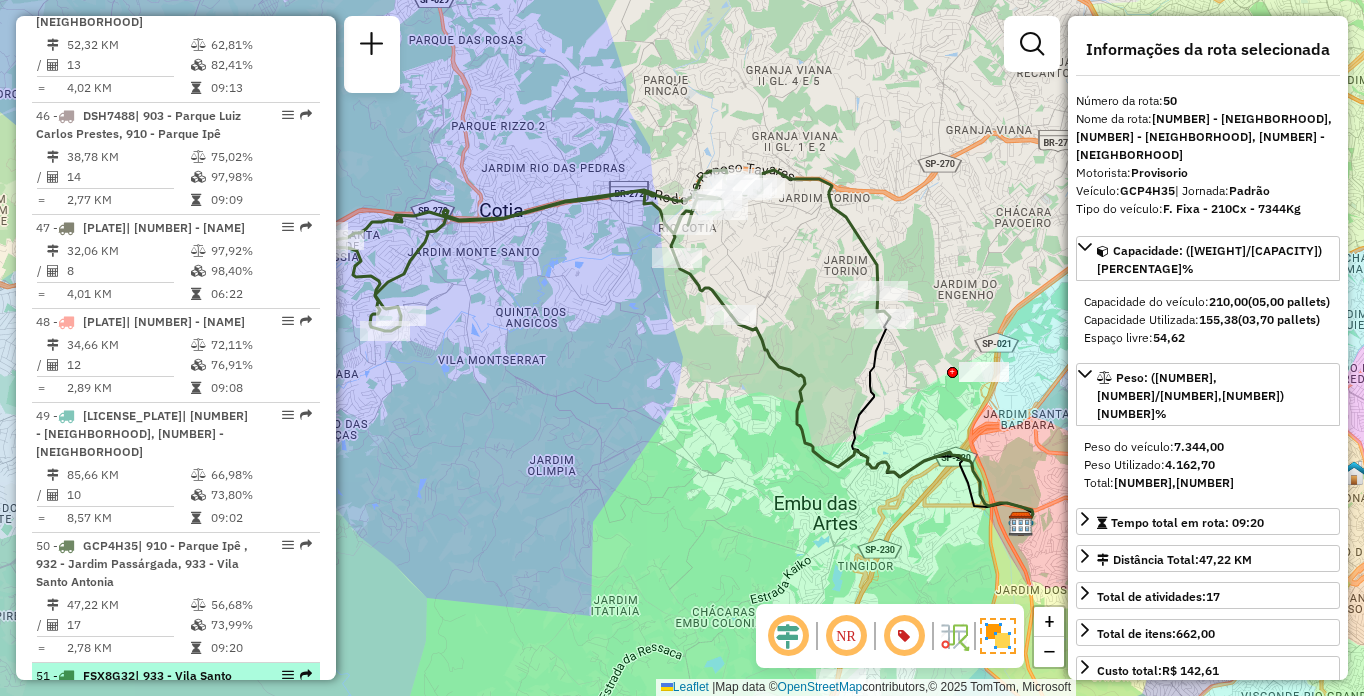 click on "FSX8G32   | [NUMBER] - [NEIGHBORHOOD]" at bounding box center (142, 685) 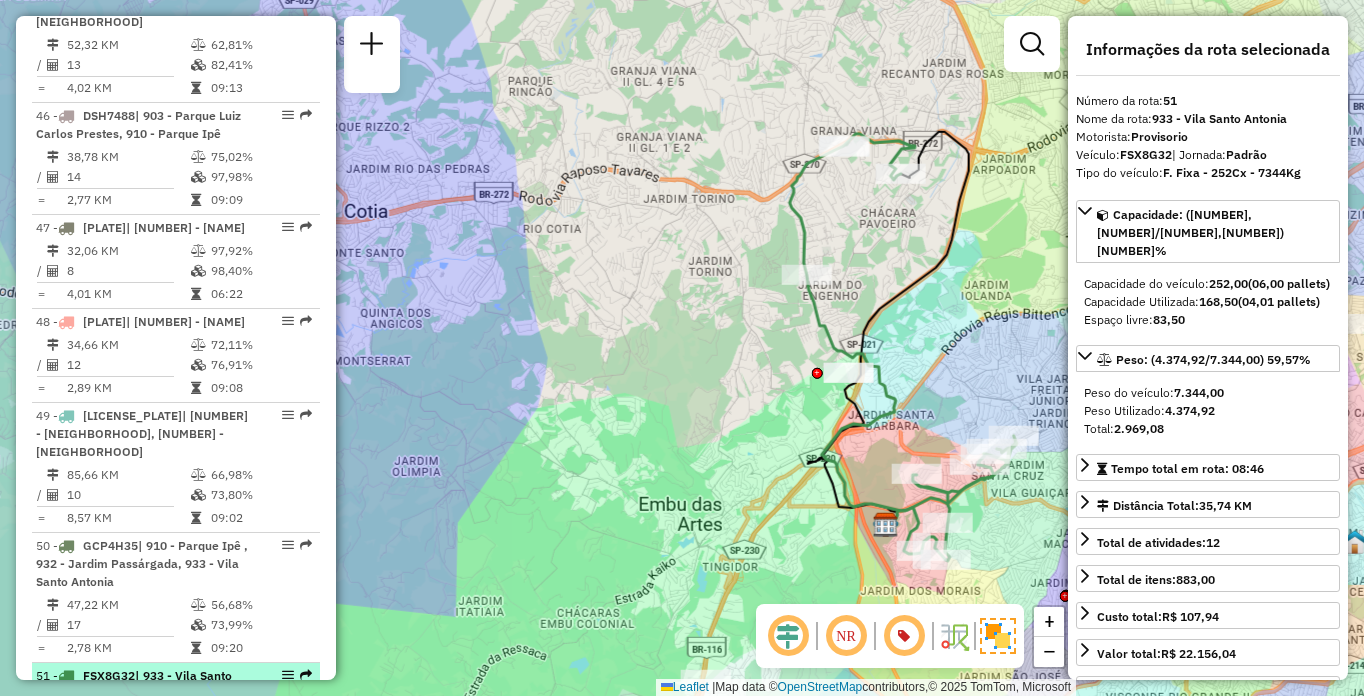 click on "FSX8G32   | [NUMBER] - [NEIGHBORHOOD]" at bounding box center (142, 685) 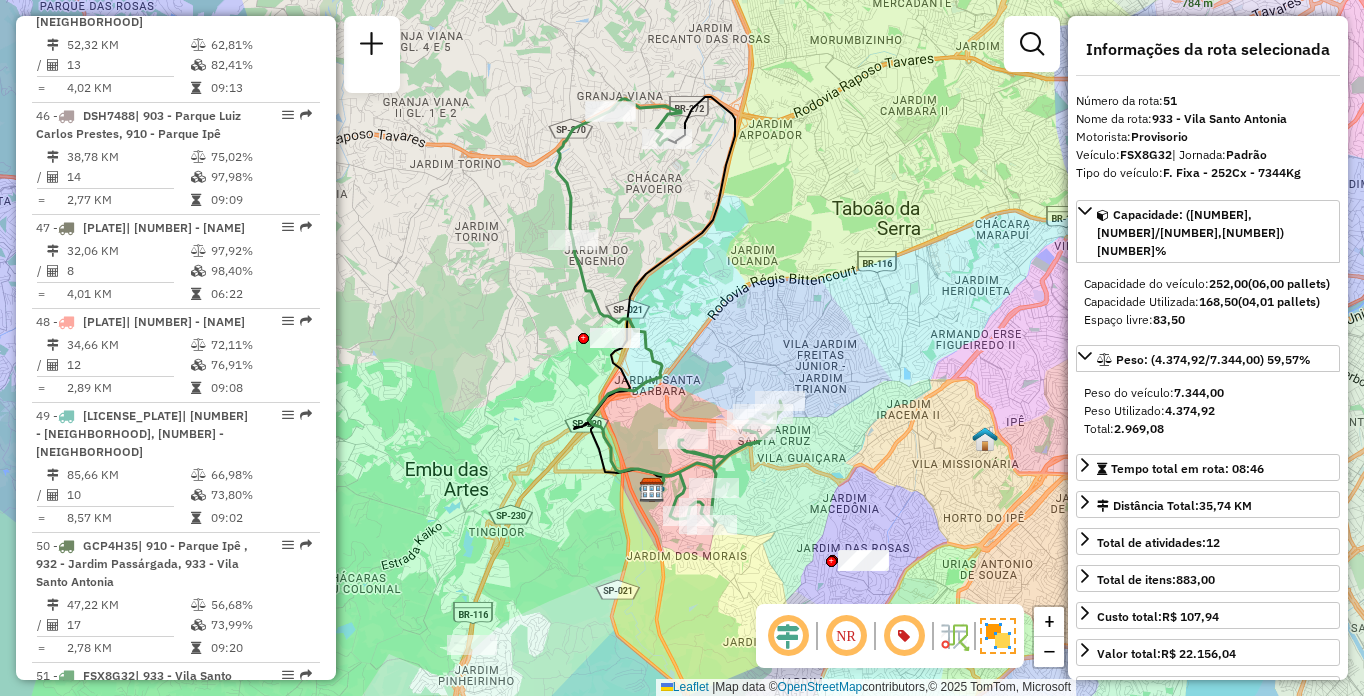 drag, startPoint x: 738, startPoint y: 394, endPoint x: 726, endPoint y: 358, distance: 37.94733 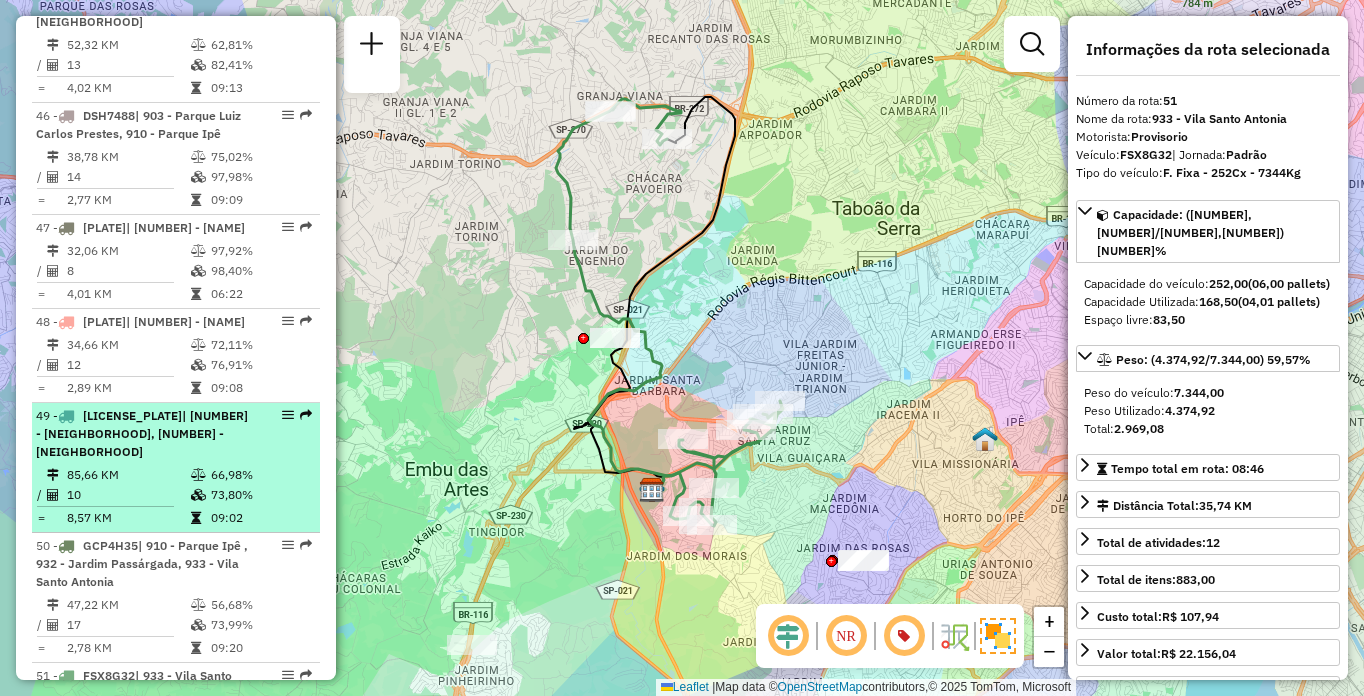 scroll, scrollTop: 7138, scrollLeft: 0, axis: vertical 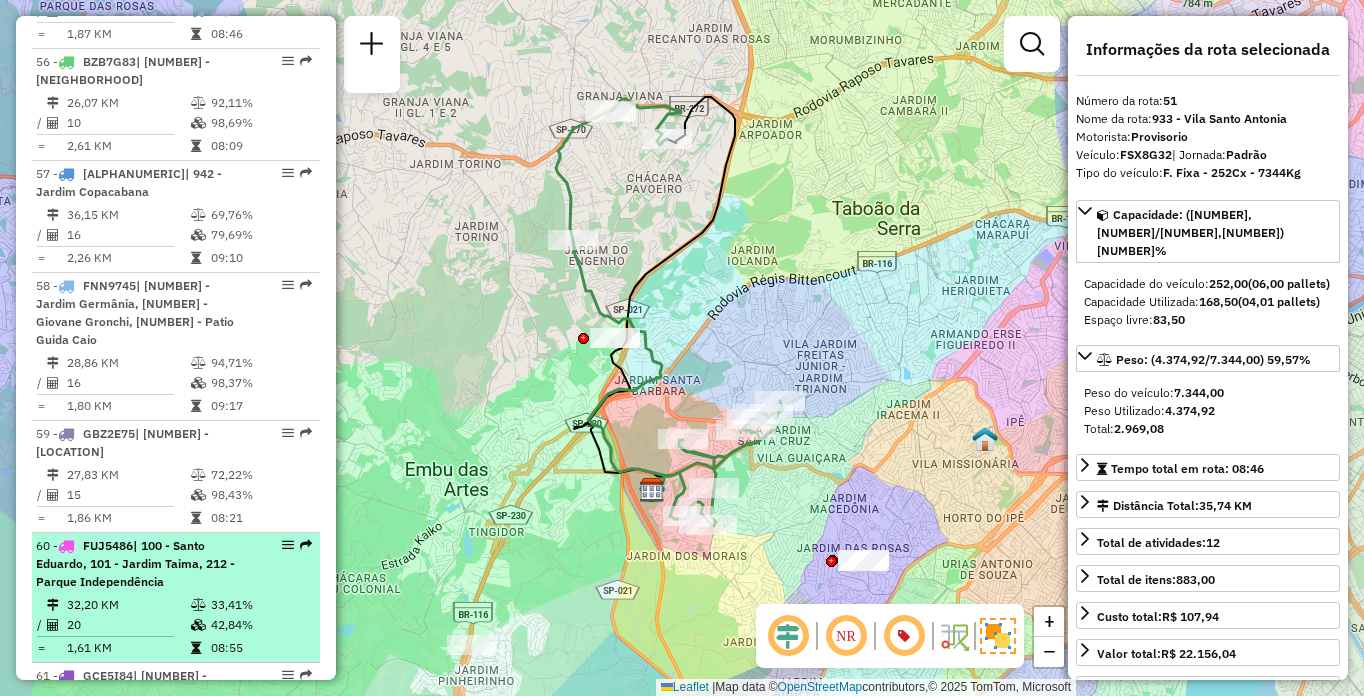 click on "| 100 - Santo Eduardo, 101 - Jardim Taima, 212 - Parque Independência" at bounding box center (135, 563) 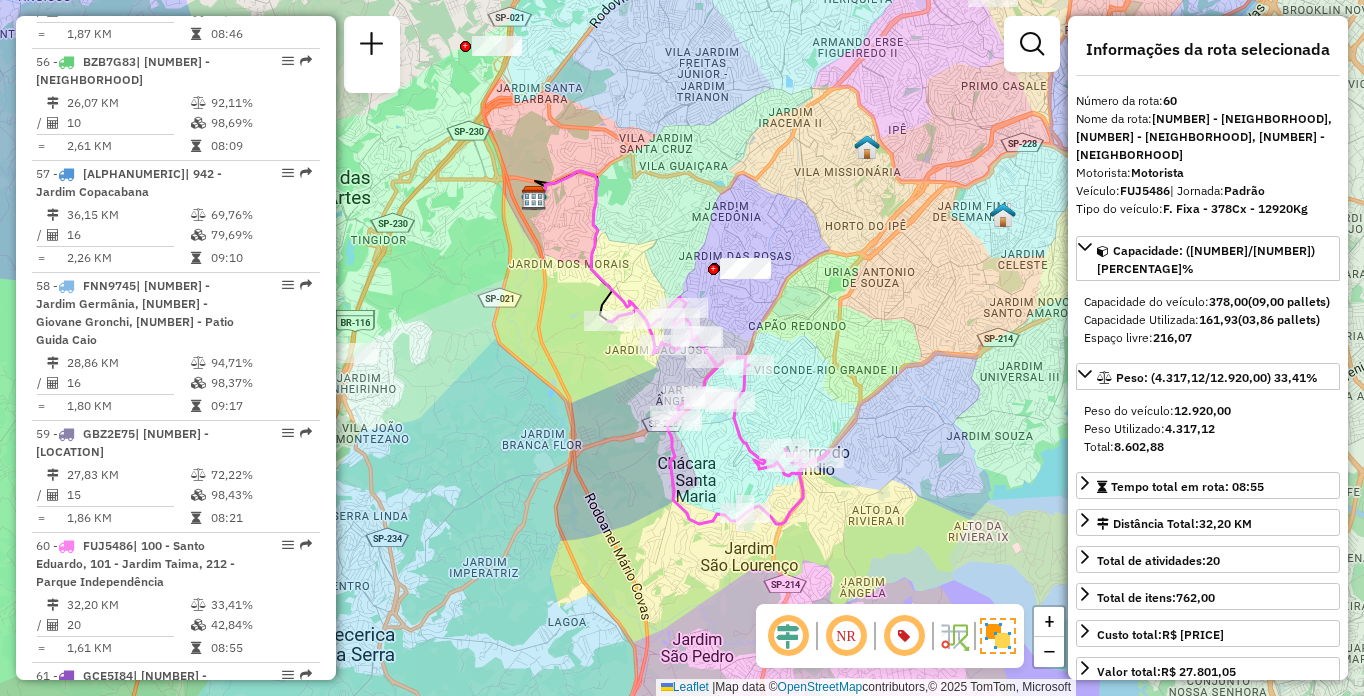 scroll, scrollTop: 942, scrollLeft: 0, axis: vertical 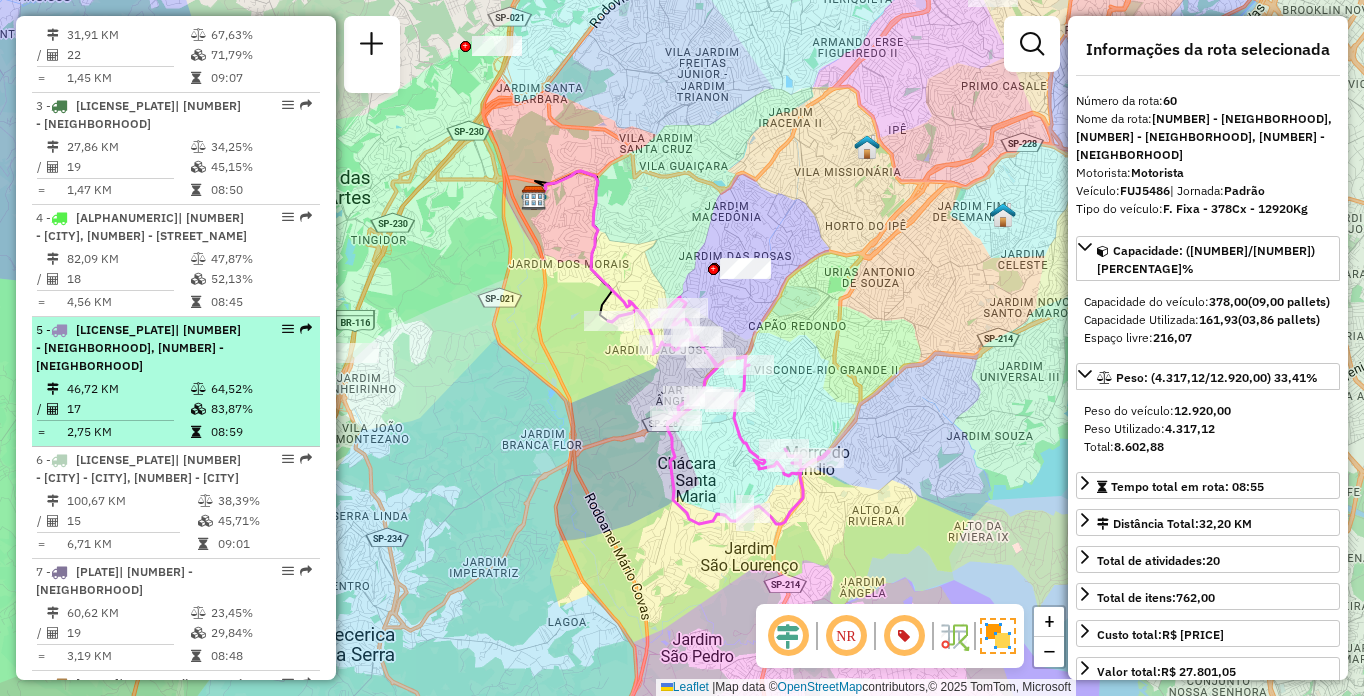 click on "| [NUMBER] - [NEIGHBORHOOD], [NUMBER] - [NEIGHBORHOOD]" at bounding box center [138, 347] 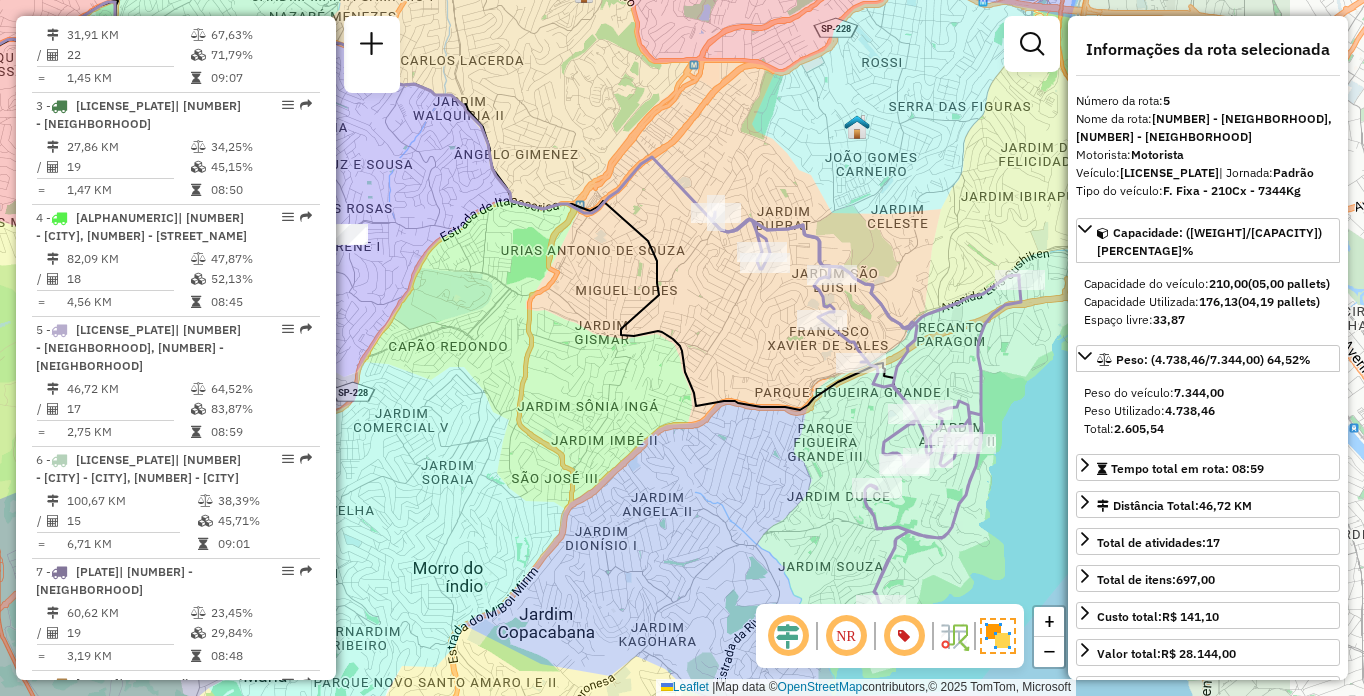 drag, startPoint x: 841, startPoint y: 307, endPoint x: 627, endPoint y: 260, distance: 219.10043 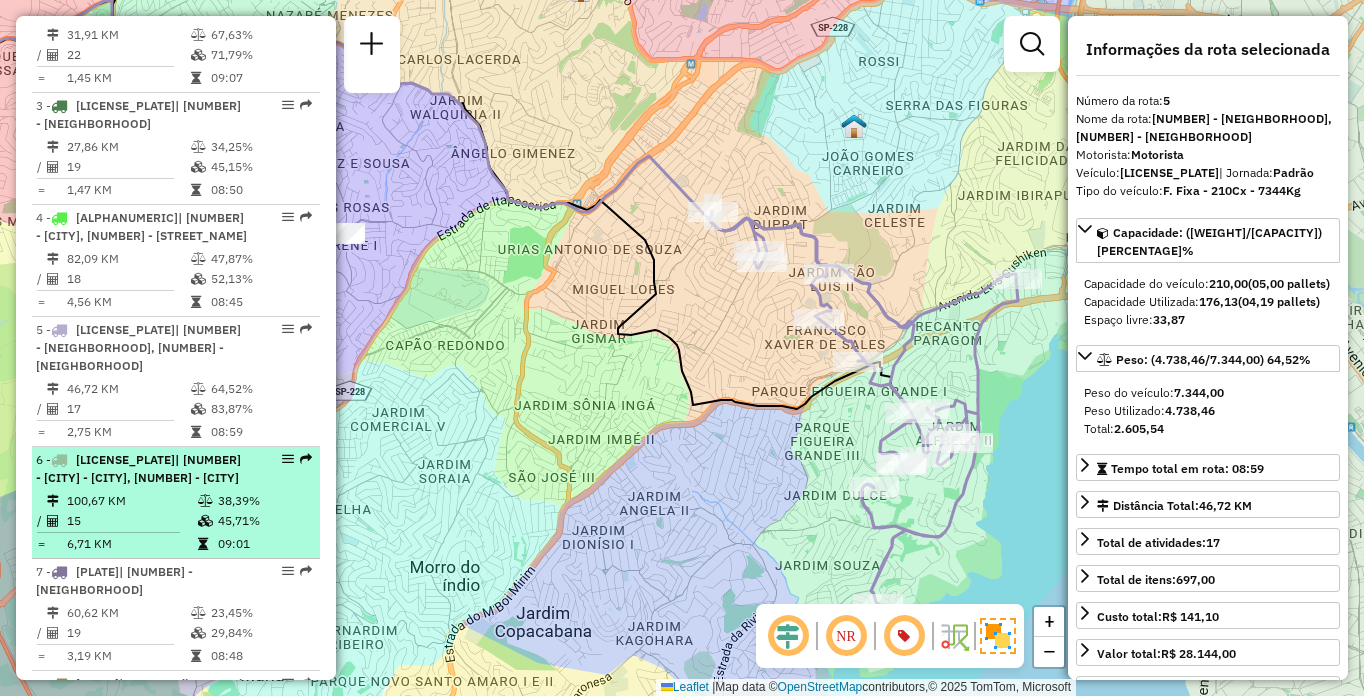 click on "| [NUMBER] - [CITY] - [CITY], [NUMBER] - [CITY]" at bounding box center (138, 468) 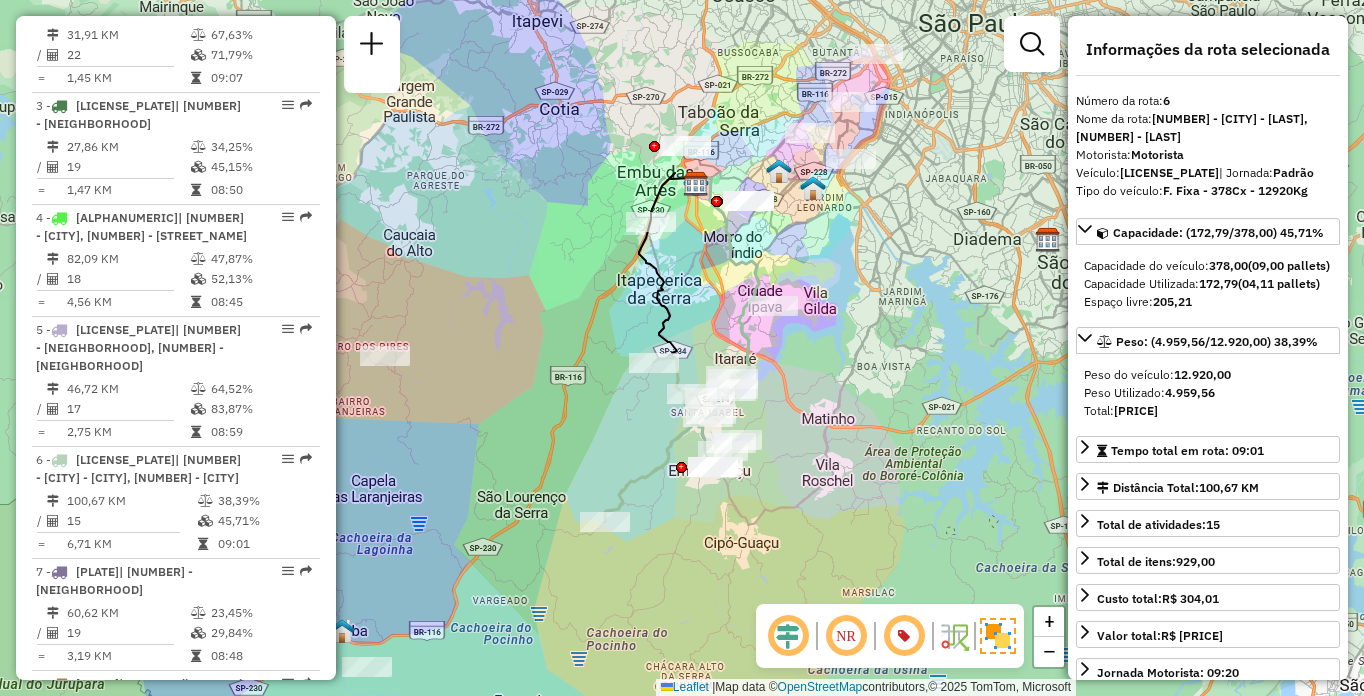 click 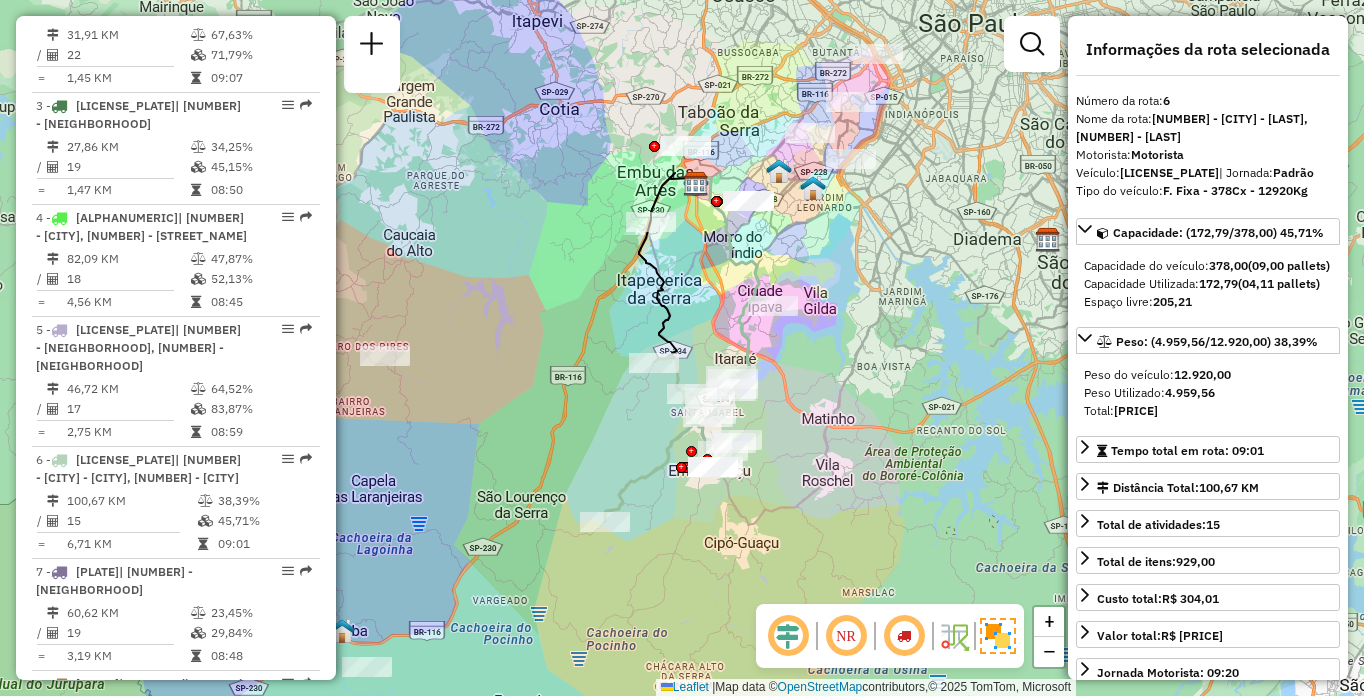 click 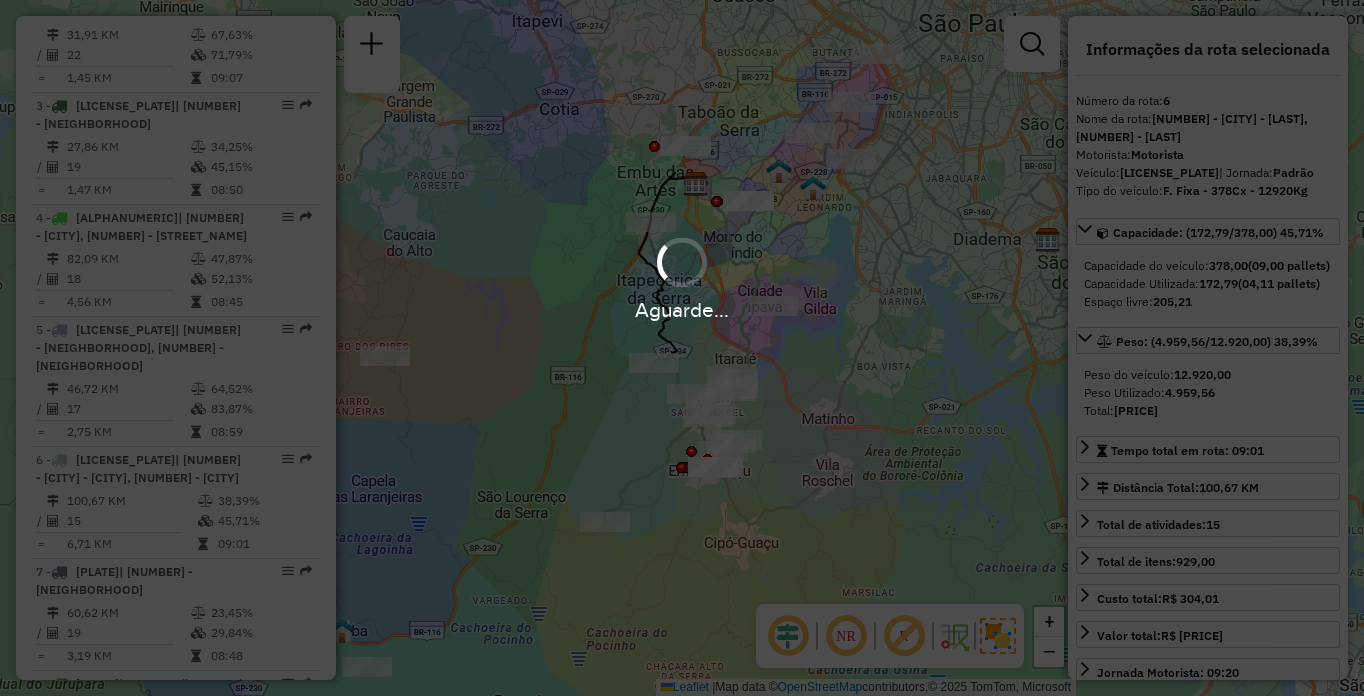 click on "Aguarde..." at bounding box center (682, 348) 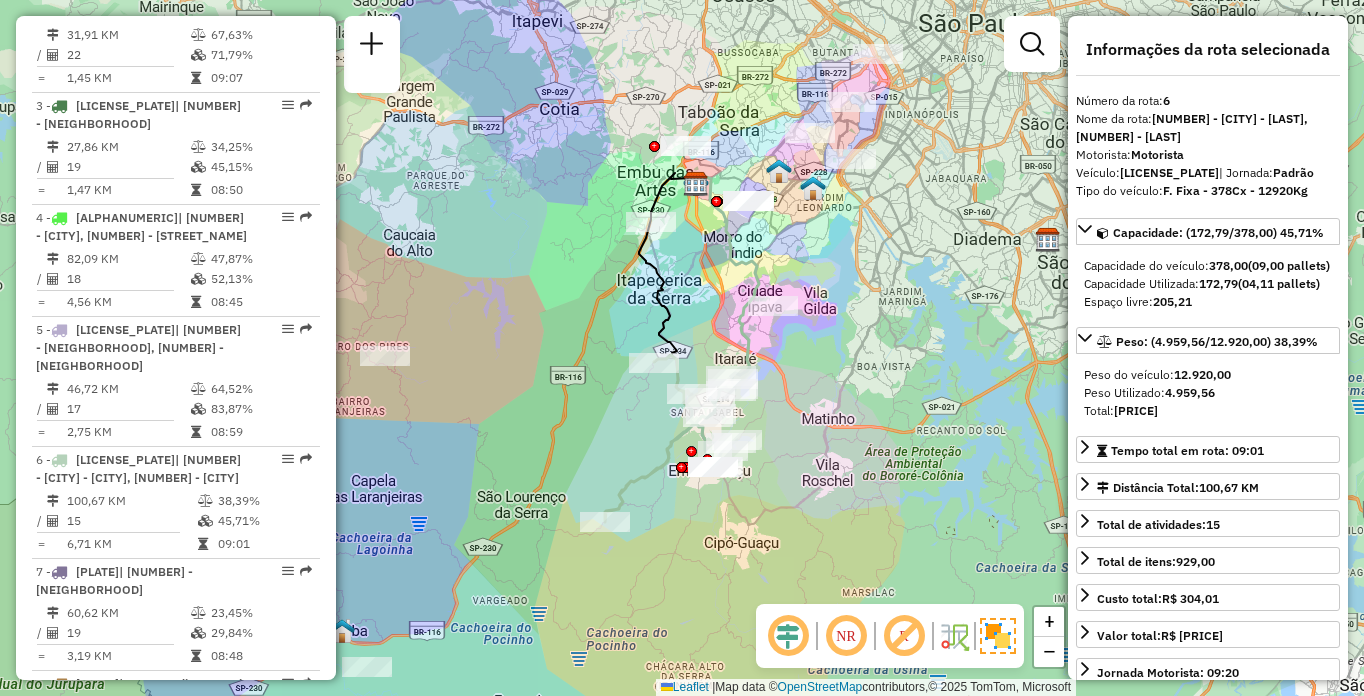click 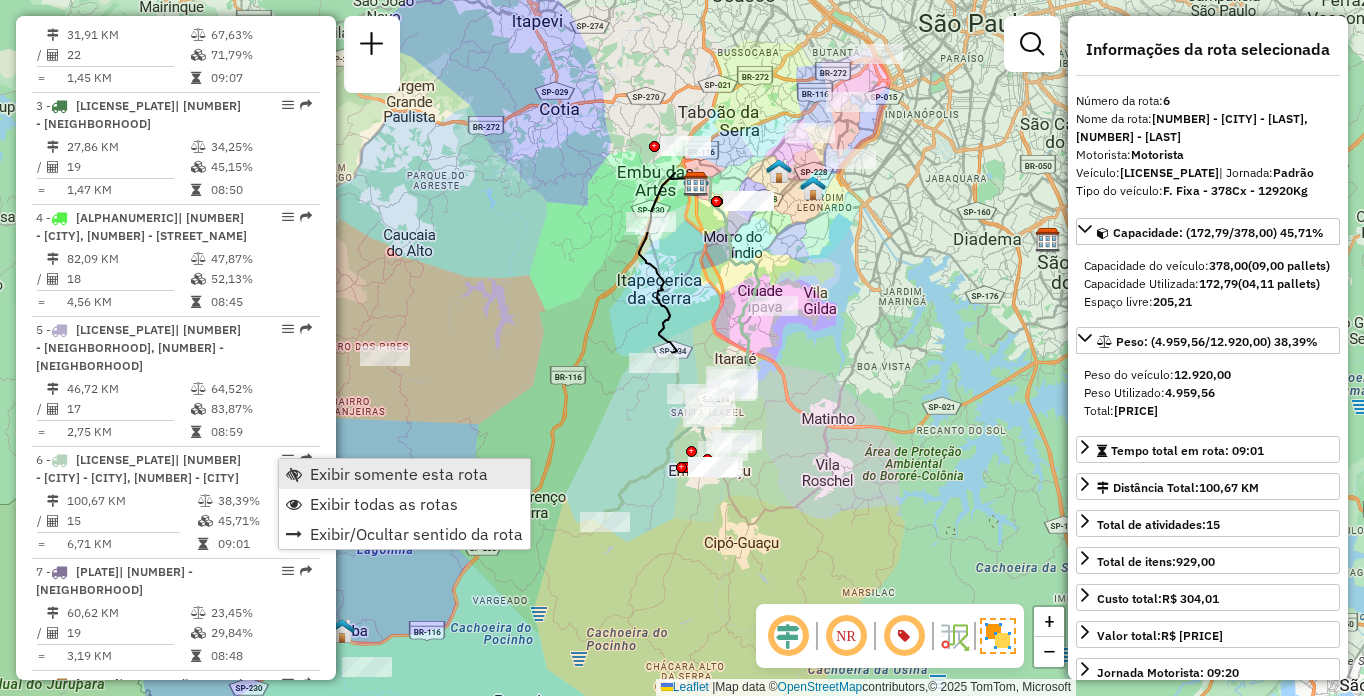 click on "Exibir somente esta rota" at bounding box center [399, 474] 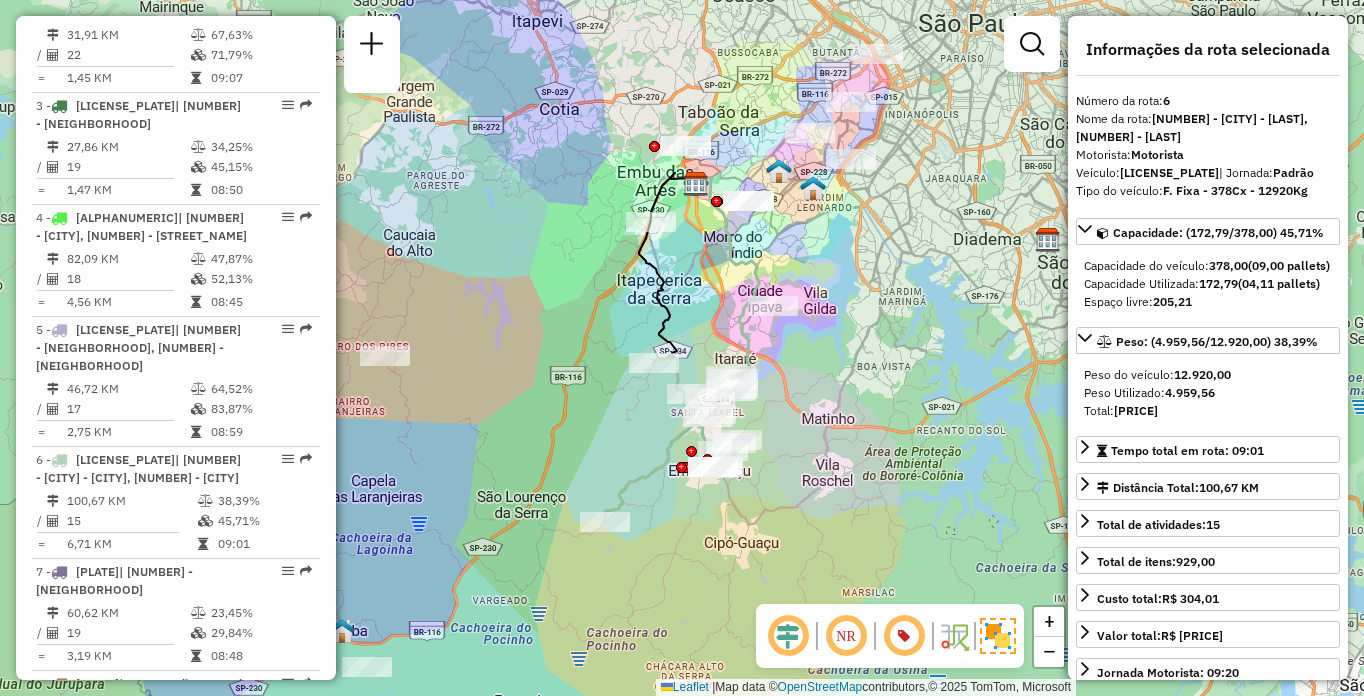 click 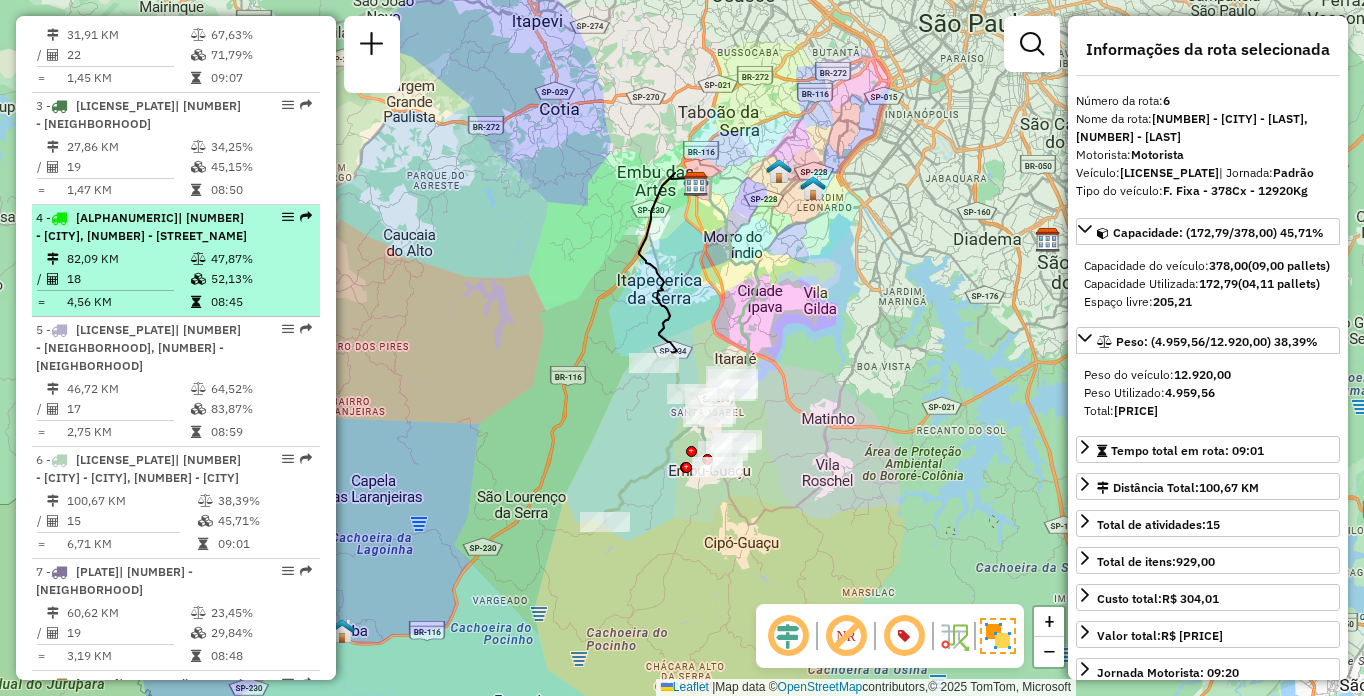 click on "52,13%" at bounding box center (260, 279) 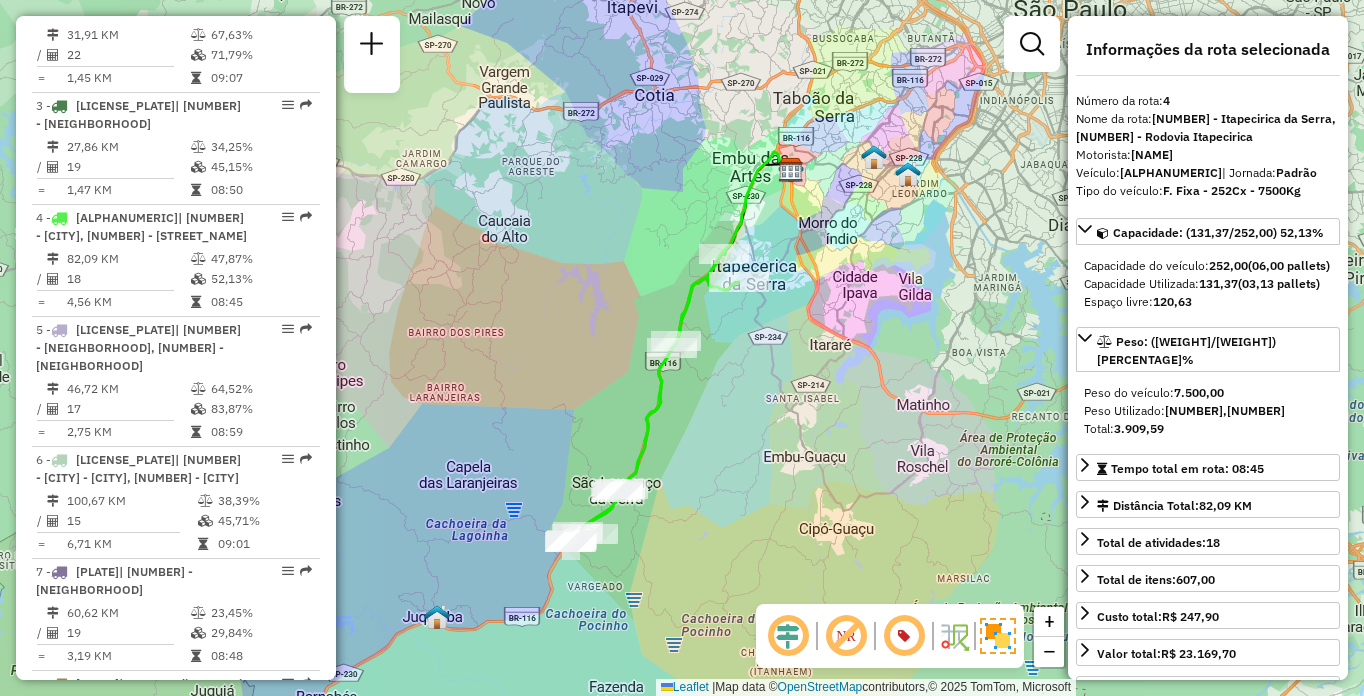scroll, scrollTop: 3594, scrollLeft: 0, axis: vertical 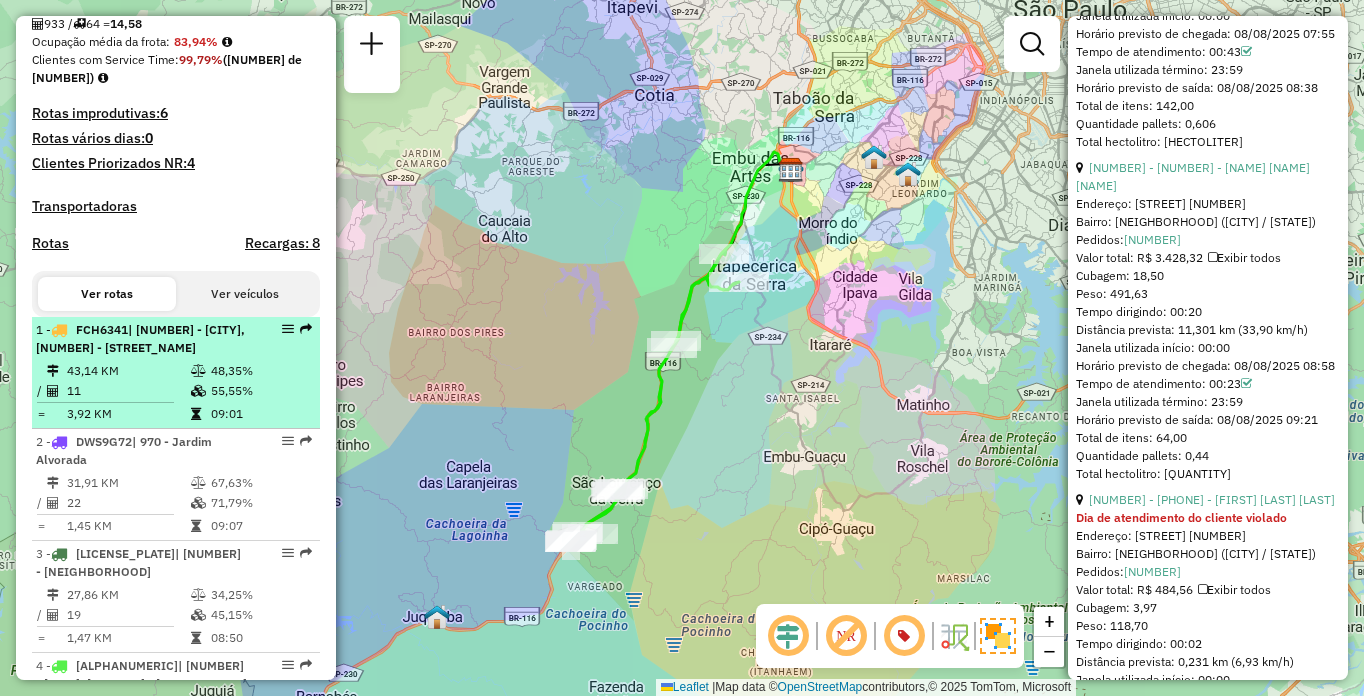click on "11" at bounding box center [128, 391] 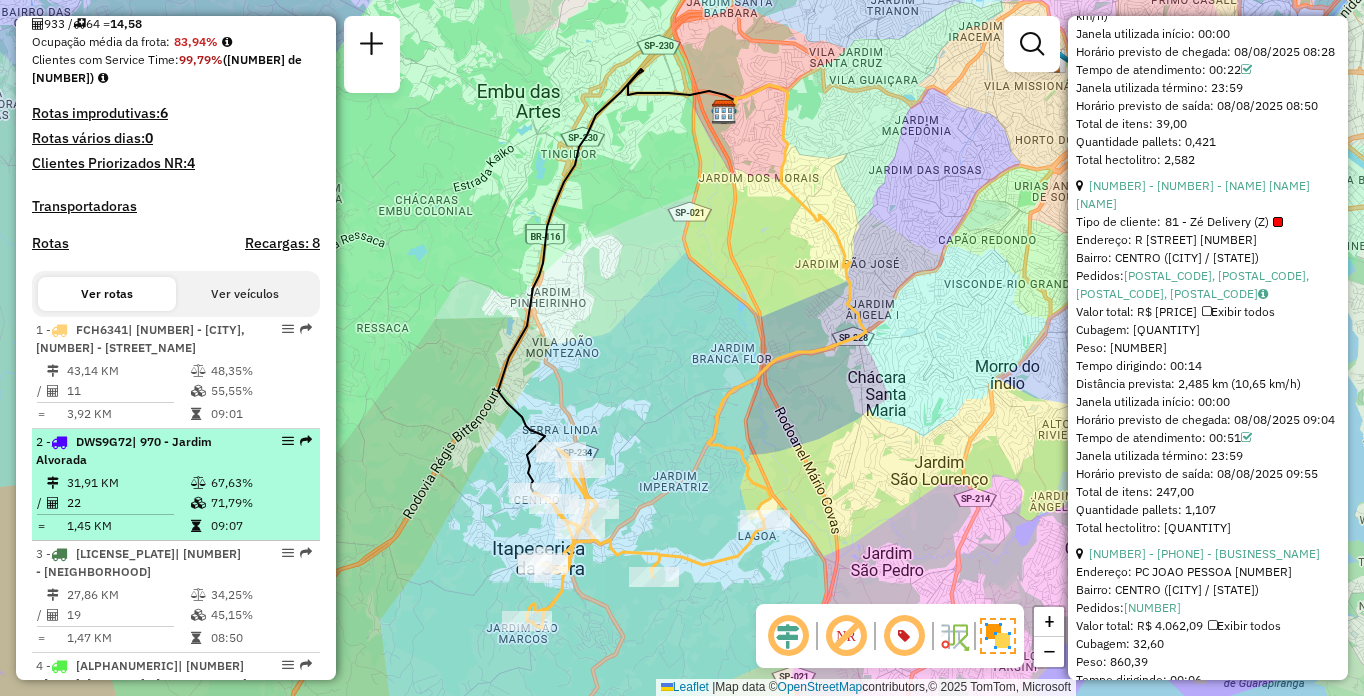 click on "| 970 - Jardim Alvorada" at bounding box center (124, 450) 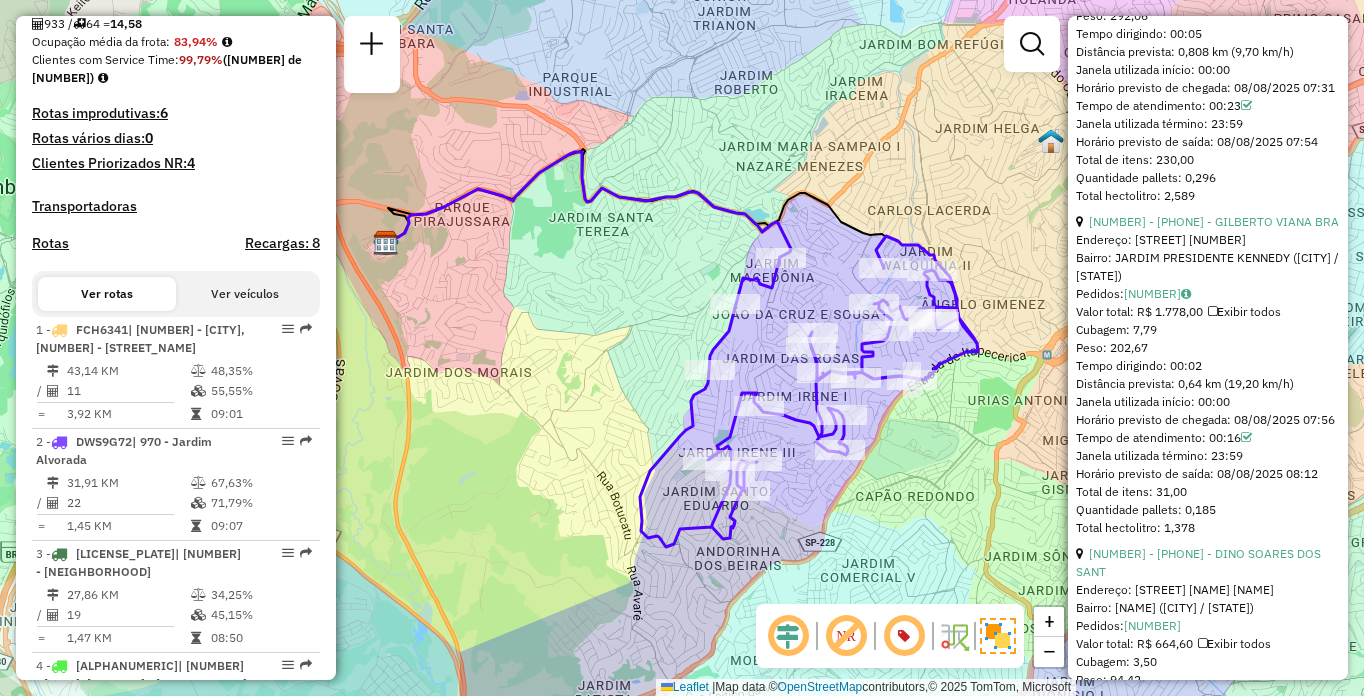 scroll, scrollTop: 6336, scrollLeft: 0, axis: vertical 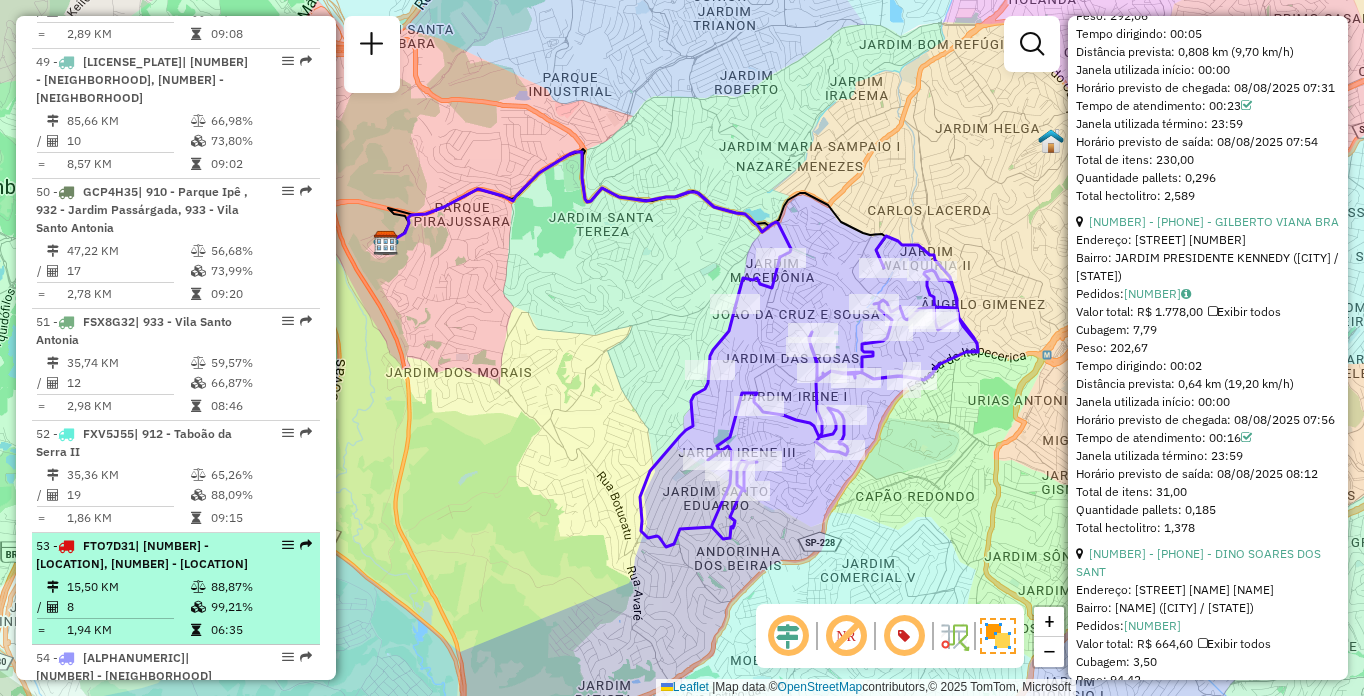 click on "| [NUMBER] - [LOCATION], [NUMBER] - [LOCATION]" at bounding box center [142, 554] 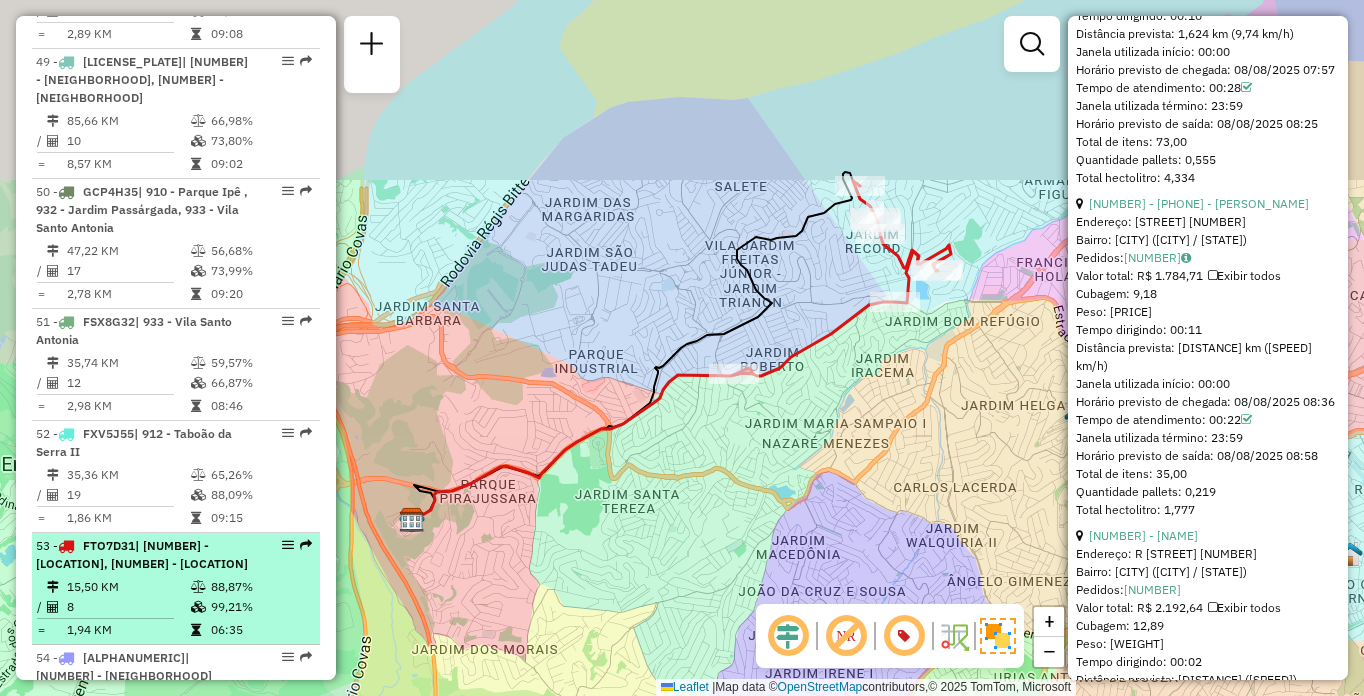 scroll, scrollTop: 1384, scrollLeft: 0, axis: vertical 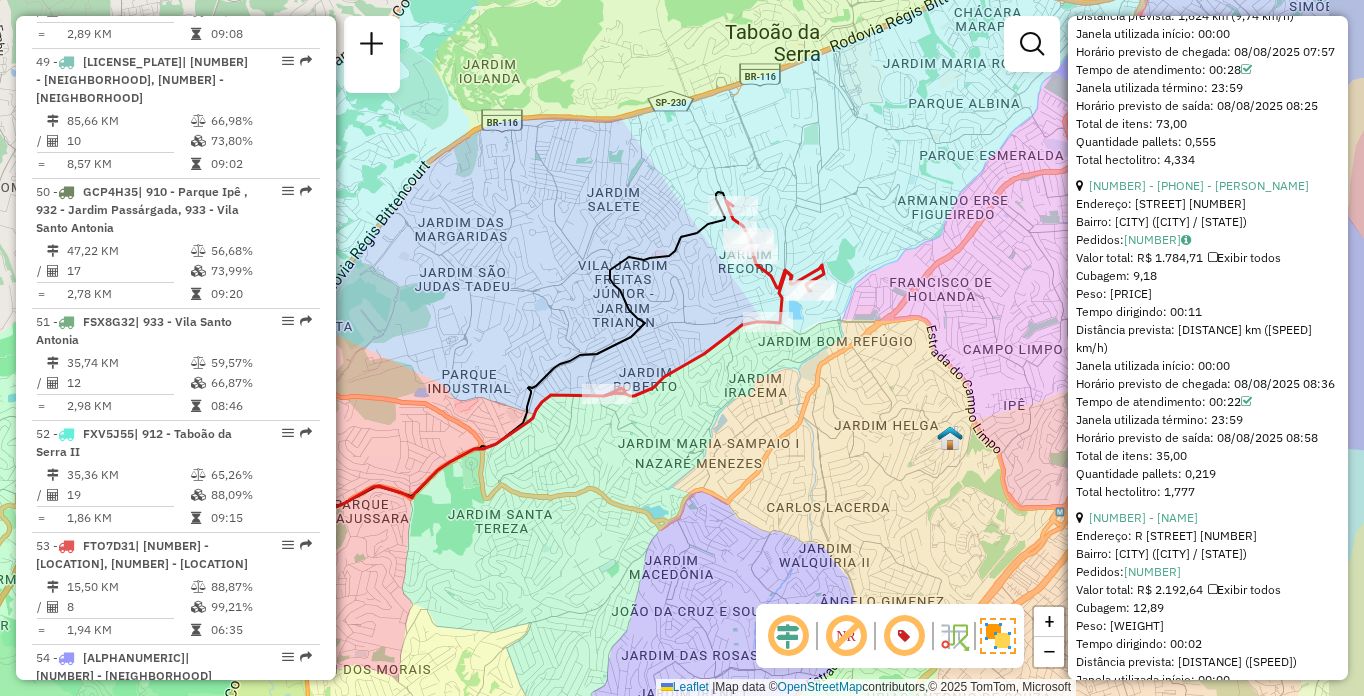 drag, startPoint x: 742, startPoint y: 283, endPoint x: 553, endPoint y: 302, distance: 189.95262 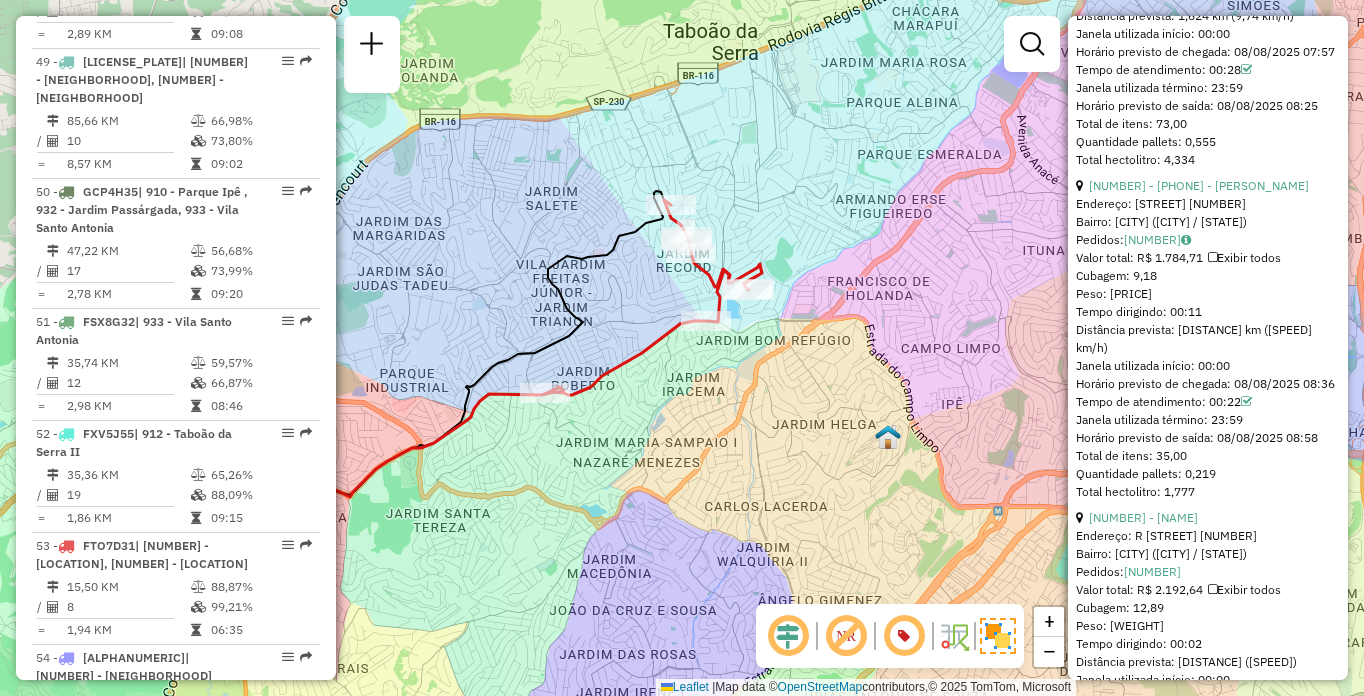 scroll, scrollTop: 718, scrollLeft: 0, axis: vertical 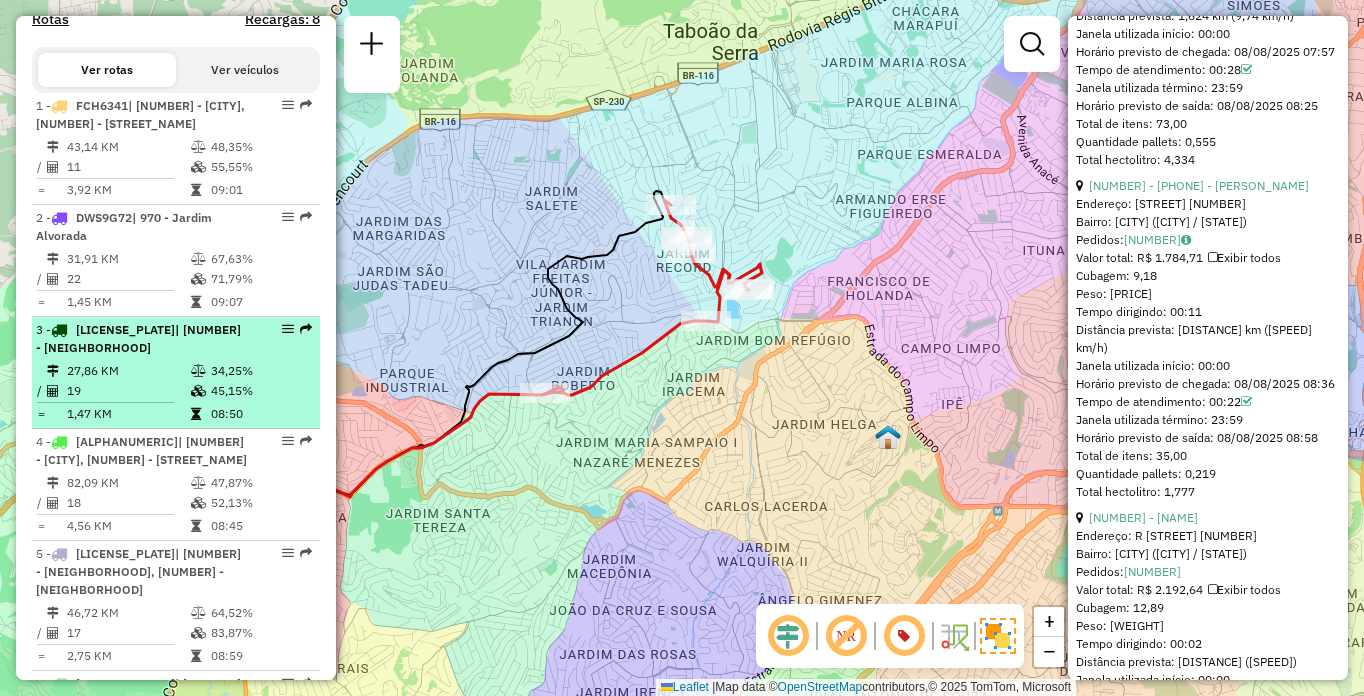 click on "27,86 KM" at bounding box center [128, 371] 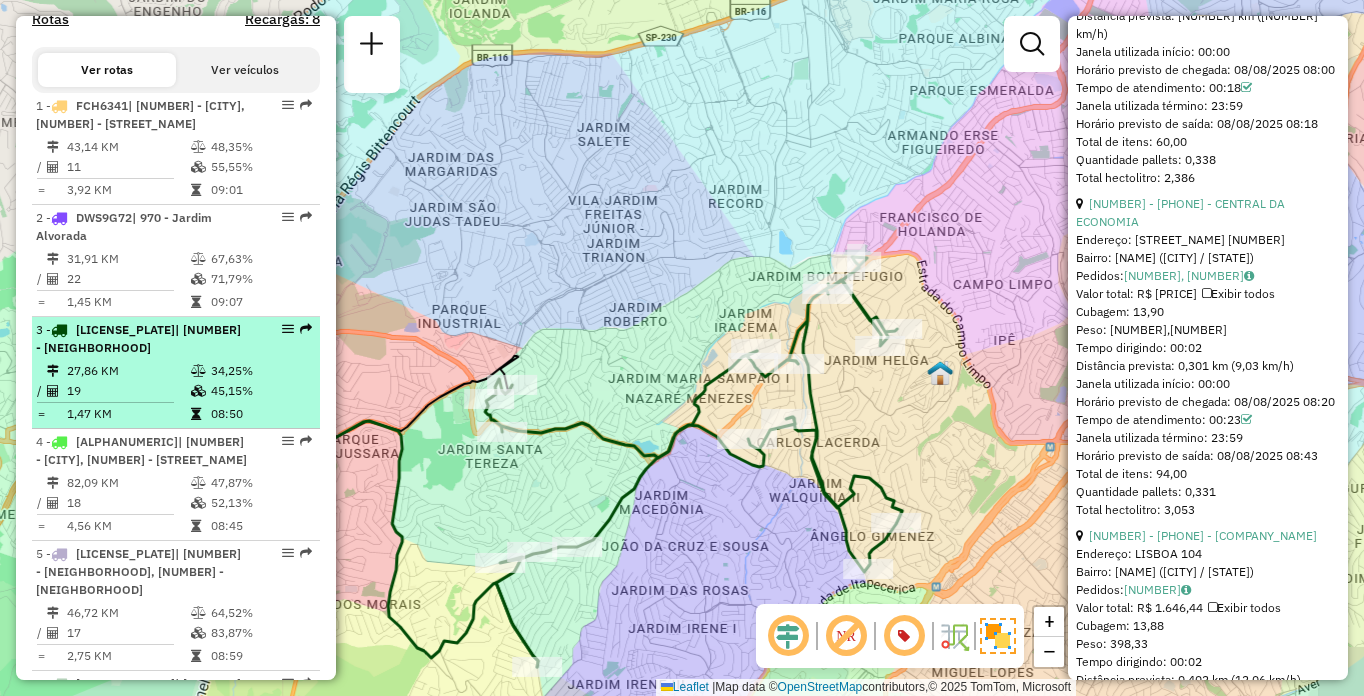 scroll, scrollTop: 1366, scrollLeft: 0, axis: vertical 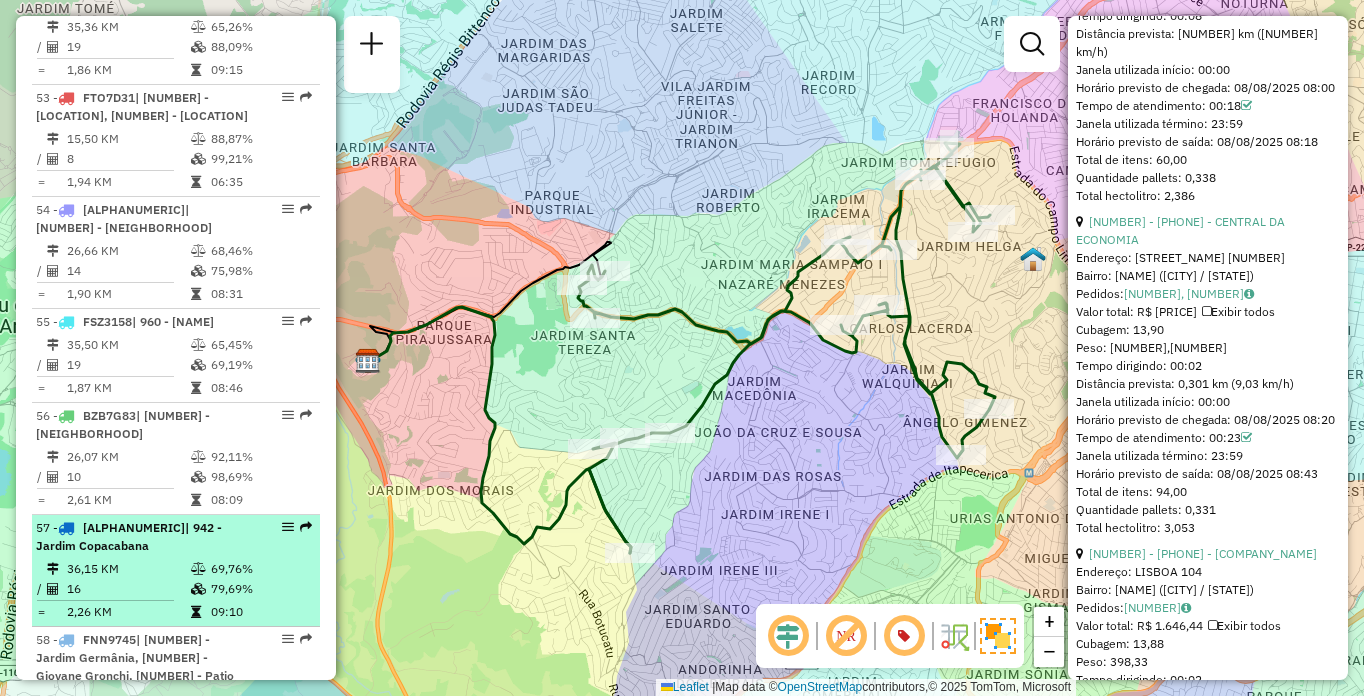 click on "69,76%" at bounding box center [260, 569] 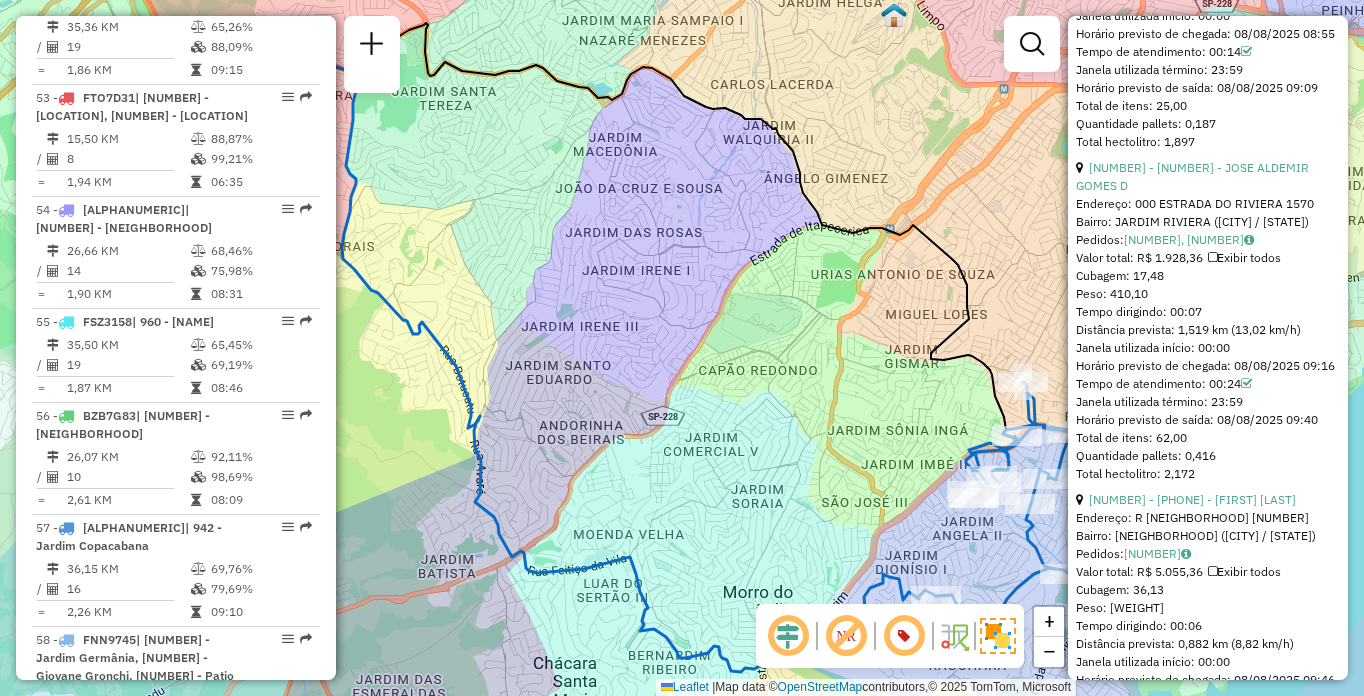 scroll, scrollTop: 4066, scrollLeft: 0, axis: vertical 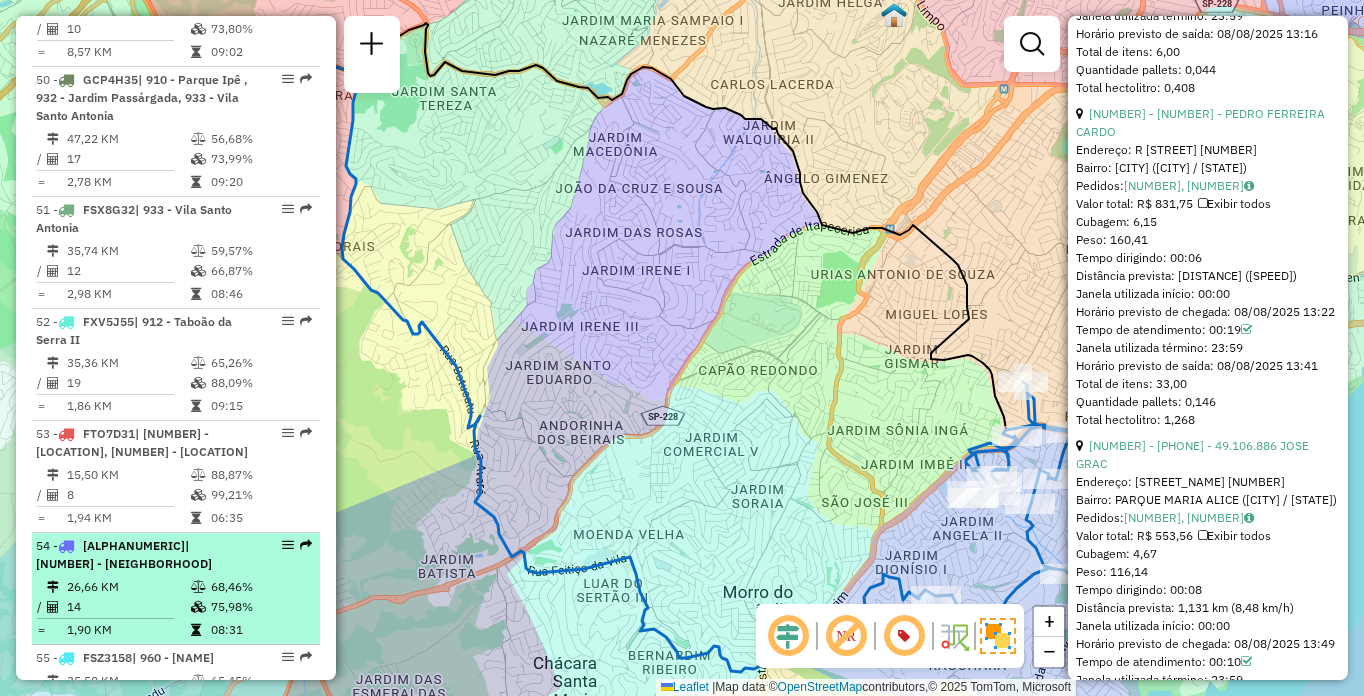 click on "68,46%" at bounding box center [260, 587] 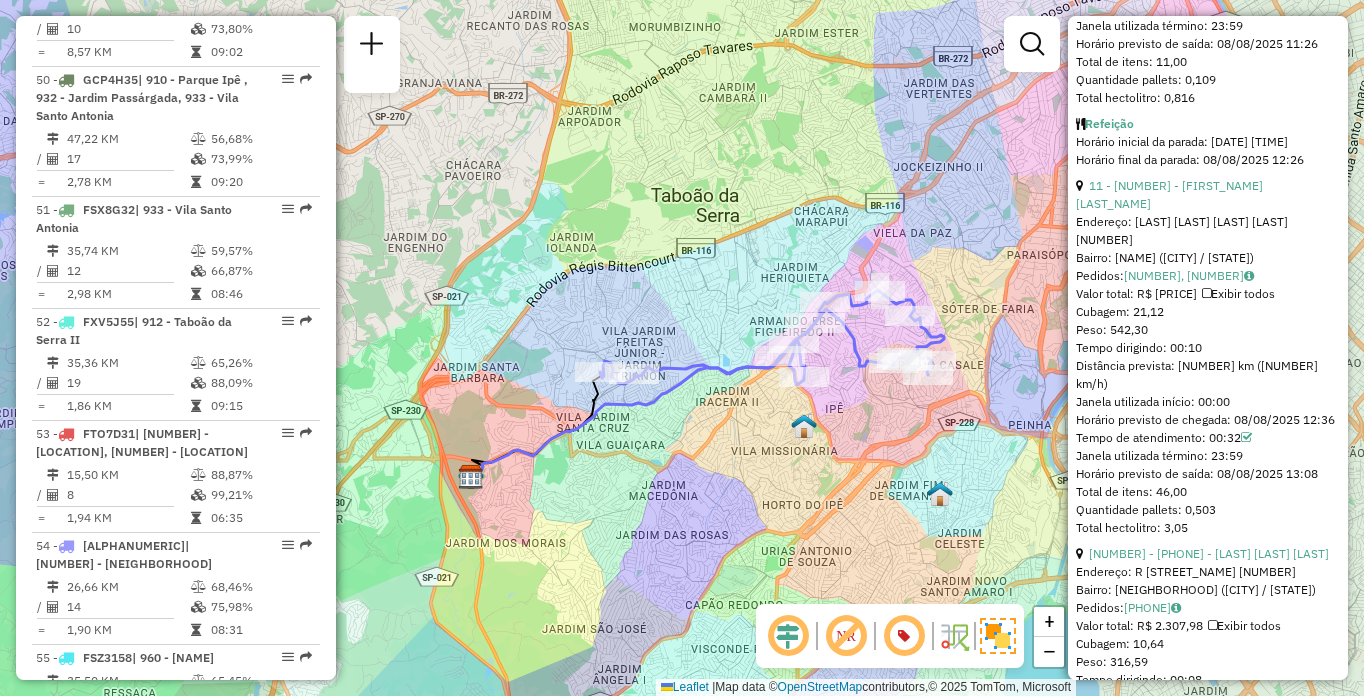 click on "[NUMBER] - [PLATE]   | [NUMBER] - [LAST] [LAST]" at bounding box center [142, 761] 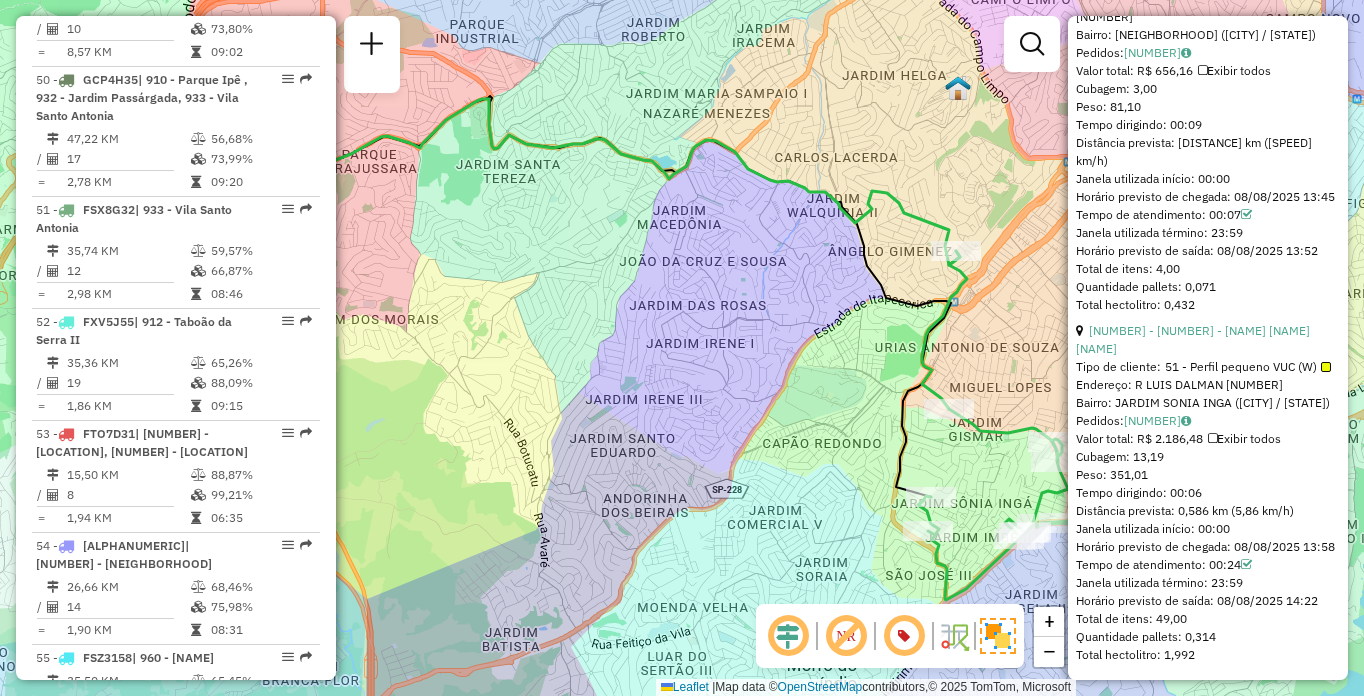 scroll, scrollTop: 3715, scrollLeft: 0, axis: vertical 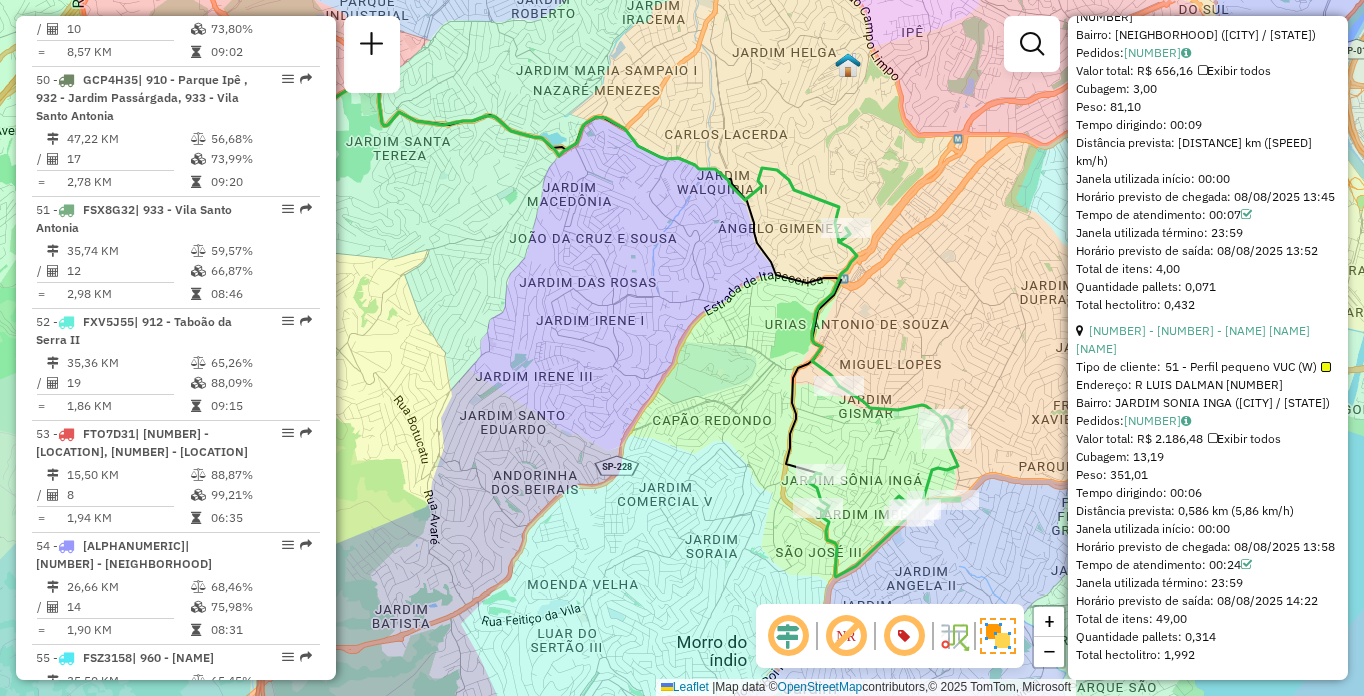 drag, startPoint x: 665, startPoint y: 453, endPoint x: 656, endPoint y: 366, distance: 87.46428 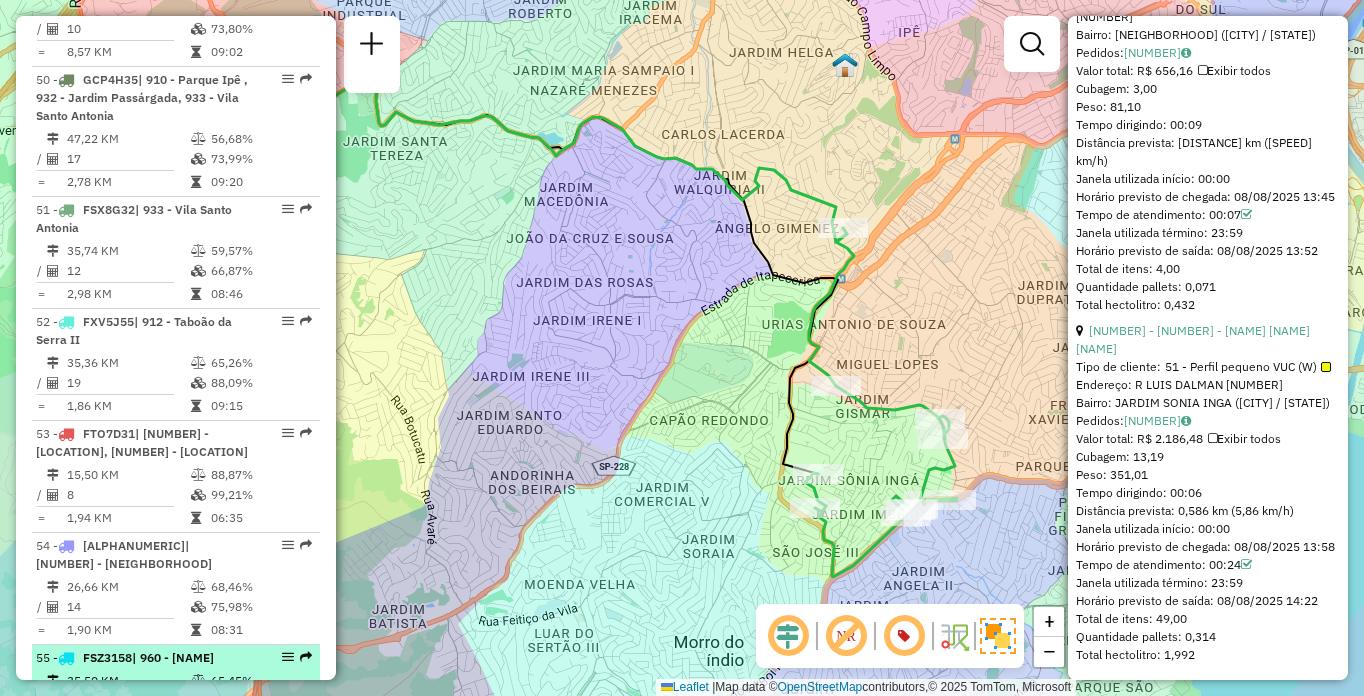 click on "19" at bounding box center [128, 701] 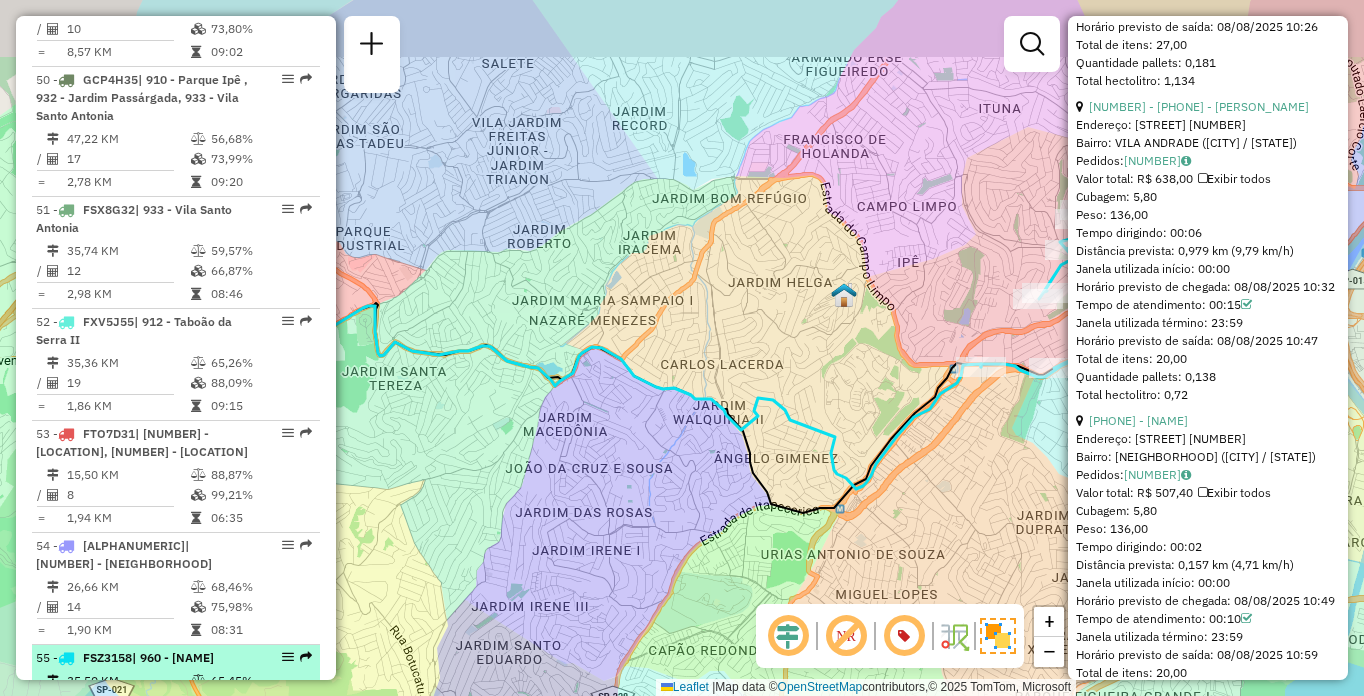 scroll, scrollTop: 4066, scrollLeft: 0, axis: vertical 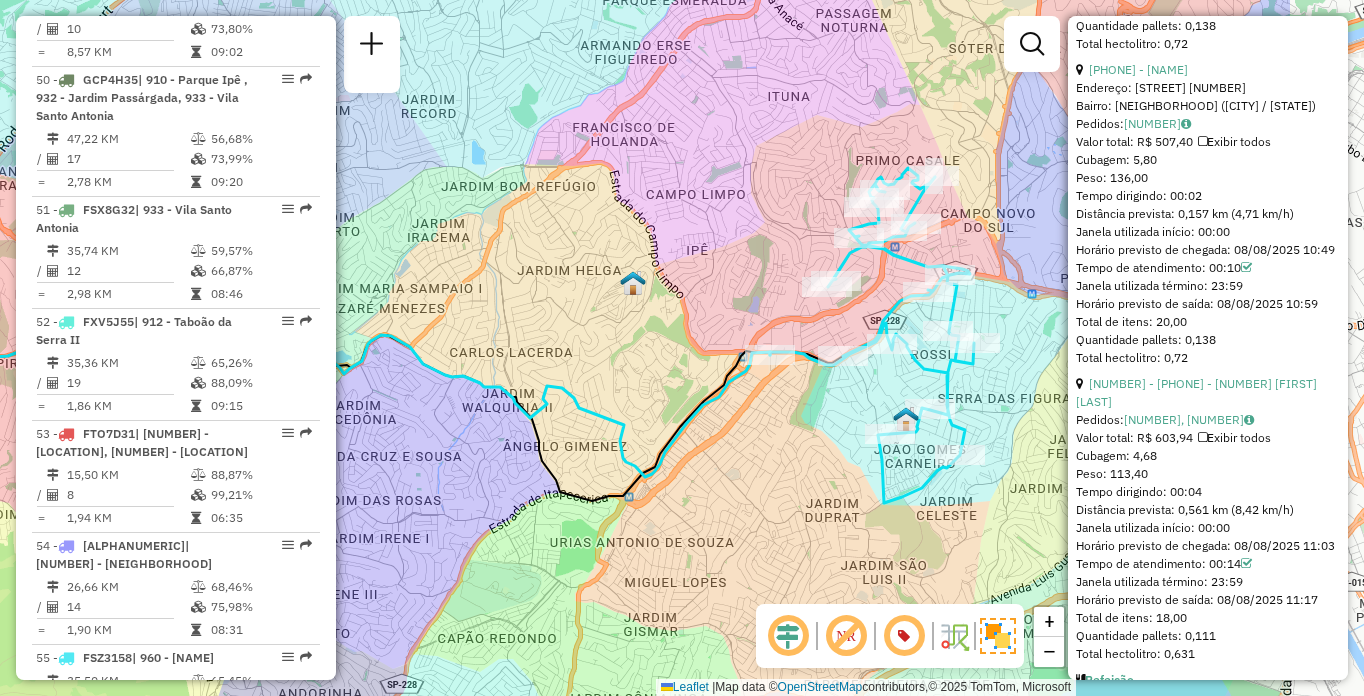 drag, startPoint x: 898, startPoint y: 288, endPoint x: 687, endPoint y: 276, distance: 211.34096 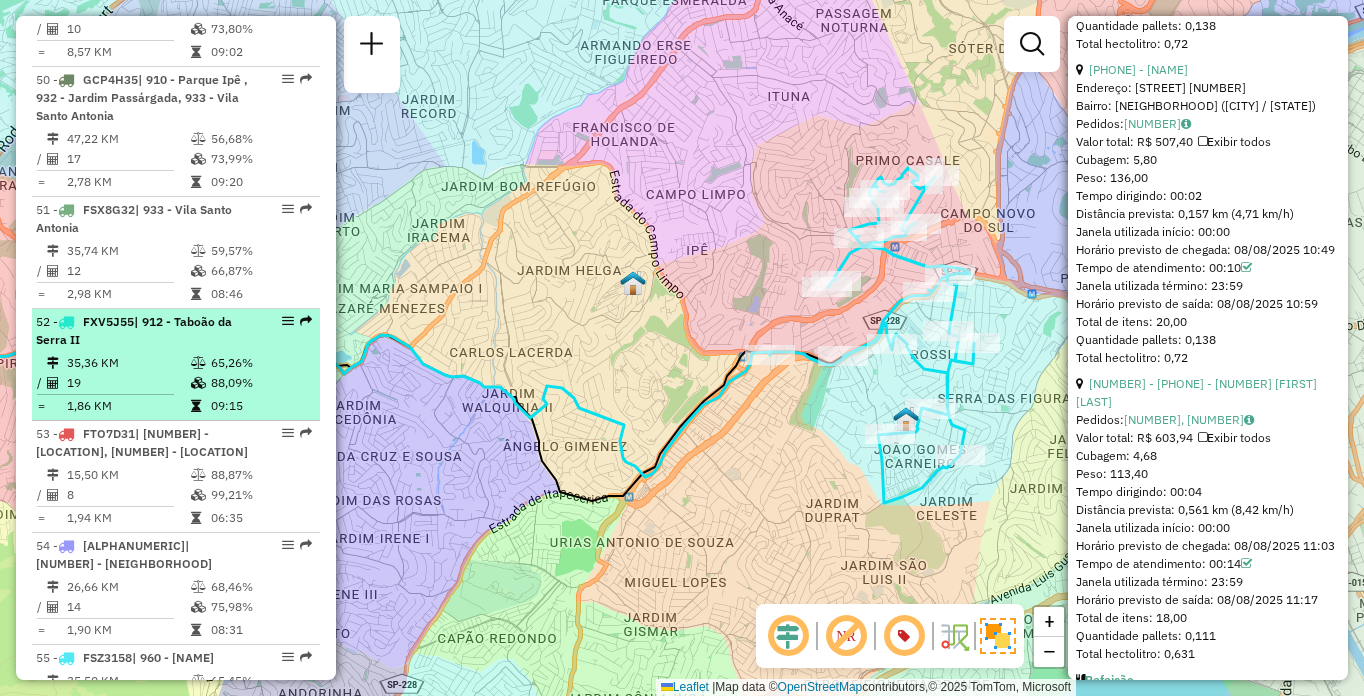 click on "19" at bounding box center [128, 383] 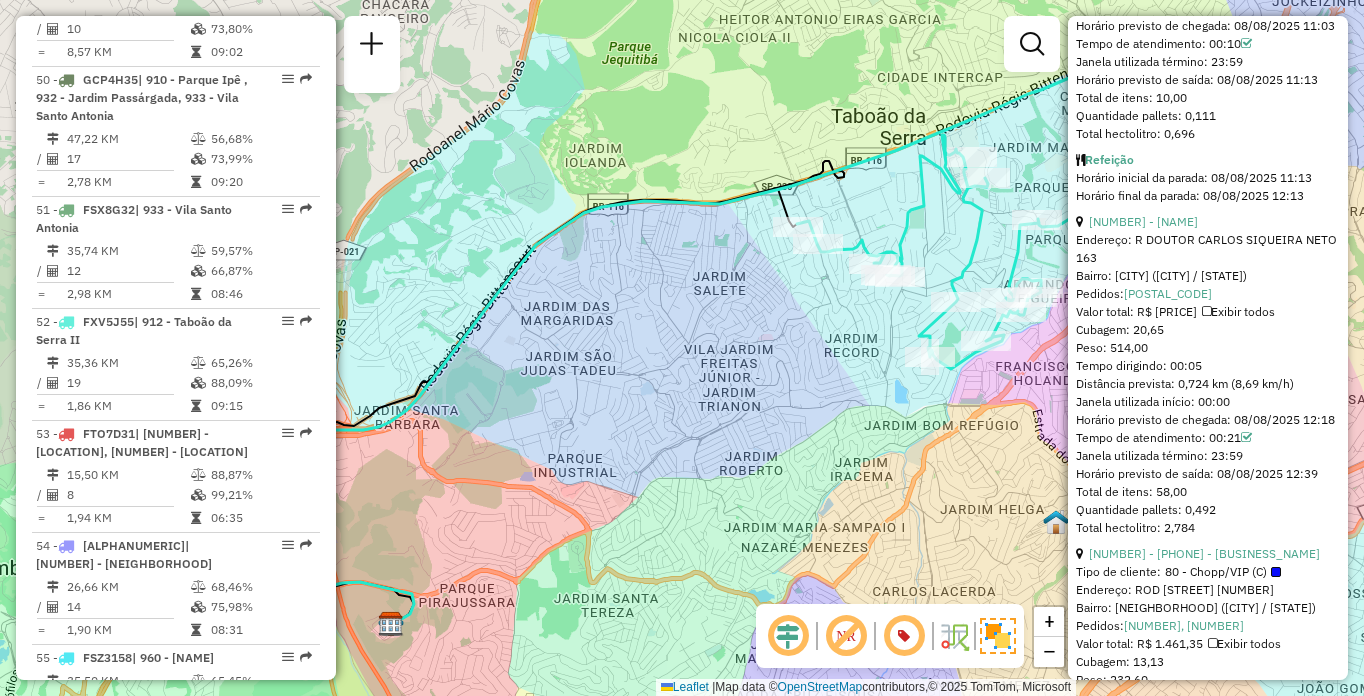 scroll, scrollTop: 1390, scrollLeft: 0, axis: vertical 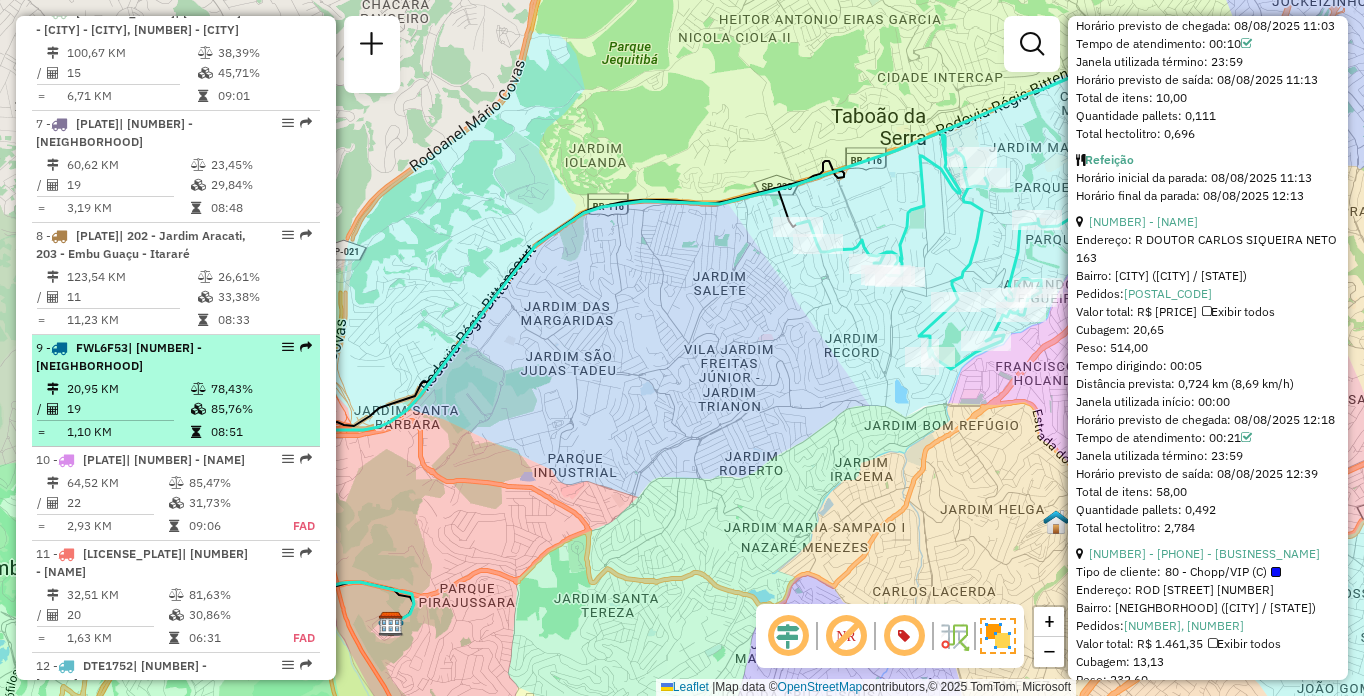 click on "20,95 KM" at bounding box center (128, 389) 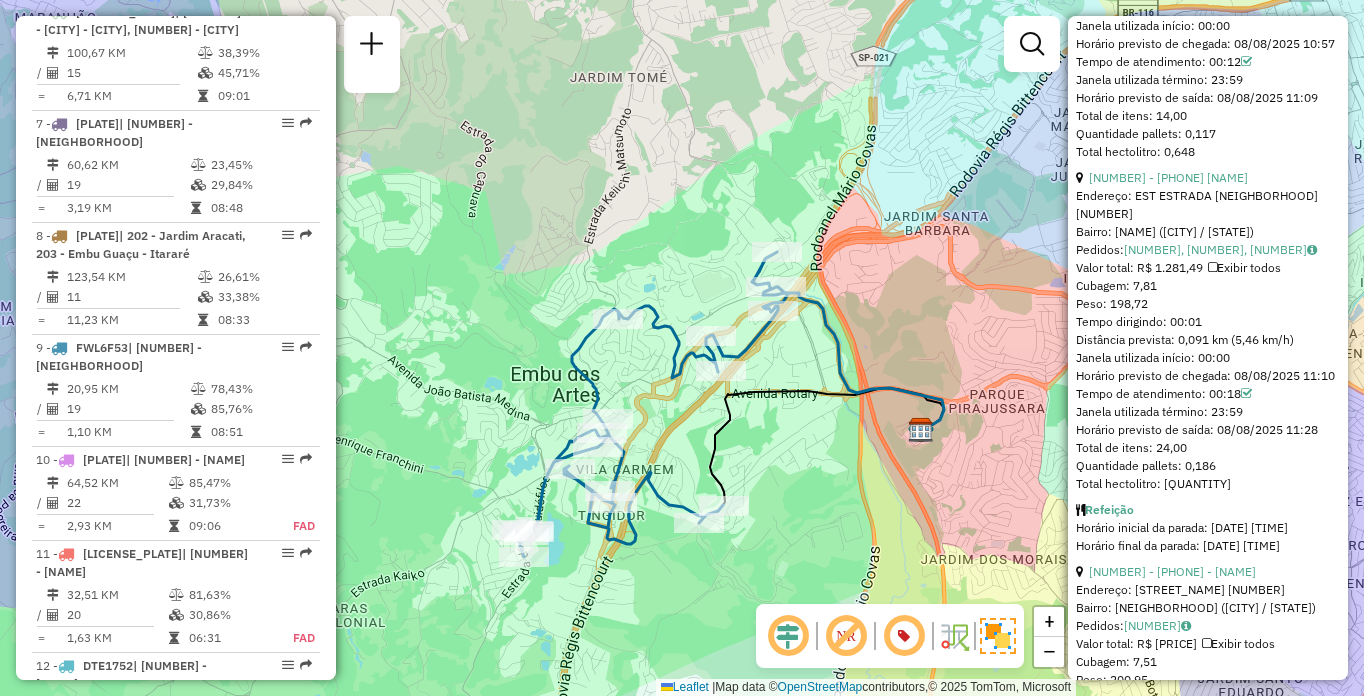 scroll, scrollTop: 5310, scrollLeft: 0, axis: vertical 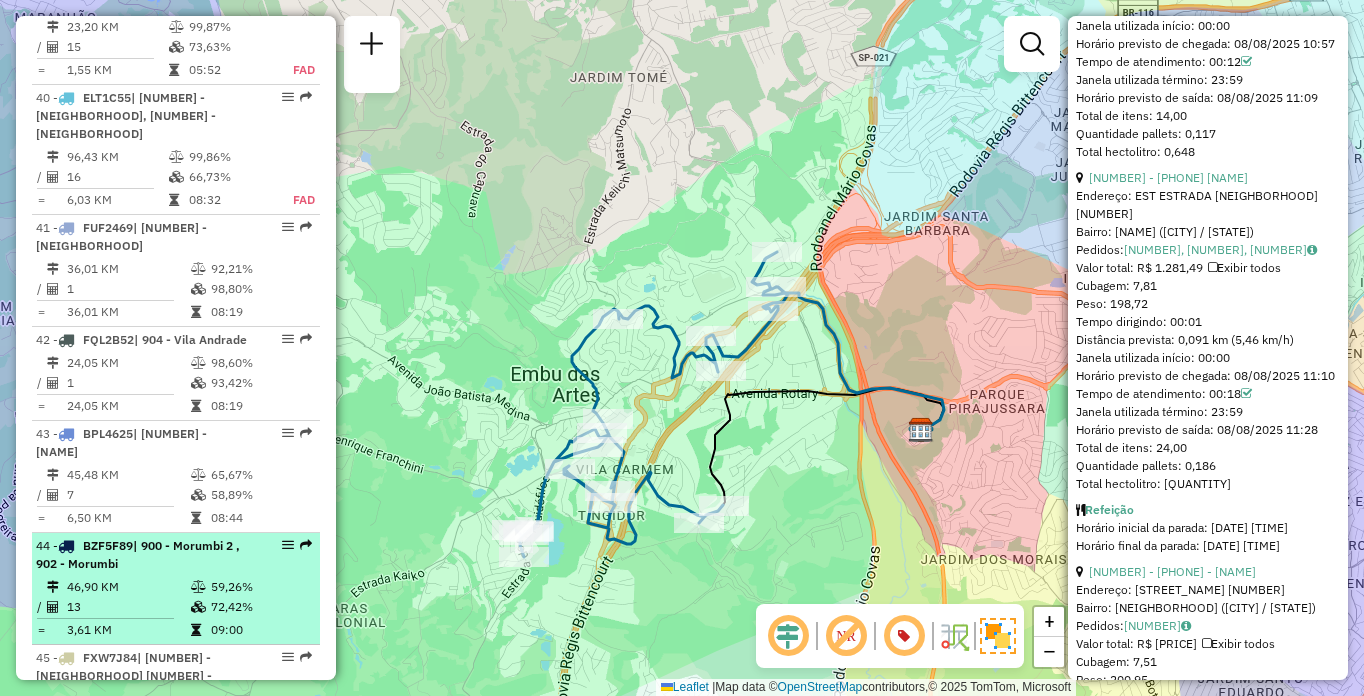 click on "13" at bounding box center (128, 607) 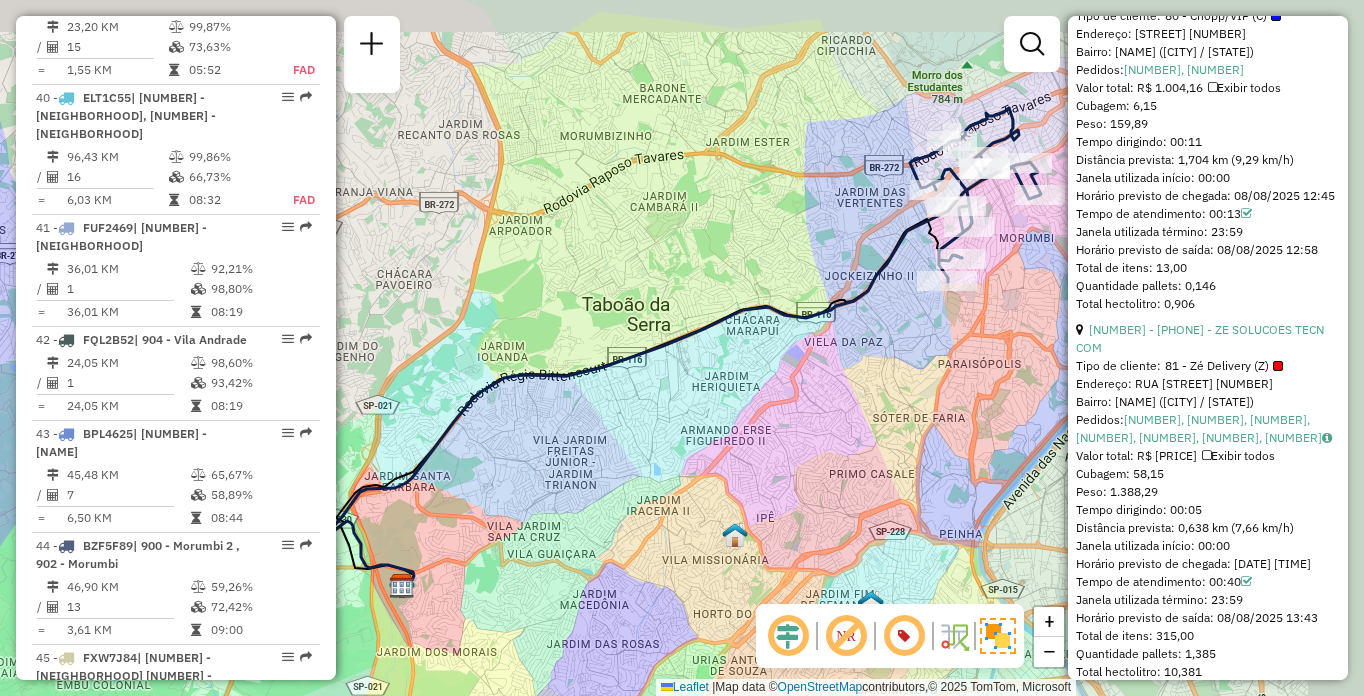 scroll, scrollTop: 4084, scrollLeft: 0, axis: vertical 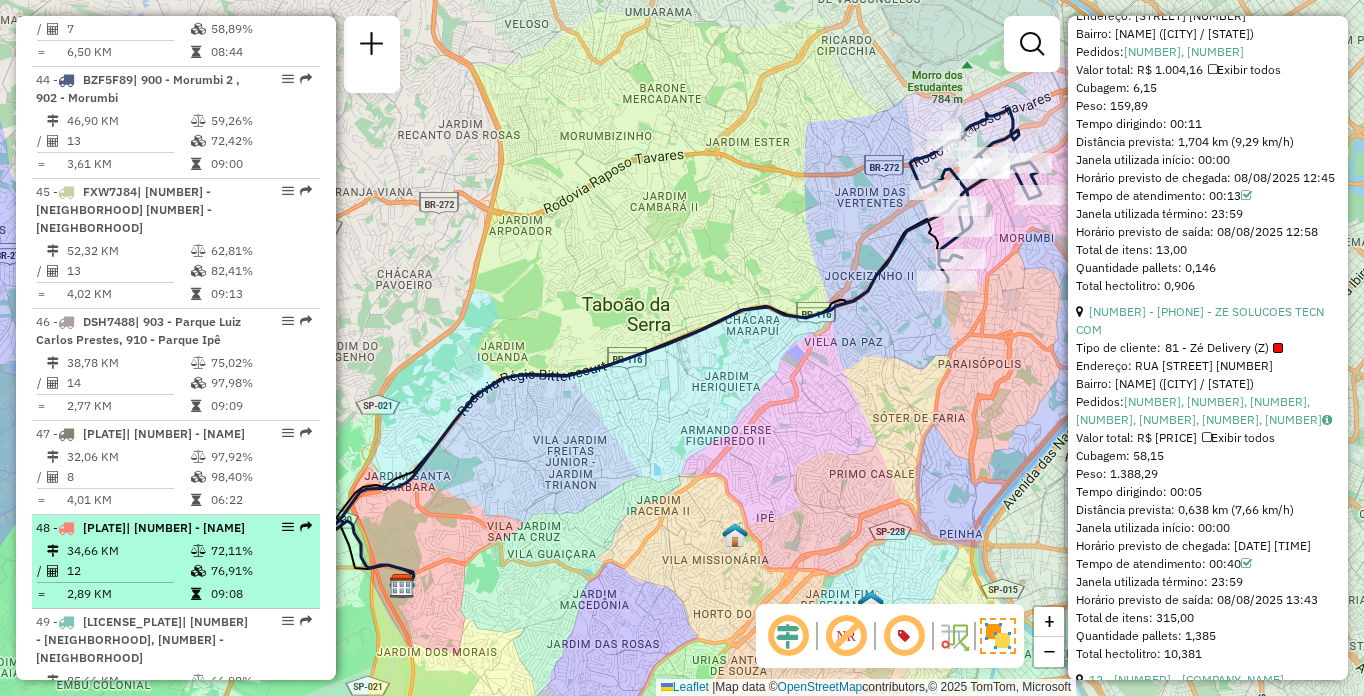 click on "12" at bounding box center (128, 571) 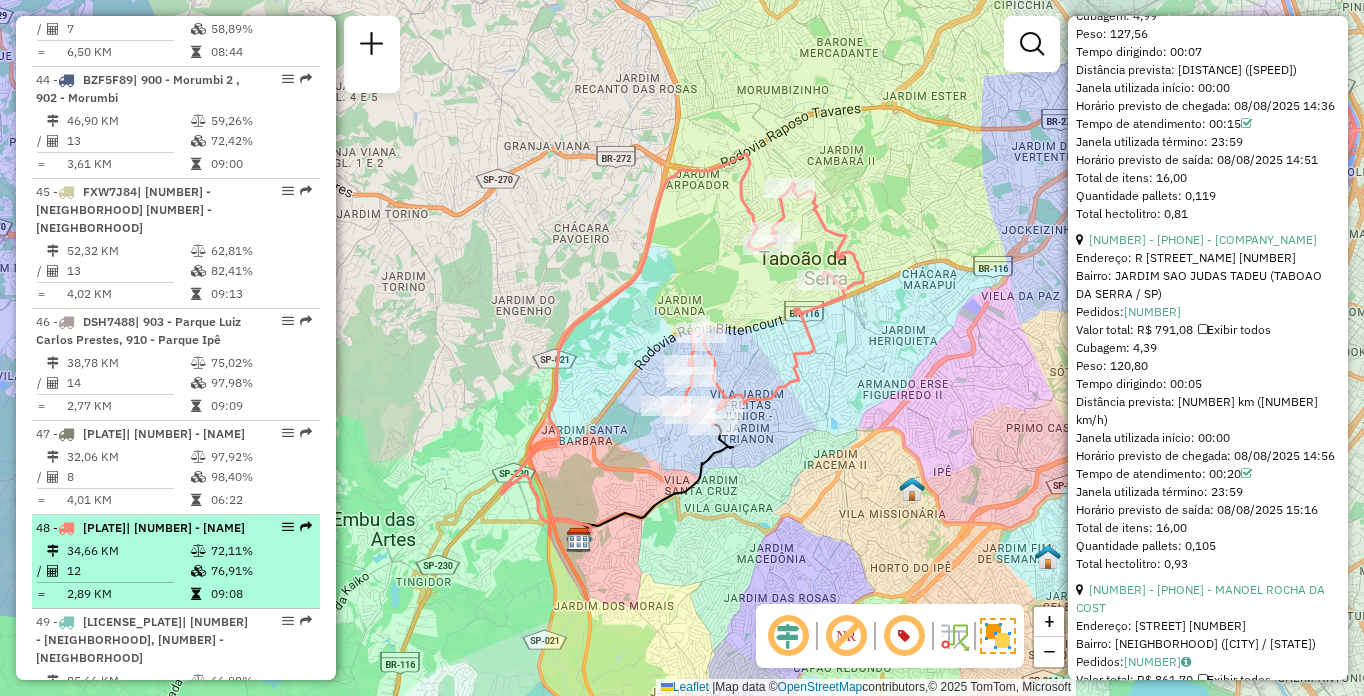 scroll, scrollTop: 4066, scrollLeft: 0, axis: vertical 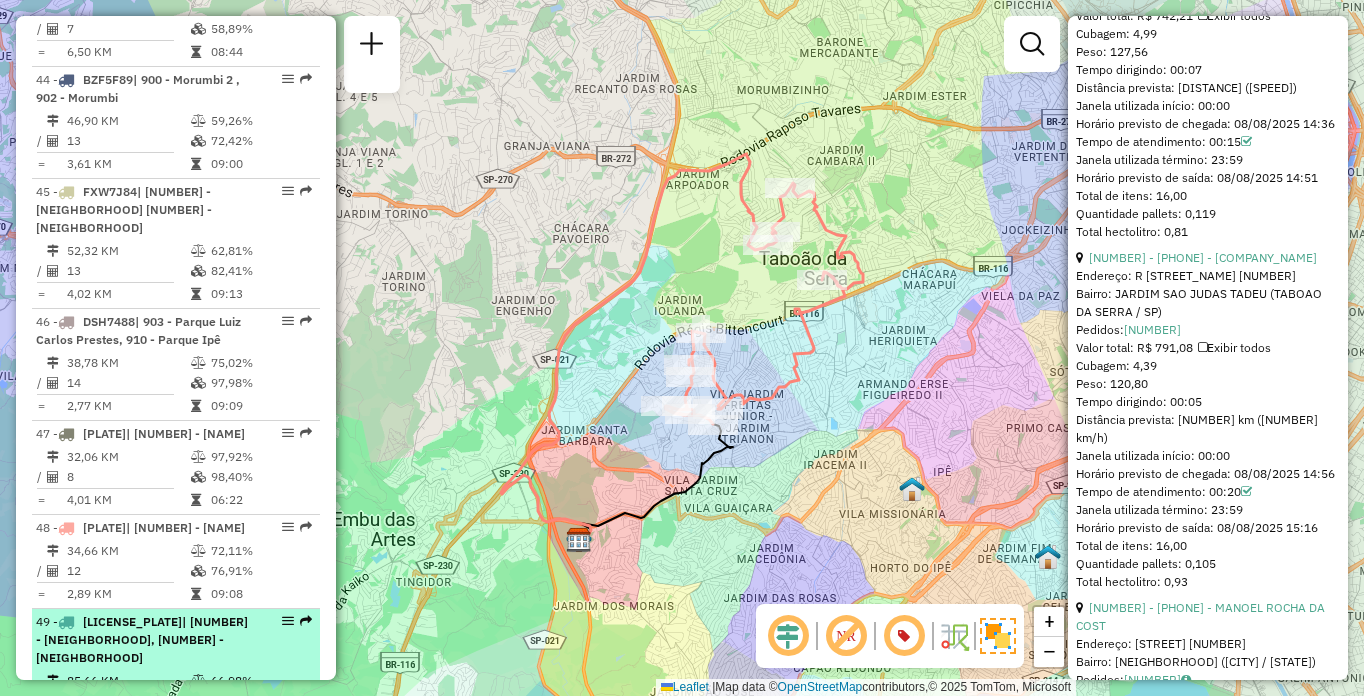 click at bounding box center [200, 681] 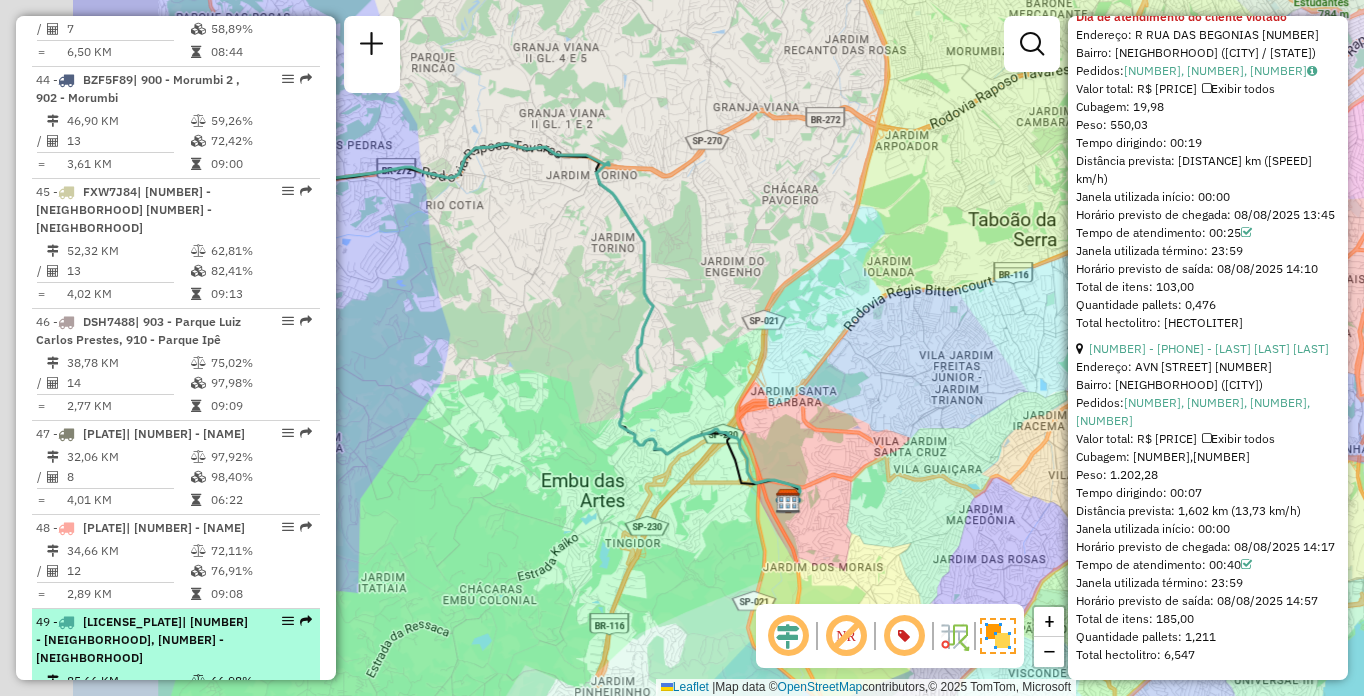 scroll, scrollTop: 3661, scrollLeft: 0, axis: vertical 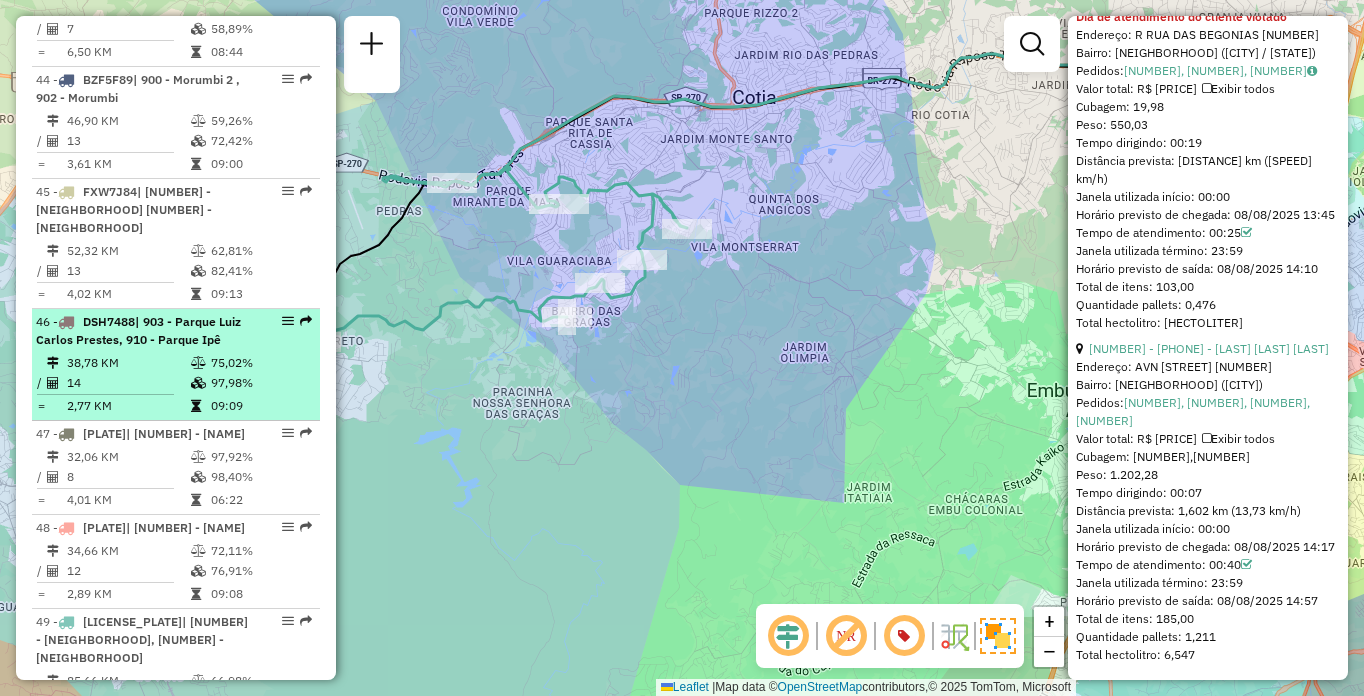 click on "09:09" at bounding box center (260, 406) 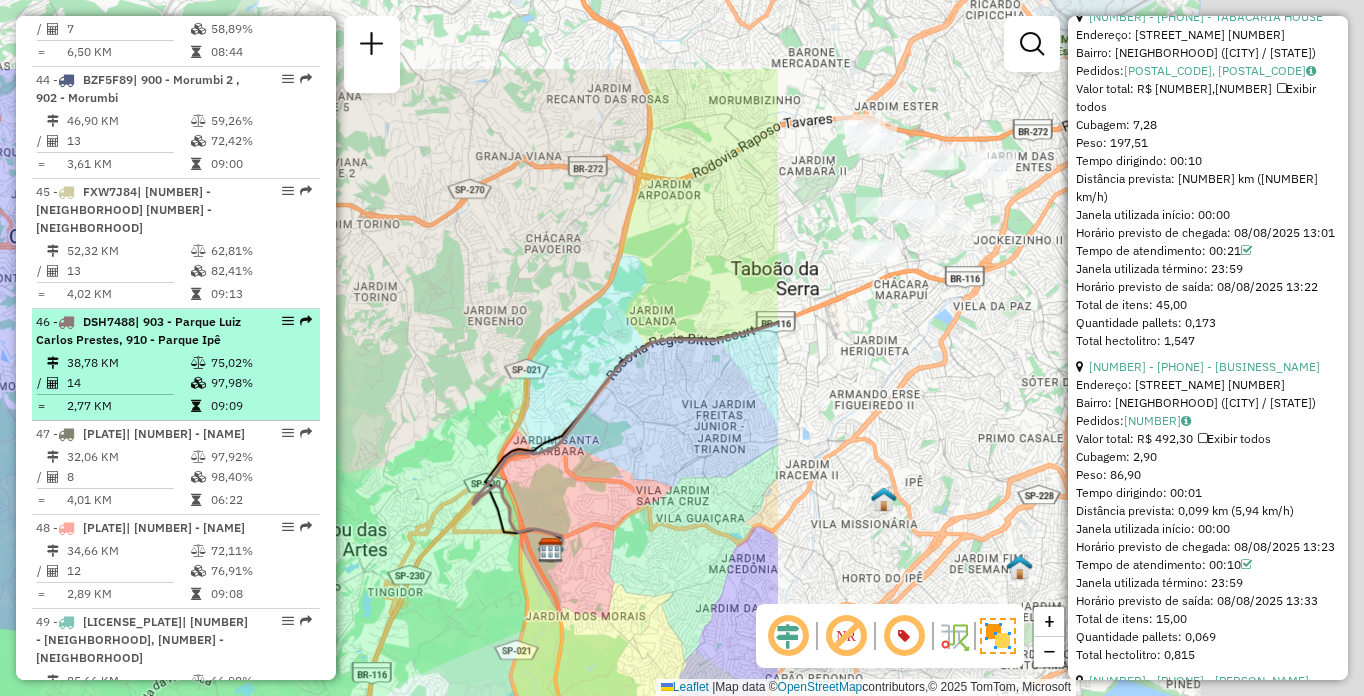 scroll, scrollTop: 4084, scrollLeft: 0, axis: vertical 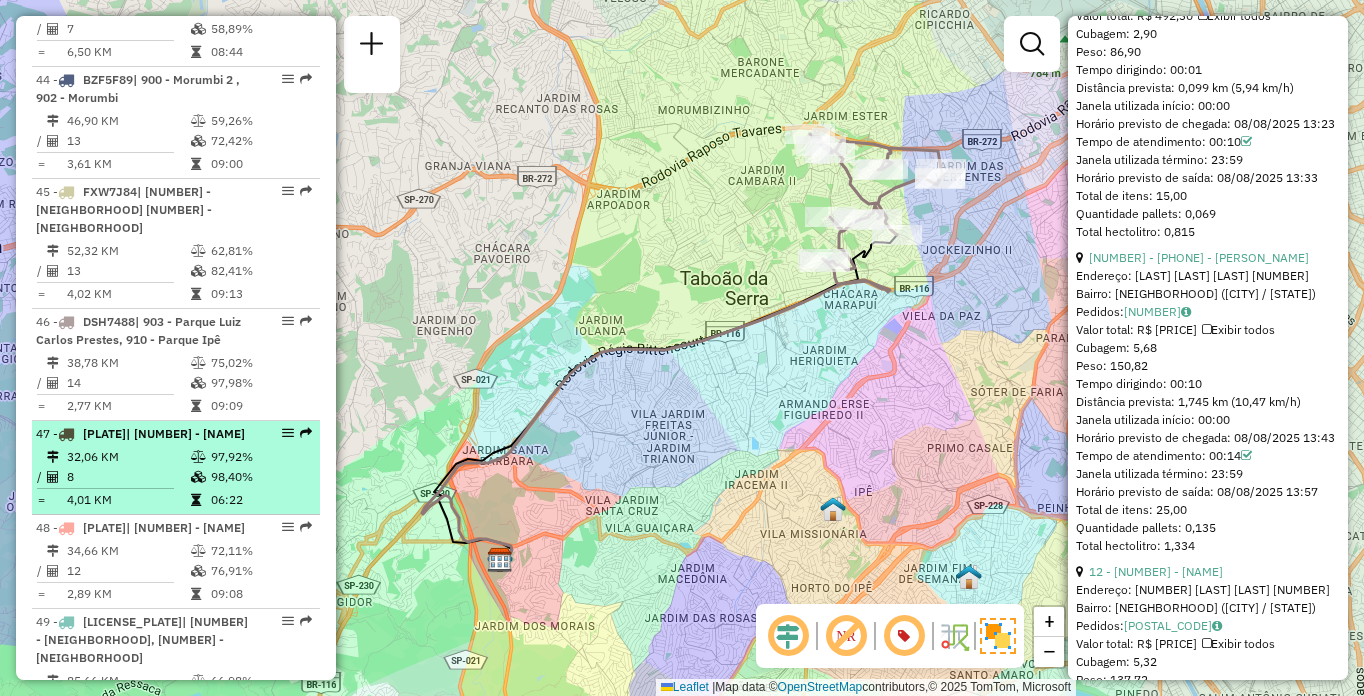 click on "[NUMBER] - [PLATE] | [NUMBER] - [NAME] [NAME]" at bounding box center [142, 434] 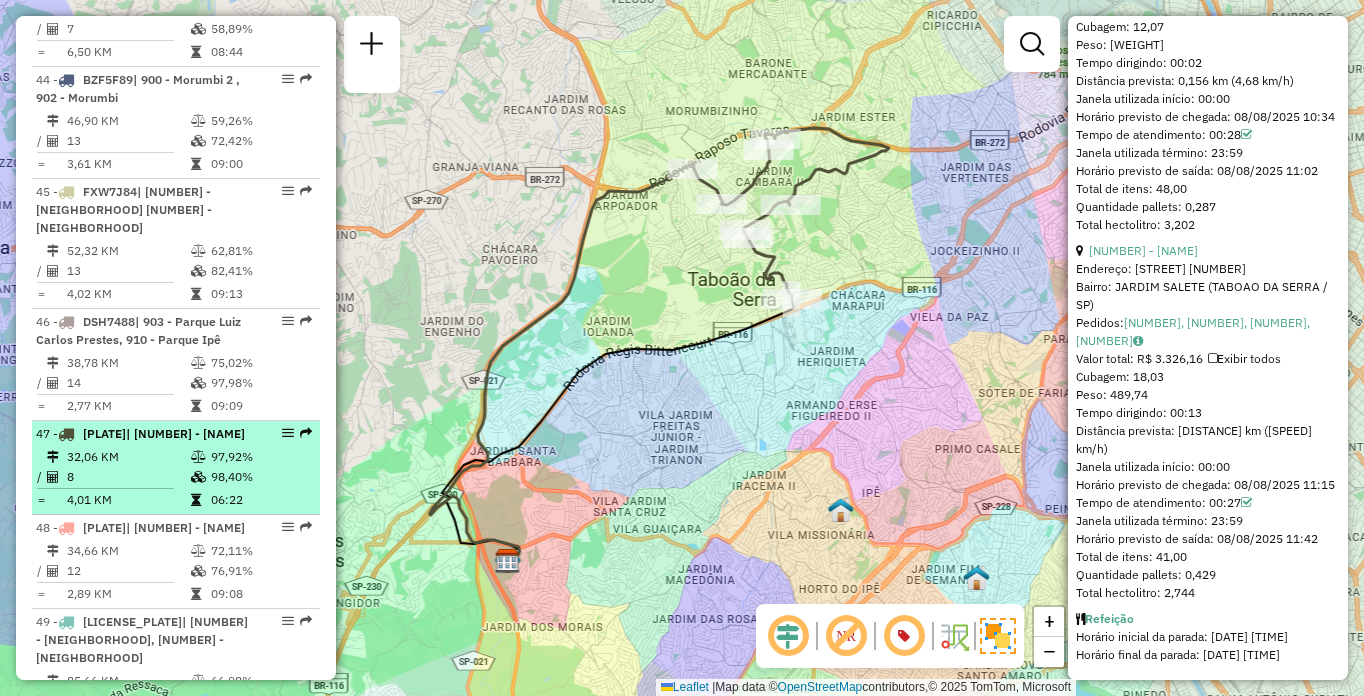 scroll, scrollTop: 2997, scrollLeft: 0, axis: vertical 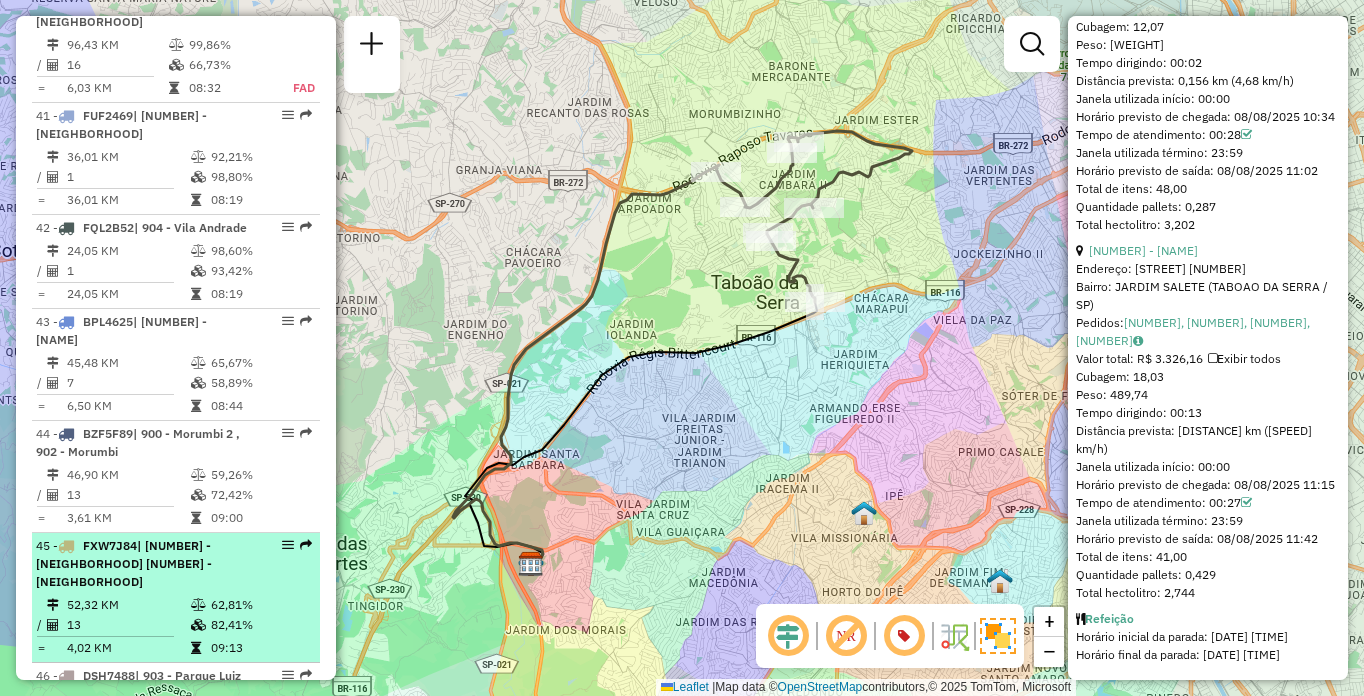 click on "| [NUMBER] - [NEIGHBORHOOD] [NUMBER] - [NEIGHBORHOOD]" at bounding box center [124, 563] 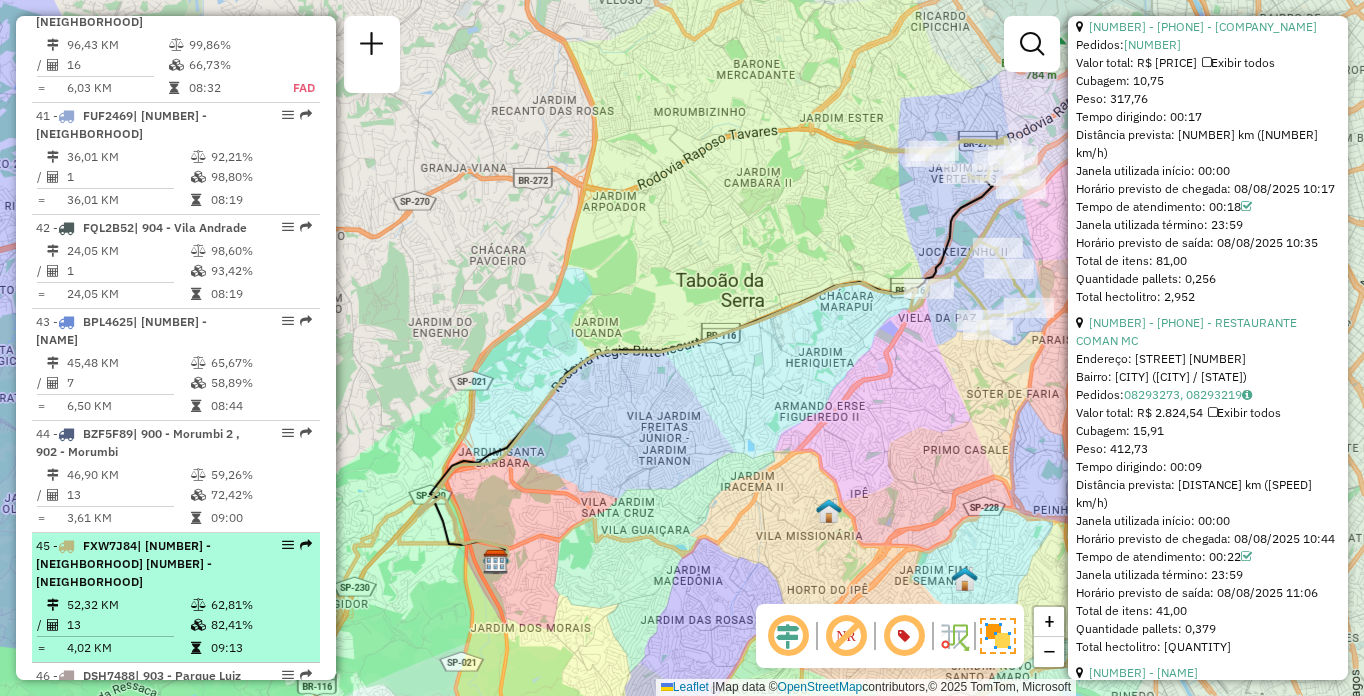 scroll, scrollTop: 4084, scrollLeft: 0, axis: vertical 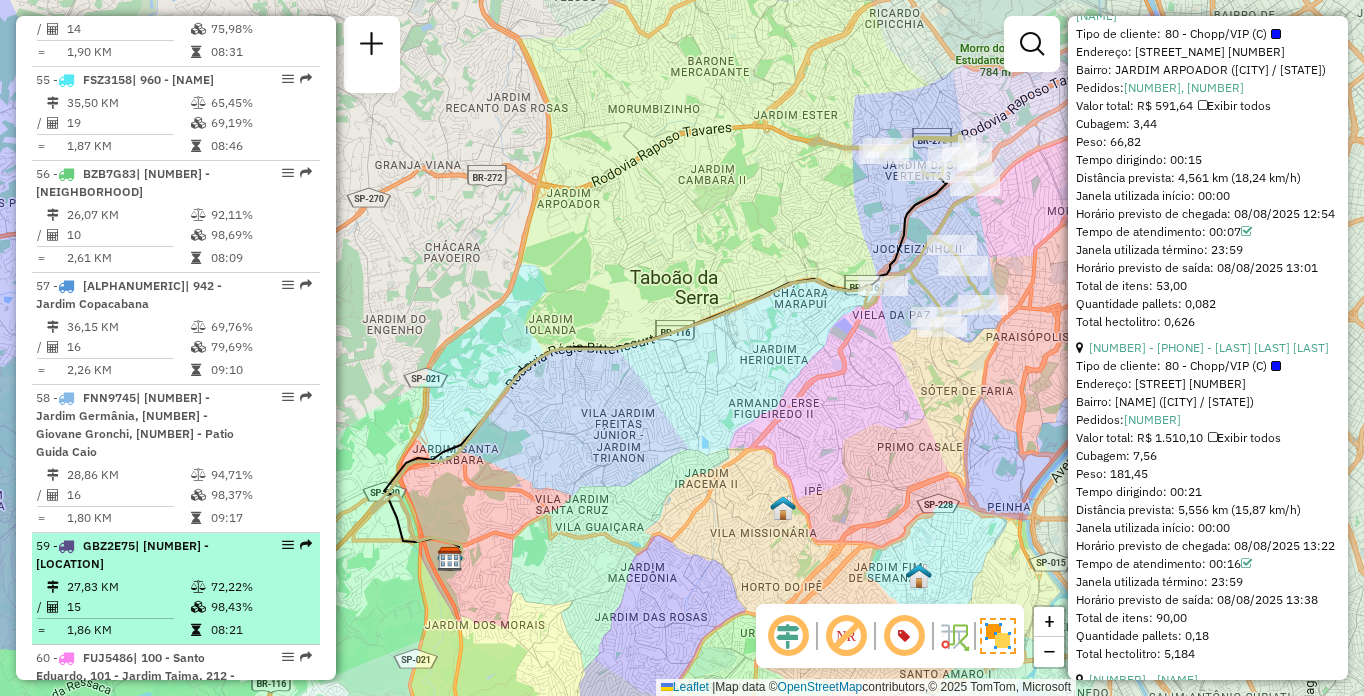 click on "[CODE] | [NUMBER] - [NAME]" at bounding box center (142, 555) 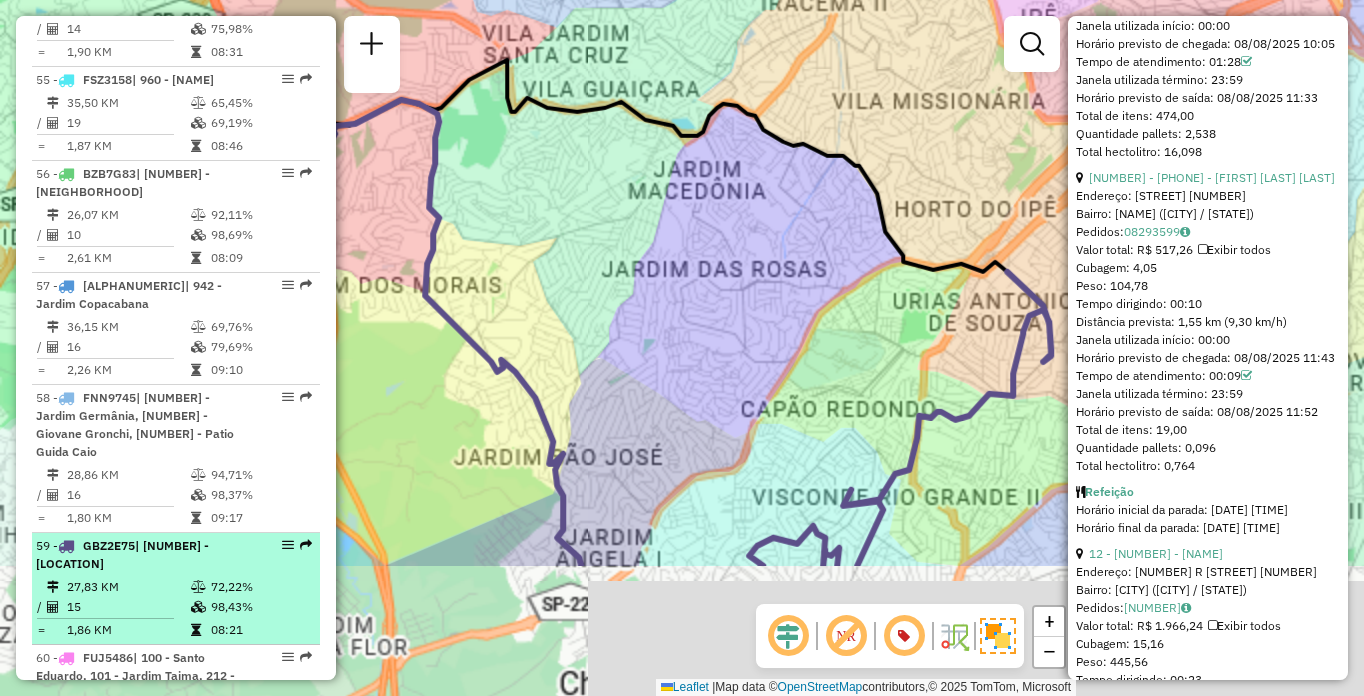 scroll, scrollTop: 4066, scrollLeft: 0, axis: vertical 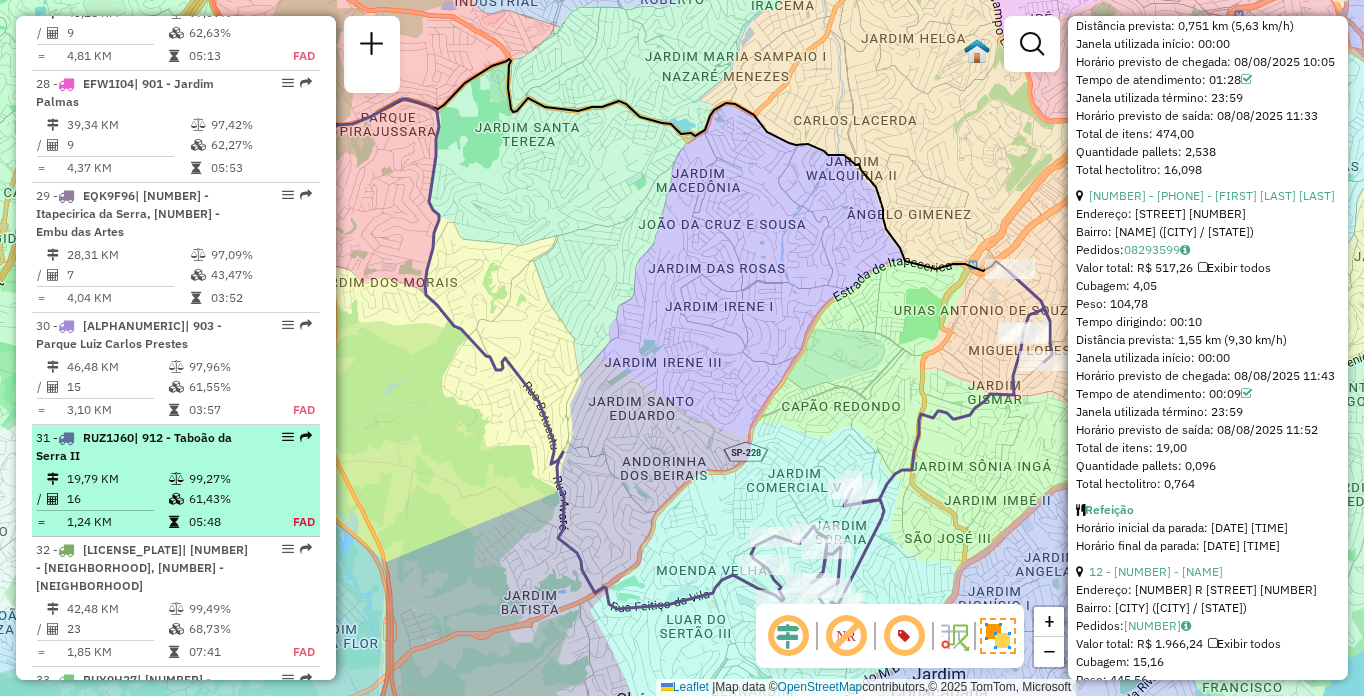click on "16" at bounding box center [117, 499] 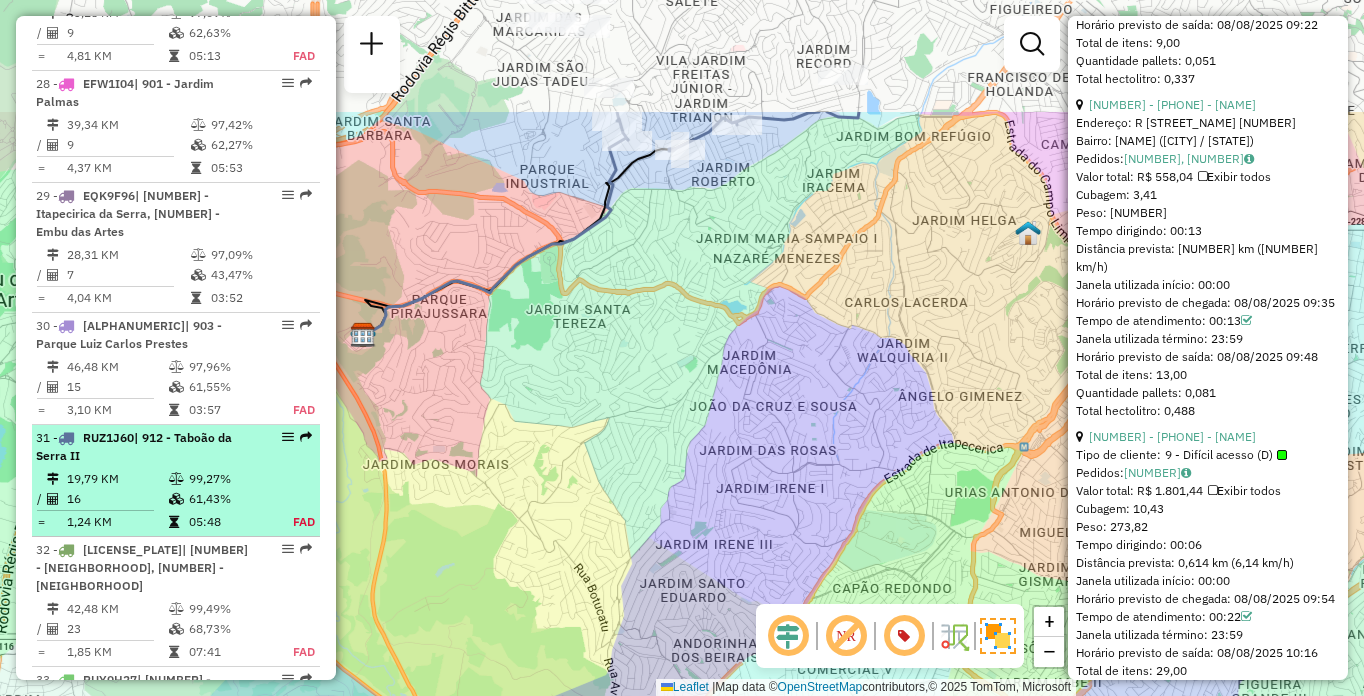 scroll, scrollTop: 4047, scrollLeft: 0, axis: vertical 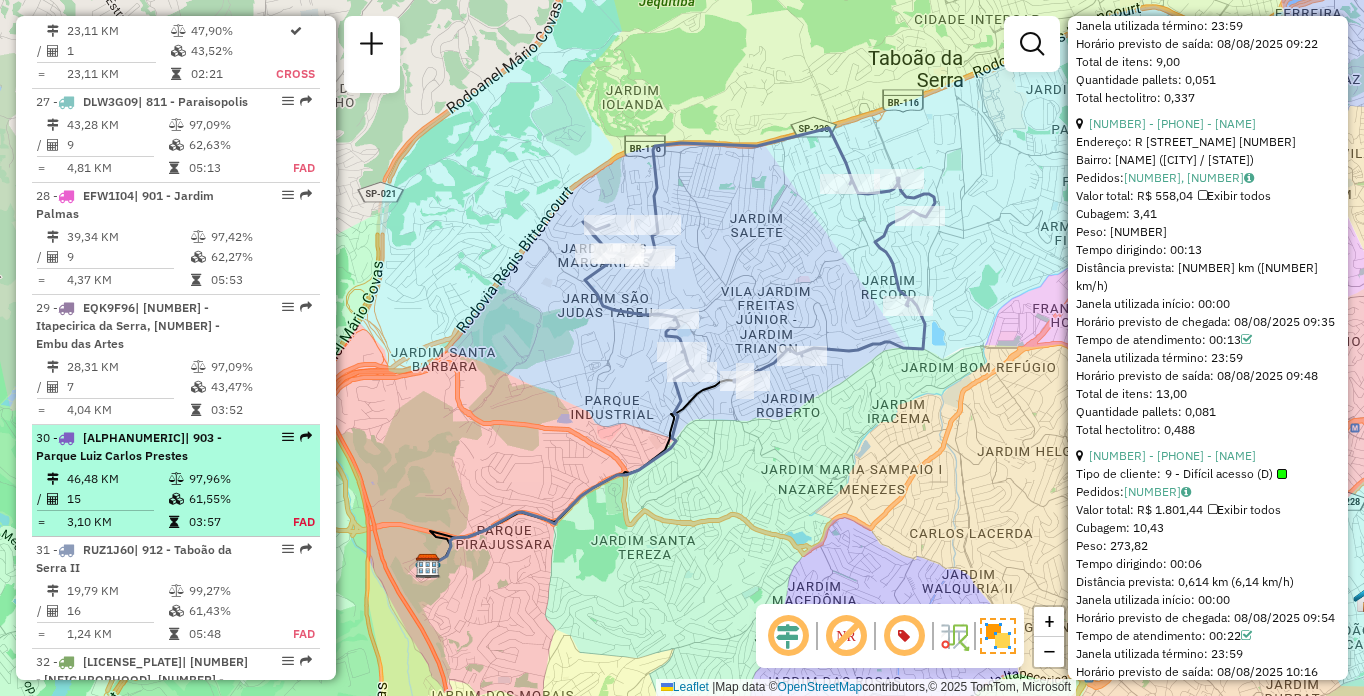click on "15" at bounding box center (117, 499) 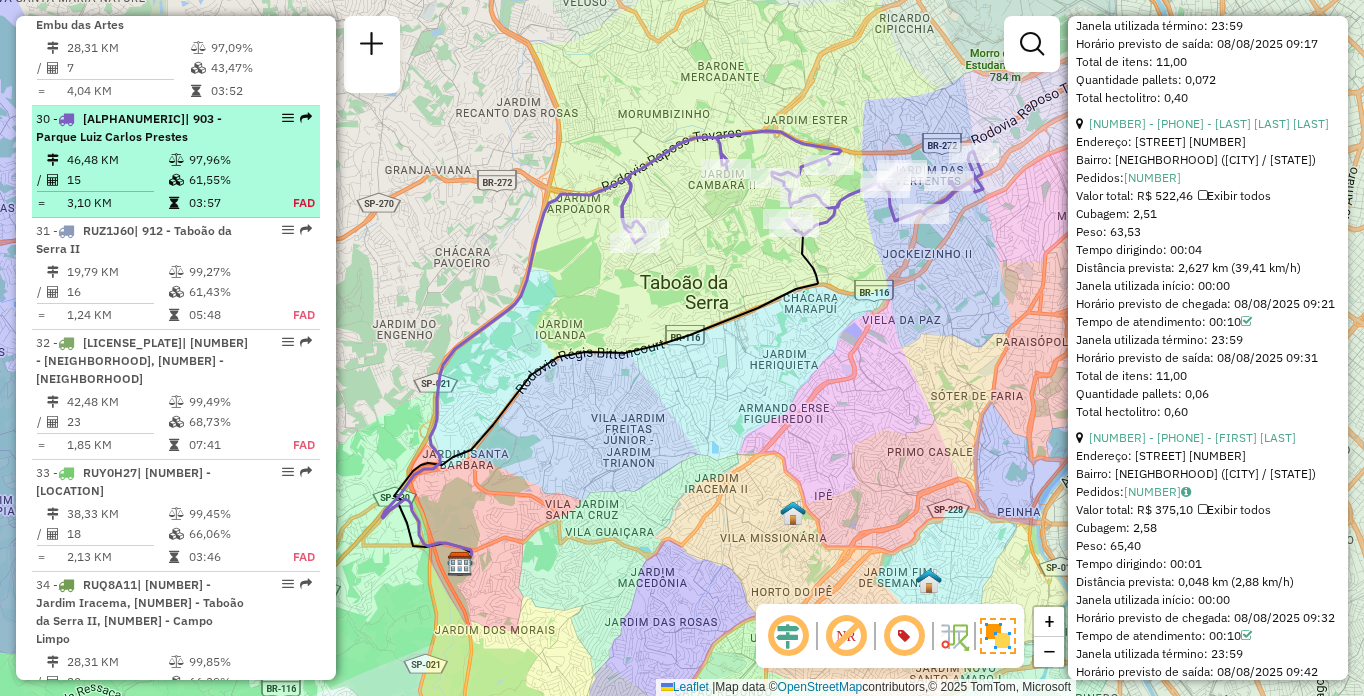 scroll, scrollTop: 7268, scrollLeft: 0, axis: vertical 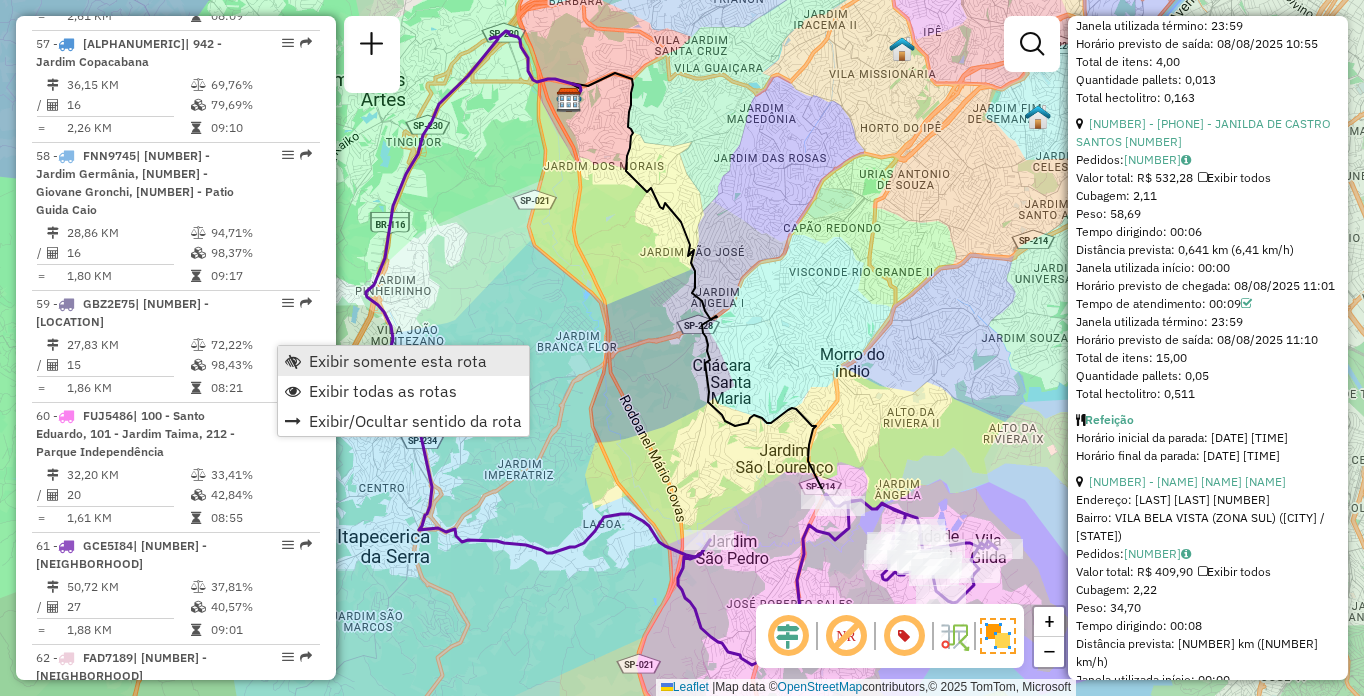 click on "Exibir somente esta rota" at bounding box center (398, 361) 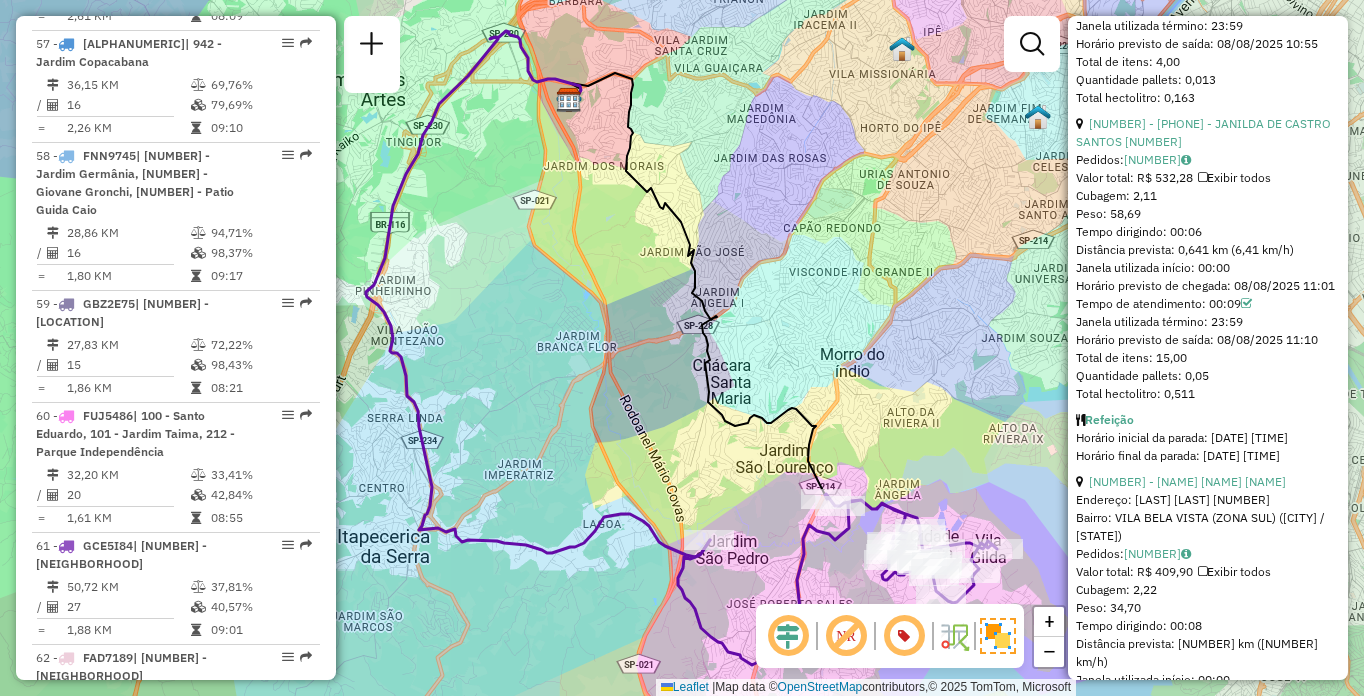 click on "Exibir somente esta rota" at bounding box center [398, 361] 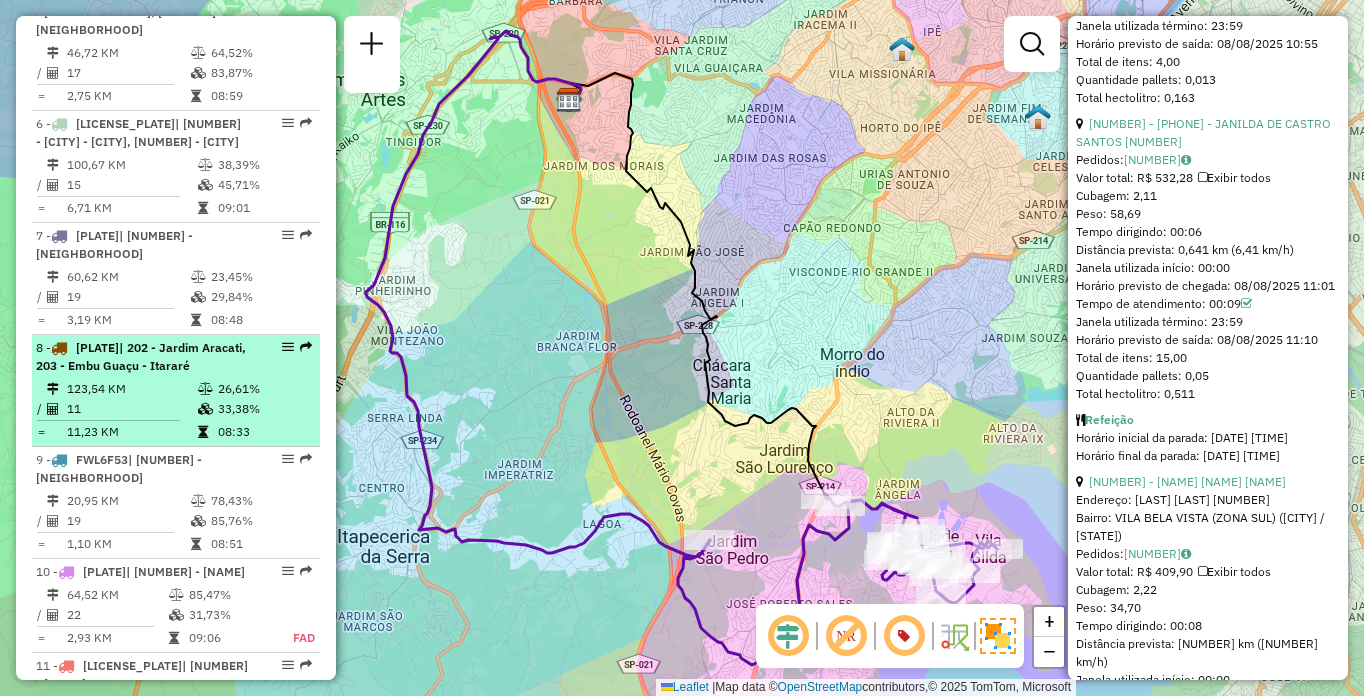 click on "11" at bounding box center (131, 409) 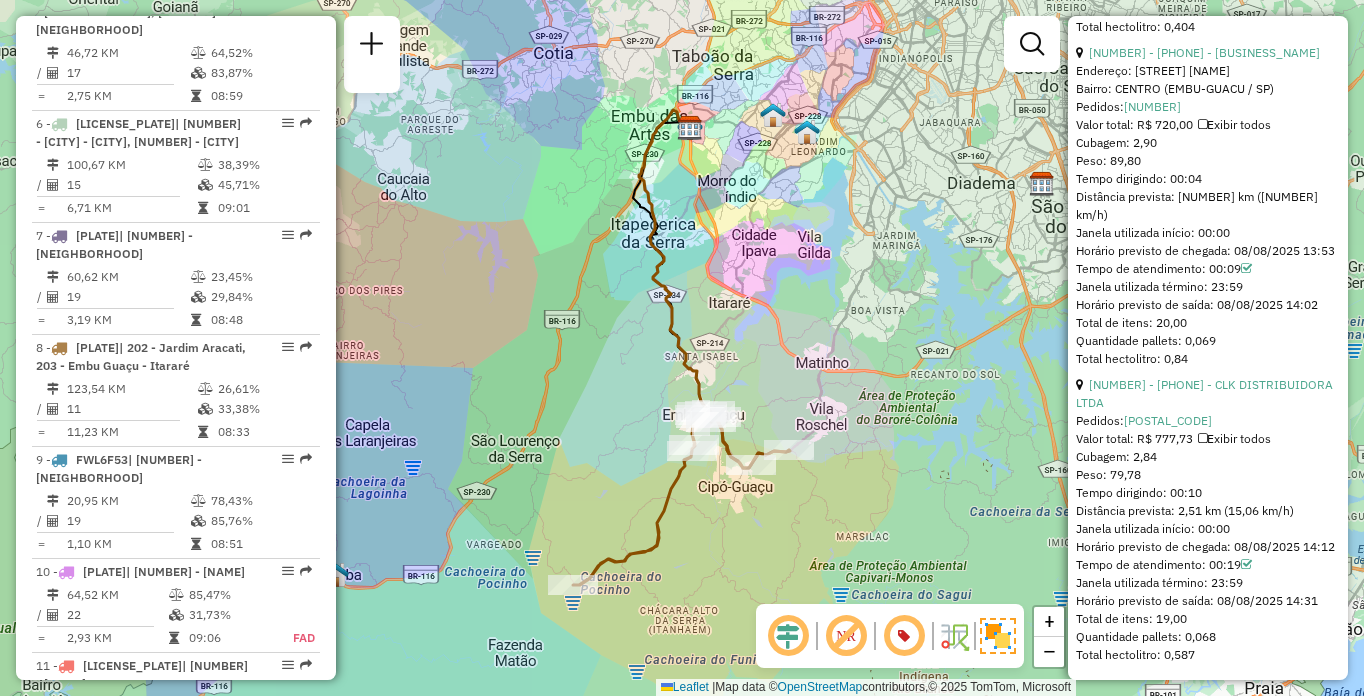 scroll, scrollTop: 6448, scrollLeft: 0, axis: vertical 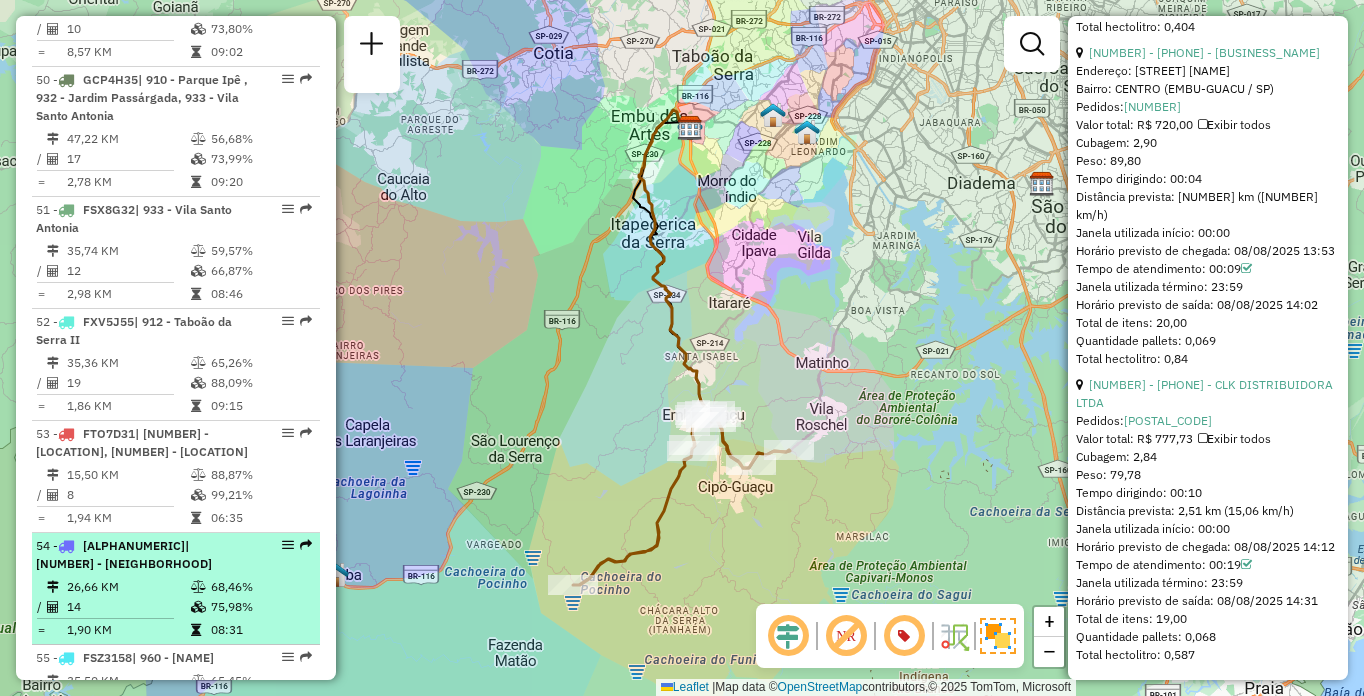 click on "14" at bounding box center (128, 607) 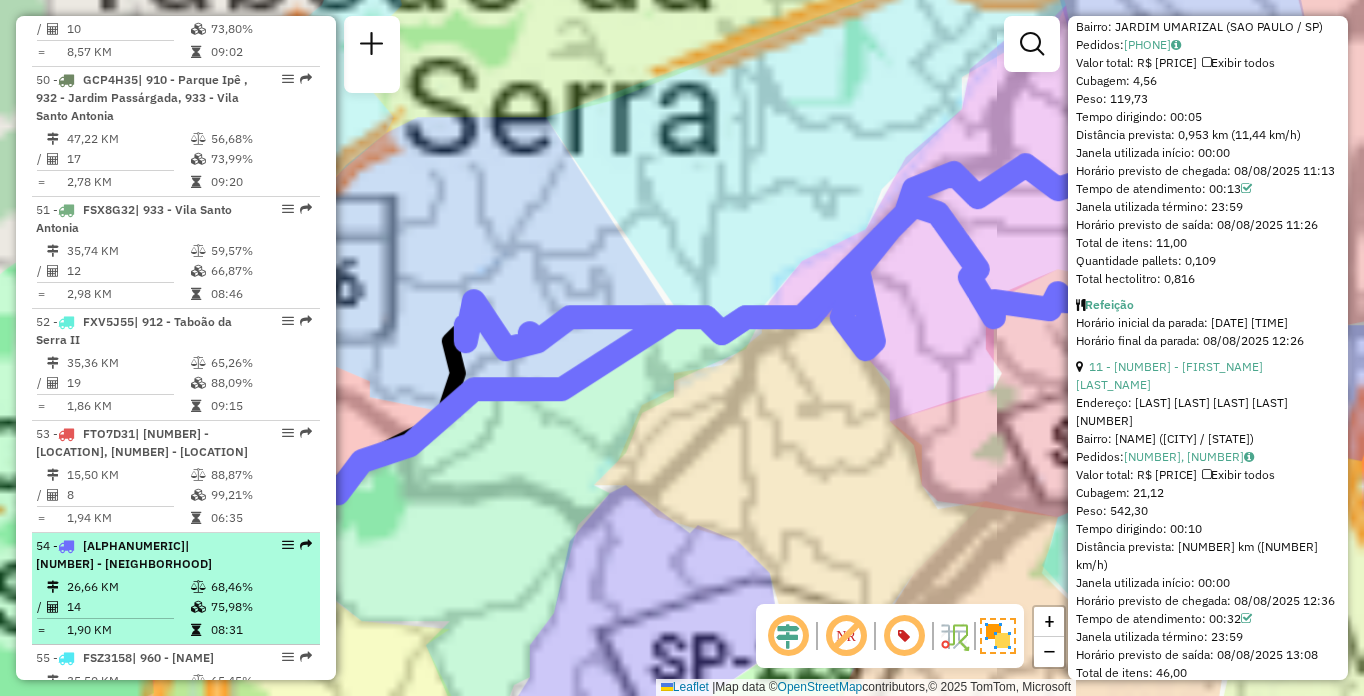 scroll, scrollTop: 4066, scrollLeft: 0, axis: vertical 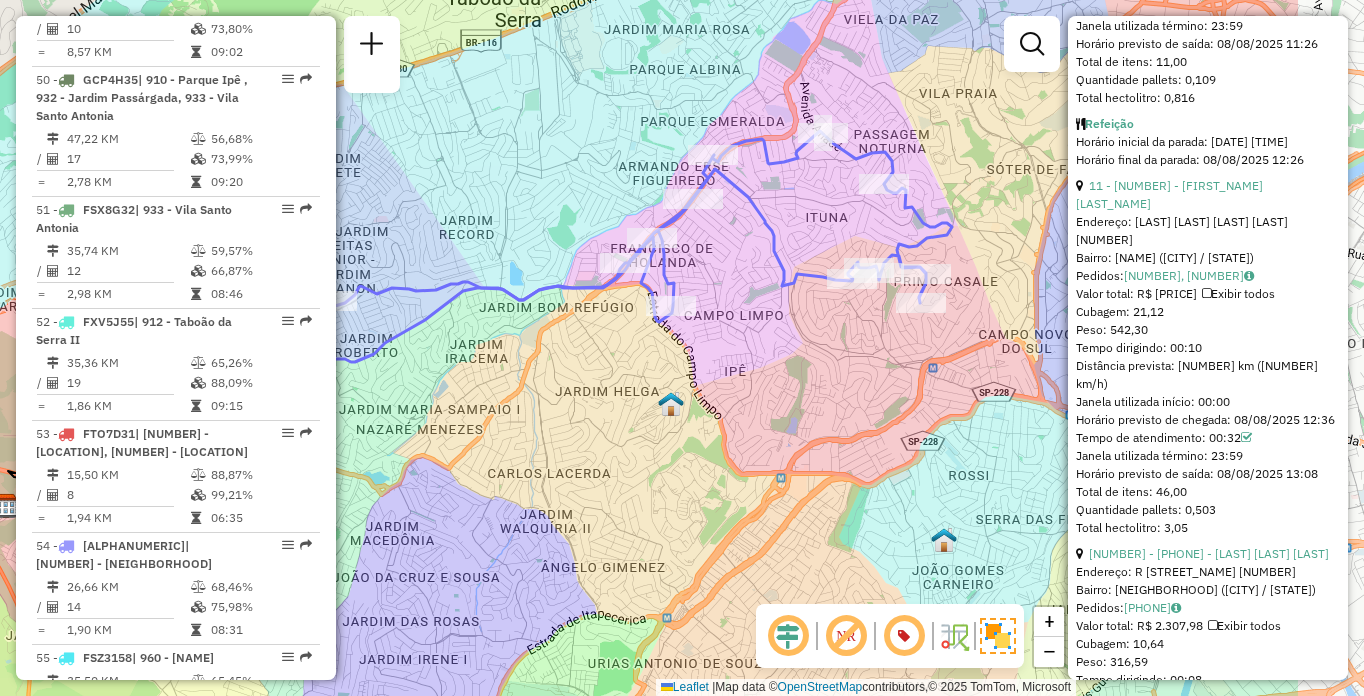 drag, startPoint x: 796, startPoint y: 427, endPoint x: 640, endPoint y: 397, distance: 158.85843 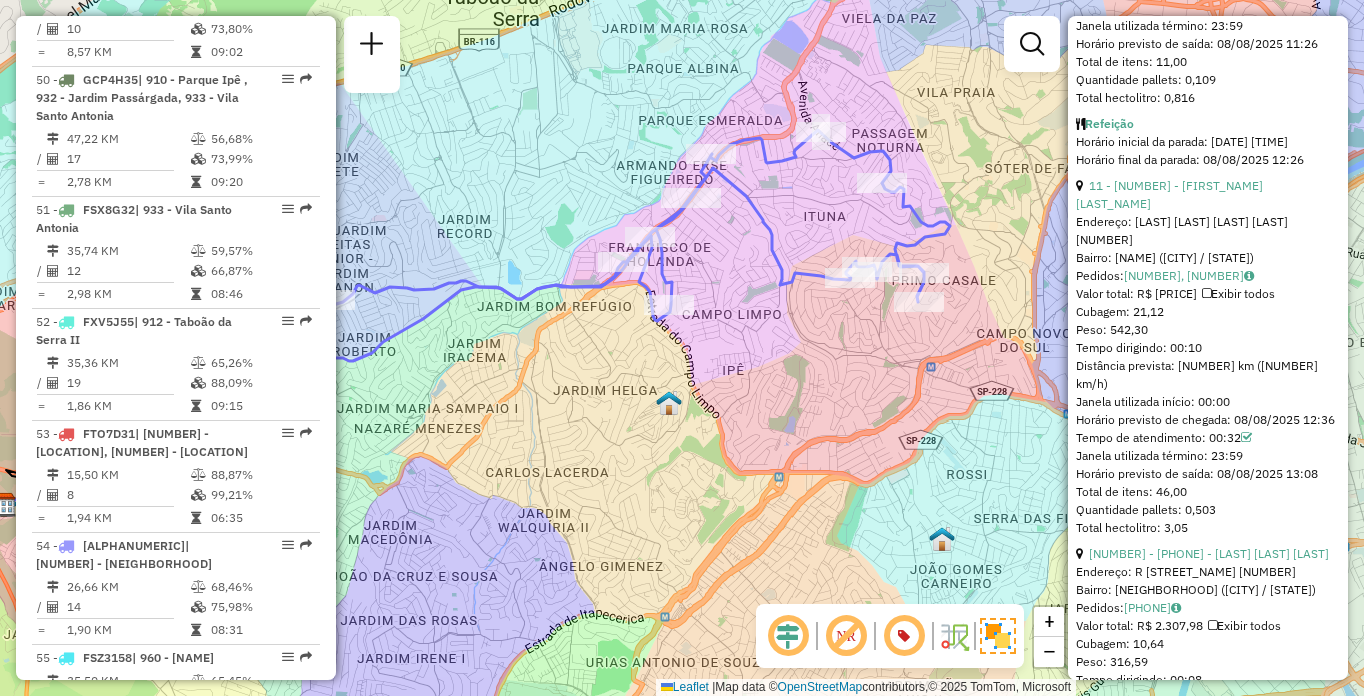 click on "92,11%" at bounding box center (260, 793) 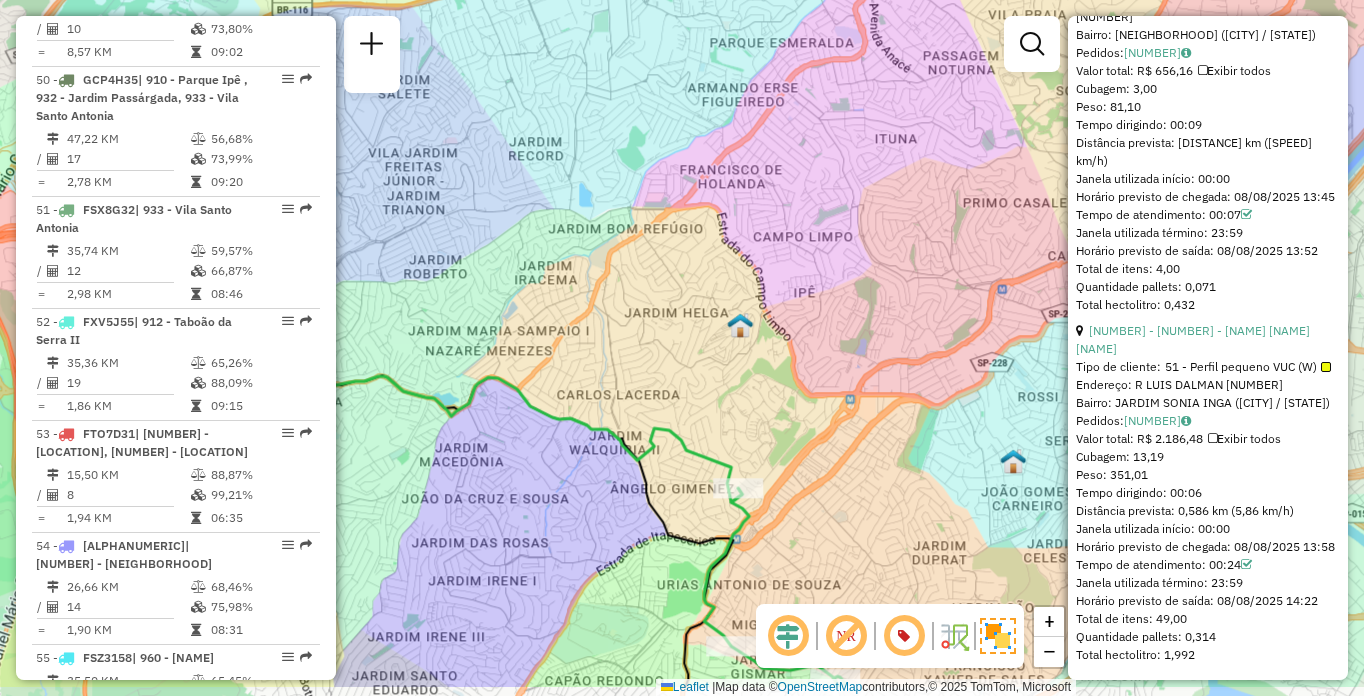 scroll, scrollTop: 3715, scrollLeft: 0, axis: vertical 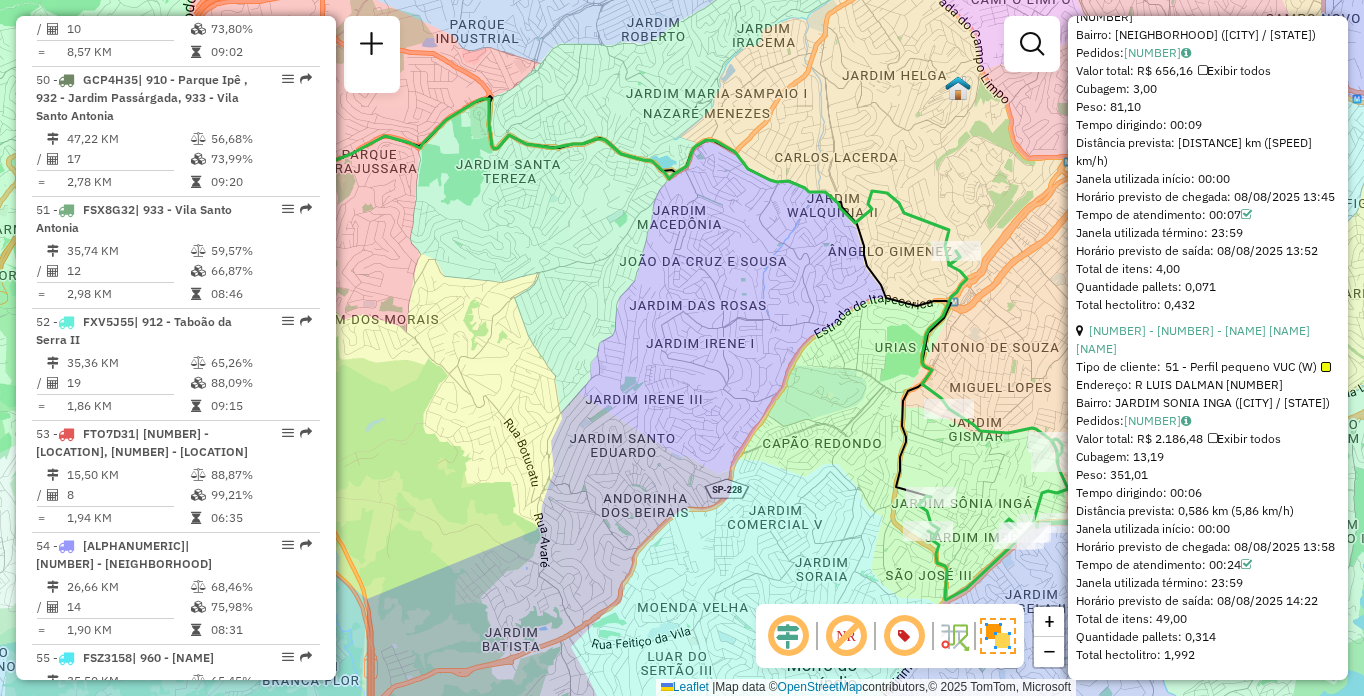 drag, startPoint x: 742, startPoint y: 440, endPoint x: 718, endPoint y: 434, distance: 24.738634 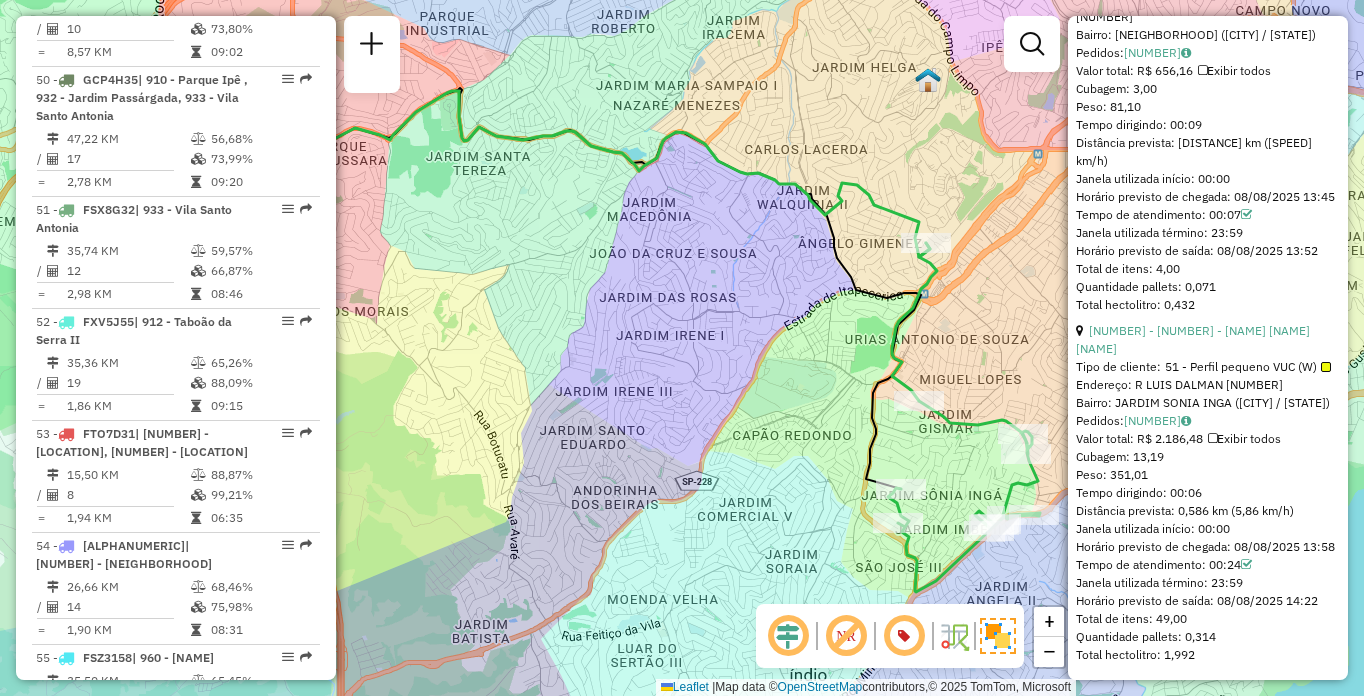 click on "Janela de atendimento Grade de atendimento Capacidade Transportadoras Veículos Cliente Pedidos  Rotas Selecione os dias de semana para filtrar as janelas de atendimento  Seg   Ter   Qua   Qui   Sex   Sáb   Dom  Informe o período da janela de atendimento: De: Até:  Filtrar exatamente a janela do cliente  Considerar janela de atendimento padrão  Selecione os dias de semana para filtrar as grades de atendimento  Seg   Ter   Qua   Qui   Sex   Sáb   Dom   Considerar clientes sem dia de atendimento cadastrado  Clientes fora do dia de atendimento selecionado Filtrar as atividades entre os valores definidos abaixo:  Peso mínimo:   Peso máximo:   Cubagem mínima:   Cubagem máxima:   De:   Até:  Filtrar as atividades entre o tempo de atendimento definido abaixo:  De:   Até:   Considerar capacidade total dos clientes não roteirizados Transportadora: Selecione um ou mais itens Tipo de veículo: Selecione um ou mais itens Veículo: Selecione um ou mais itens Motorista: Selecione um ou mais itens Nome: Rótulo:" 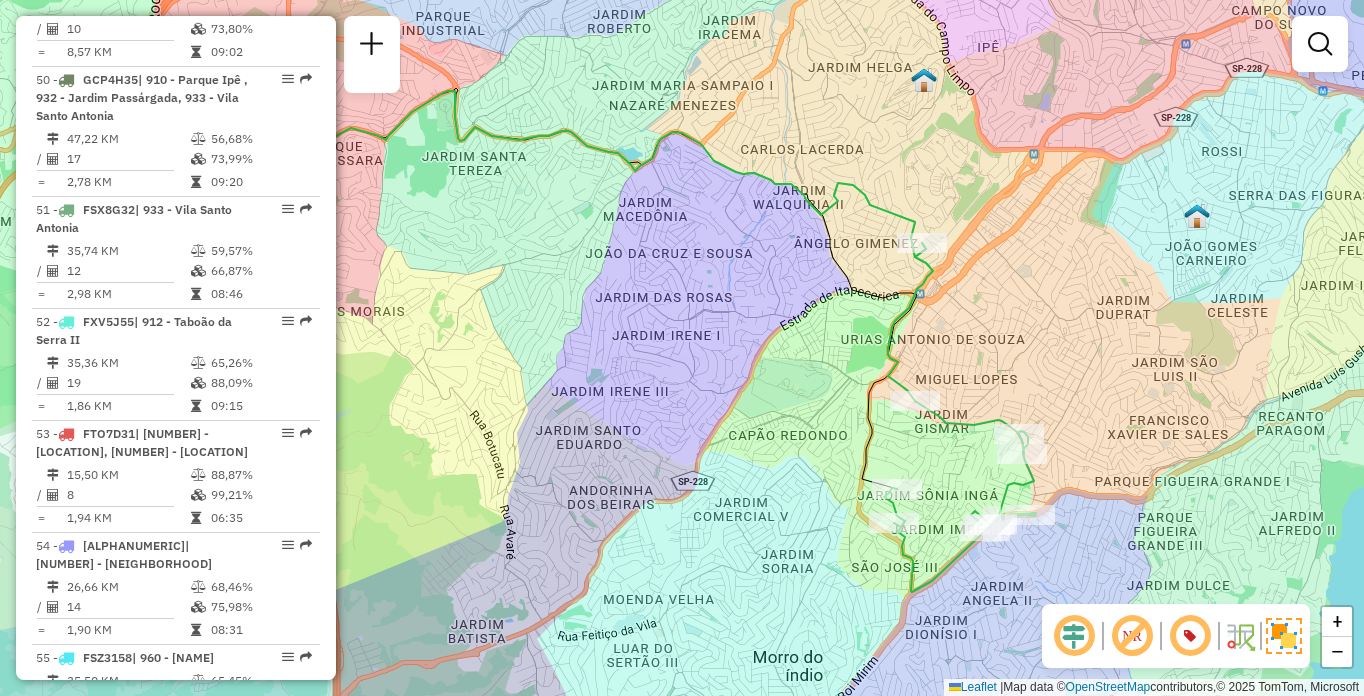 drag, startPoint x: 676, startPoint y: 419, endPoint x: 645, endPoint y: 424, distance: 31.400637 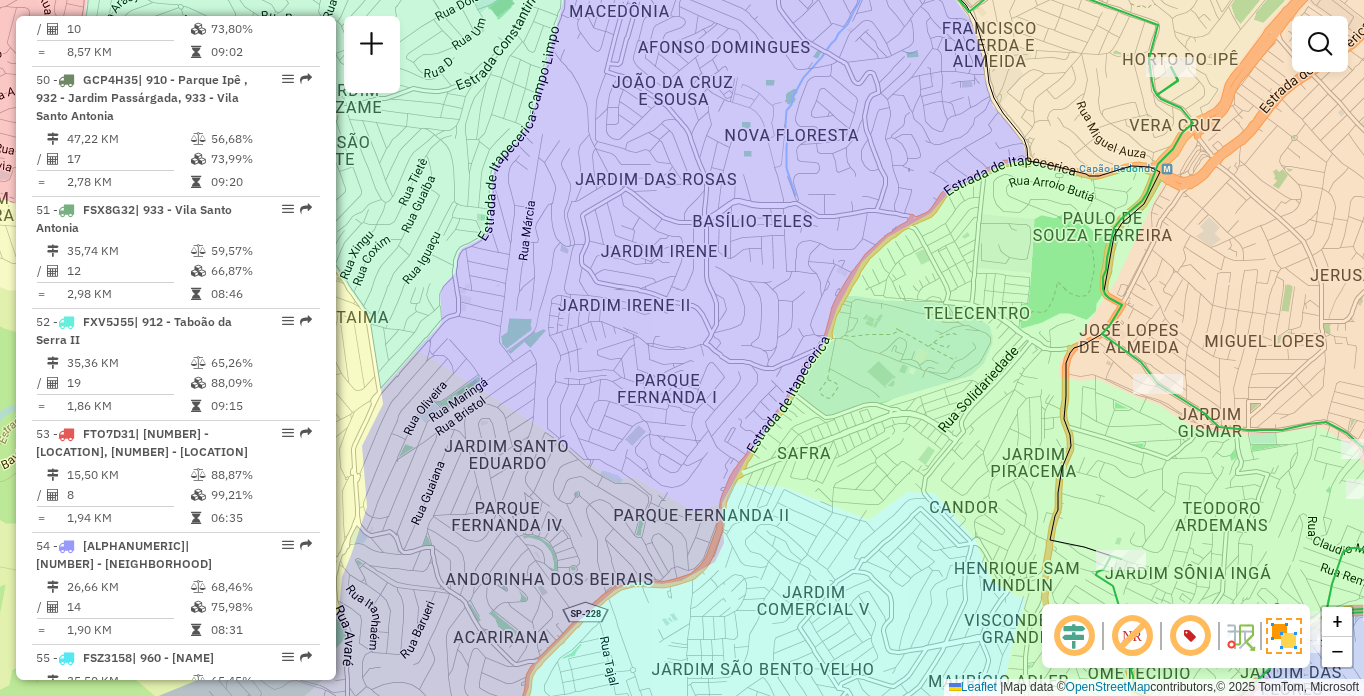 click on "| [NUMBER] - [NEIGHBORHOOD]" at bounding box center (123, 760) 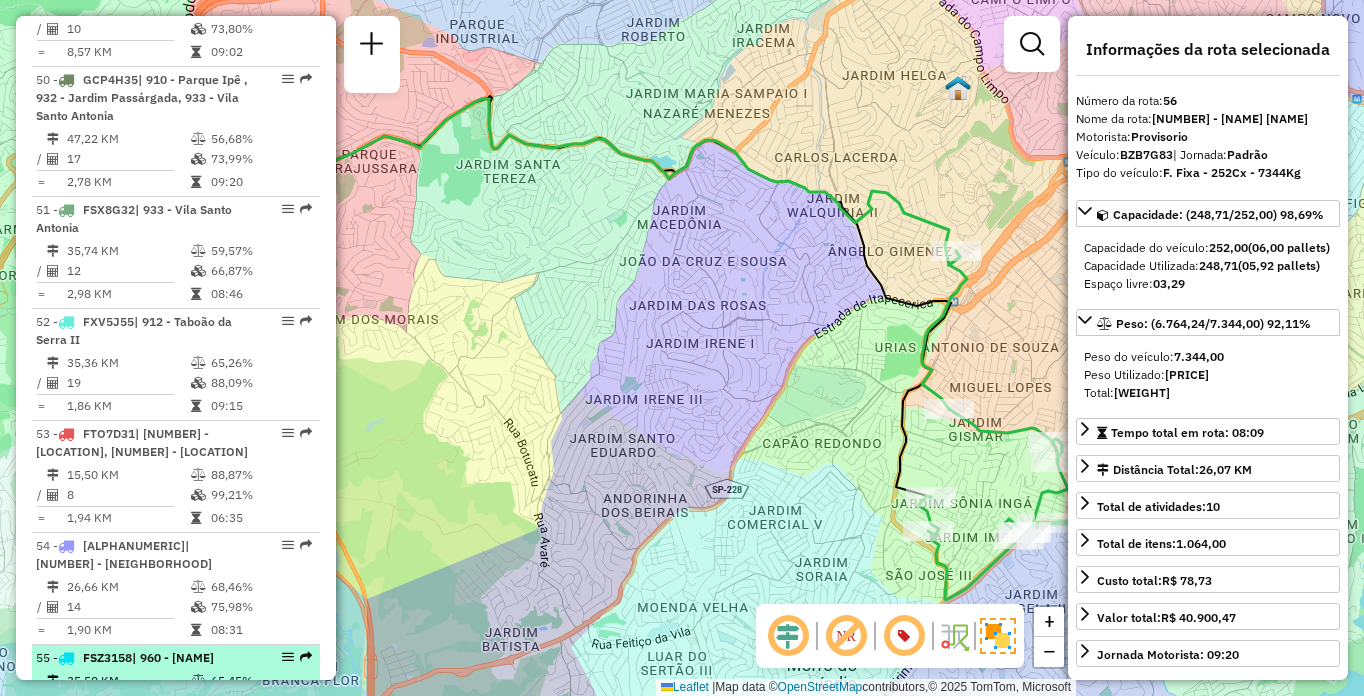 click on "19" at bounding box center [128, 701] 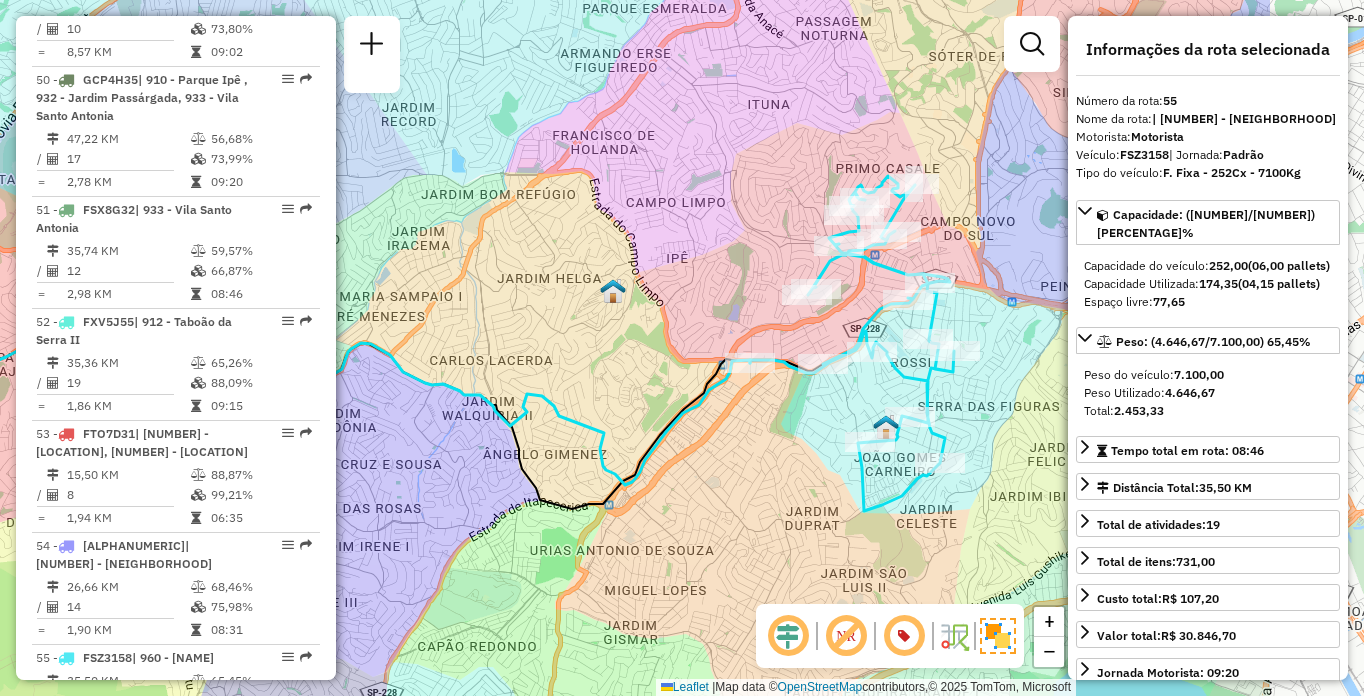 drag, startPoint x: 907, startPoint y: 290, endPoint x: 672, endPoint y: 286, distance: 235.03404 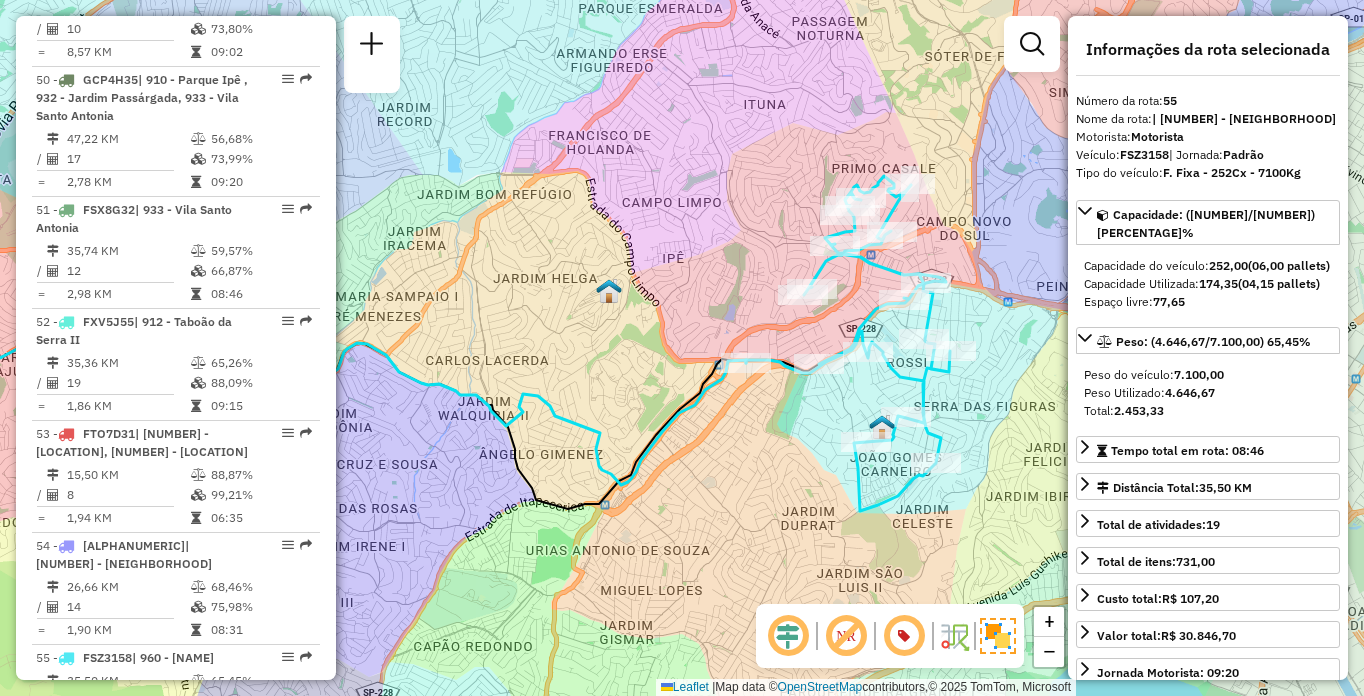 scroll, scrollTop: 6896, scrollLeft: 0, axis: vertical 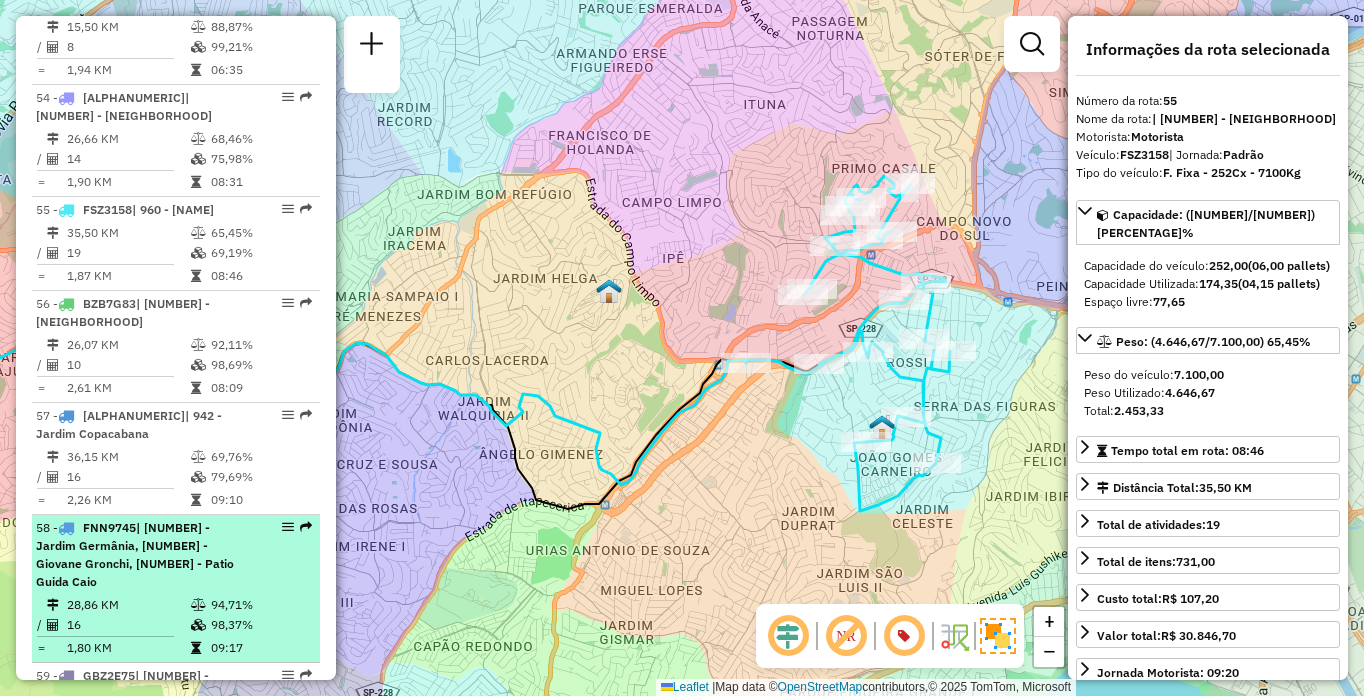 click on "28,86 KM" at bounding box center (128, 605) 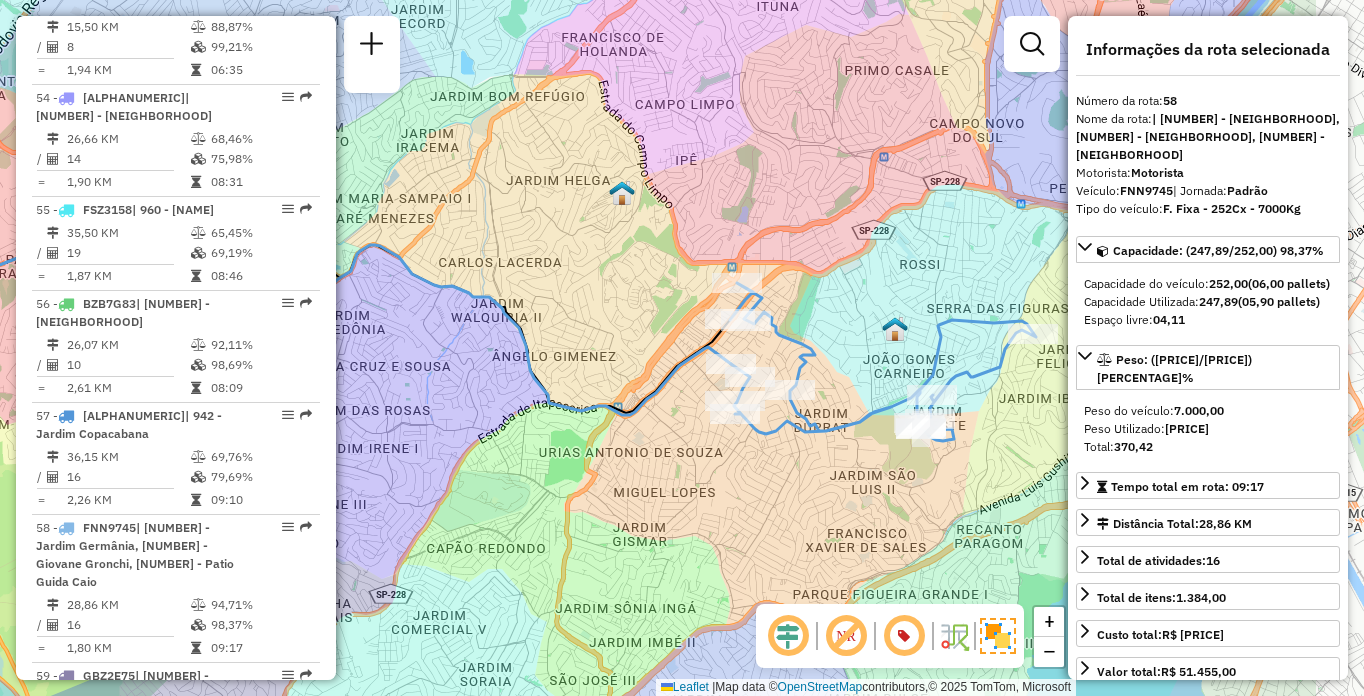 drag, startPoint x: 814, startPoint y: 376, endPoint x: 589, endPoint y: 344, distance: 227.26416 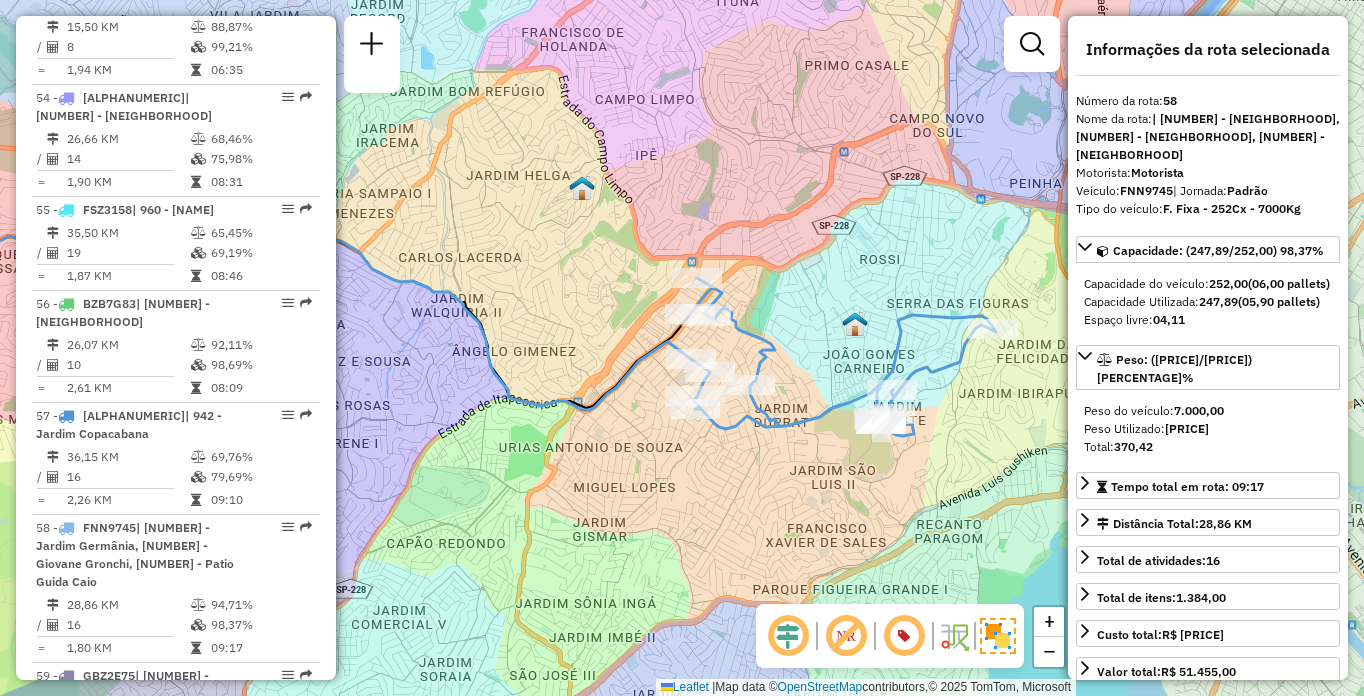 scroll, scrollTop: 6448, scrollLeft: 0, axis: vertical 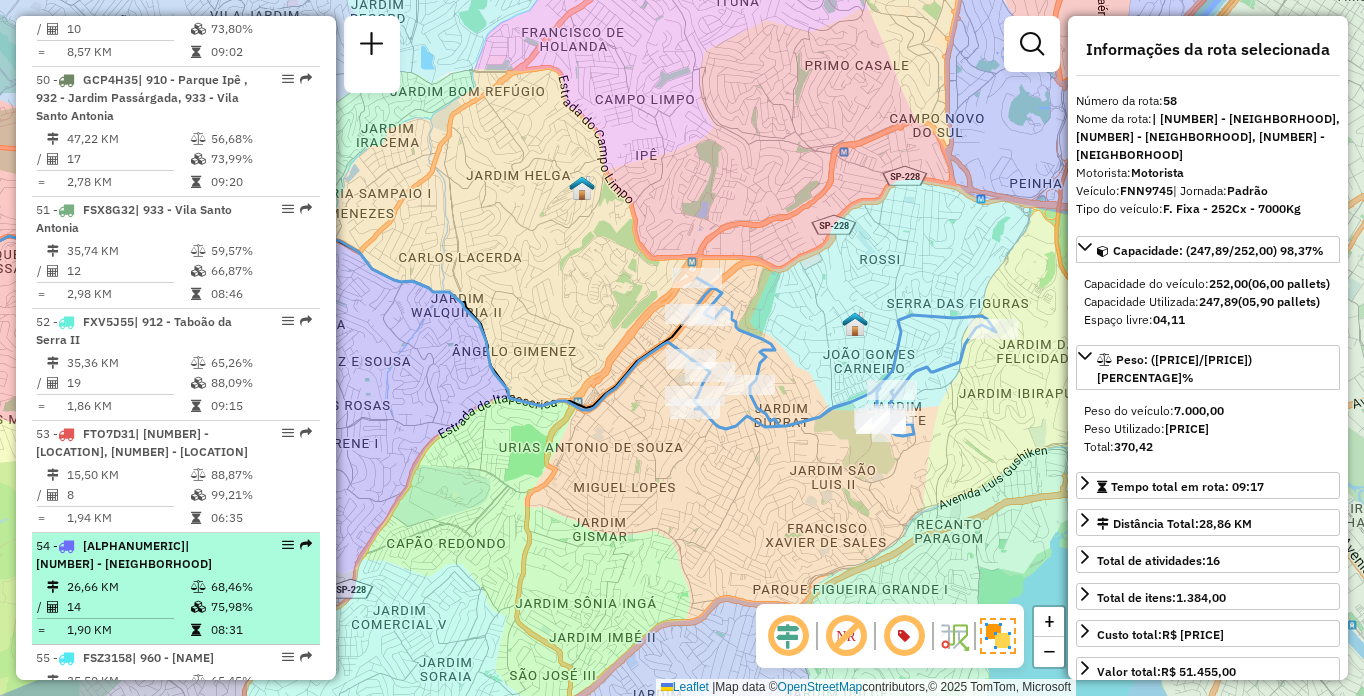 click on "14" at bounding box center (128, 607) 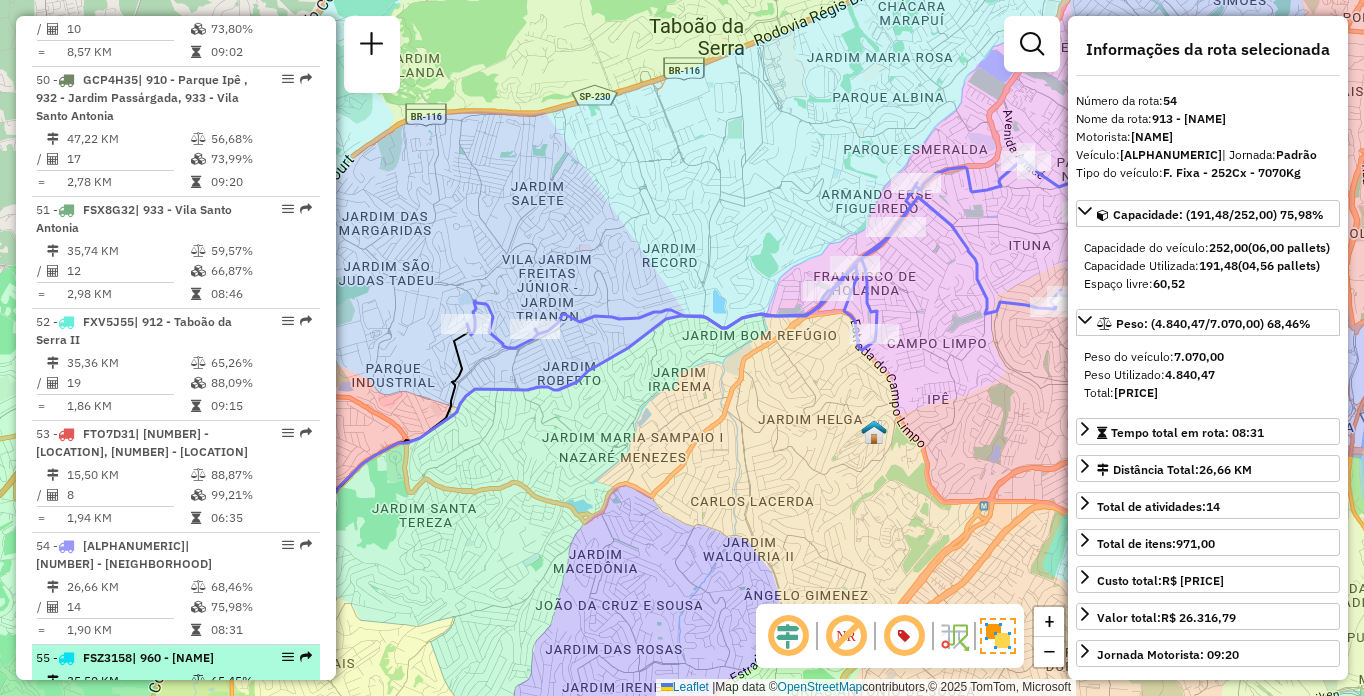 click on "[NUMBER] - [ALPHANUMERIC] | [NUMBER] - [NEIGHBORHOOD]" at bounding box center (142, 658) 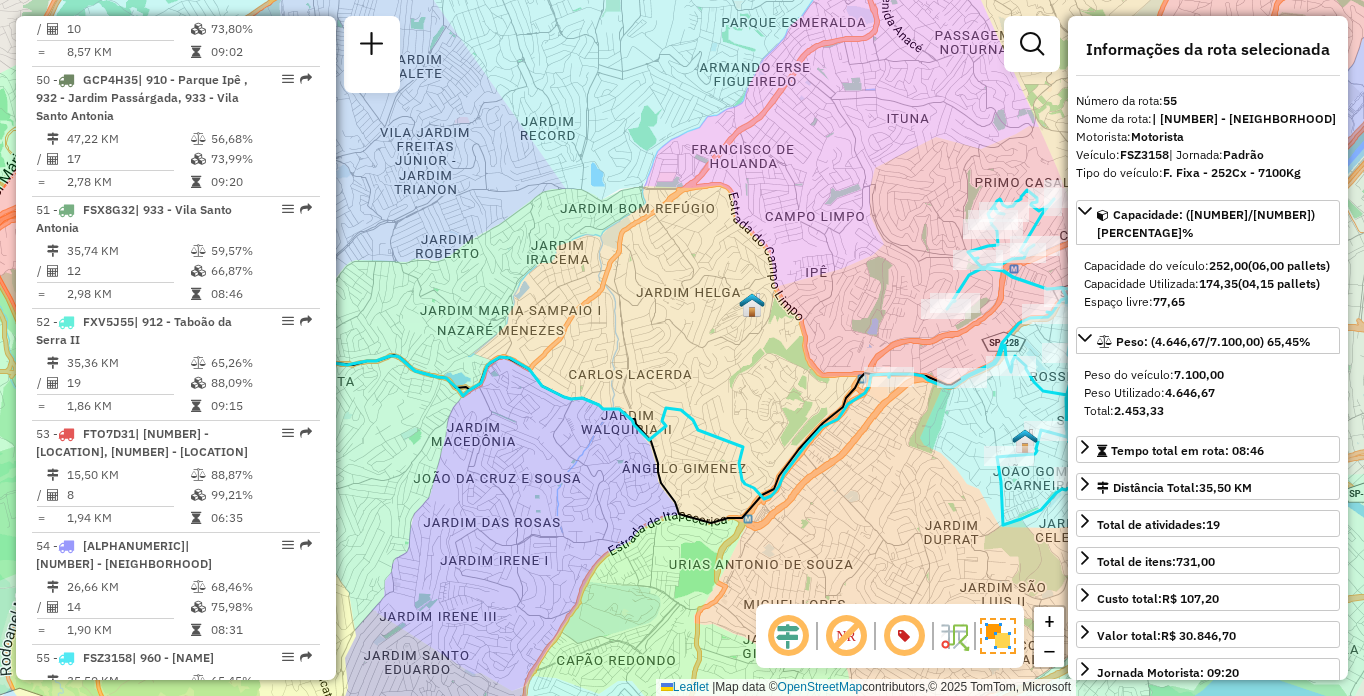 drag, startPoint x: 924, startPoint y: 237, endPoint x: 821, endPoint y: 248, distance: 103.58572 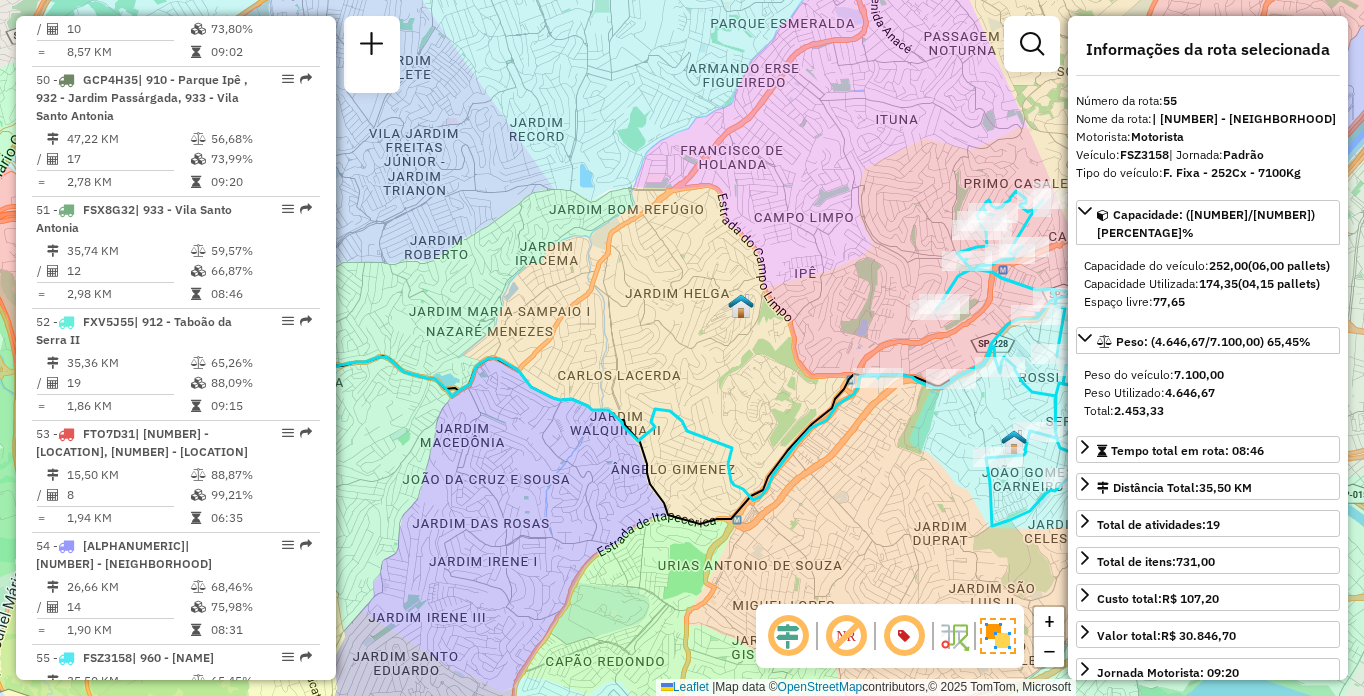 click on "Janela de atendimento Grade de atendimento Capacidade Transportadoras Veículos Cliente Pedidos  Rotas Selecione os dias de semana para filtrar as janelas de atendimento  Seg   Ter   Qua   Qui   Sex   Sáb   Dom  Informe o período da janela de atendimento: De: Até:  Filtrar exatamente a janela do cliente  Considerar janela de atendimento padrão  Selecione os dias de semana para filtrar as grades de atendimento  Seg   Ter   Qua   Qui   Sex   Sáb   Dom   Considerar clientes sem dia de atendimento cadastrado  Clientes fora do dia de atendimento selecionado Filtrar as atividades entre os valores definidos abaixo:  Peso mínimo:   Peso máximo:   Cubagem mínima:   Cubagem máxima:   De:   Até:  Filtrar as atividades entre o tempo de atendimento definido abaixo:  De:   Até:   Considerar capacidade total dos clientes não roteirizados Transportadora: Selecione um ou mais itens Tipo de veículo: Selecione um ou mais itens Veículo: Selecione um ou mais itens Motorista: Selecione um ou mais itens Nome: Rótulo:" 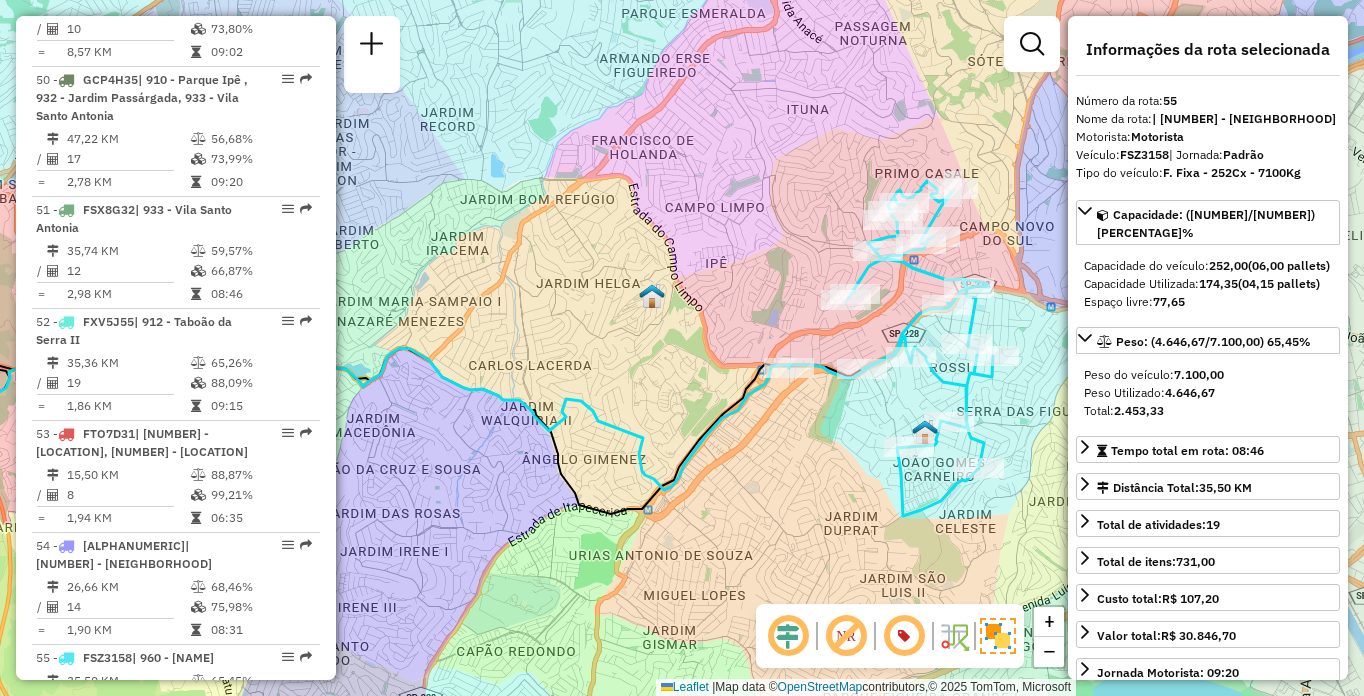 drag, startPoint x: 796, startPoint y: 300, endPoint x: 708, endPoint y: 292, distance: 88.362885 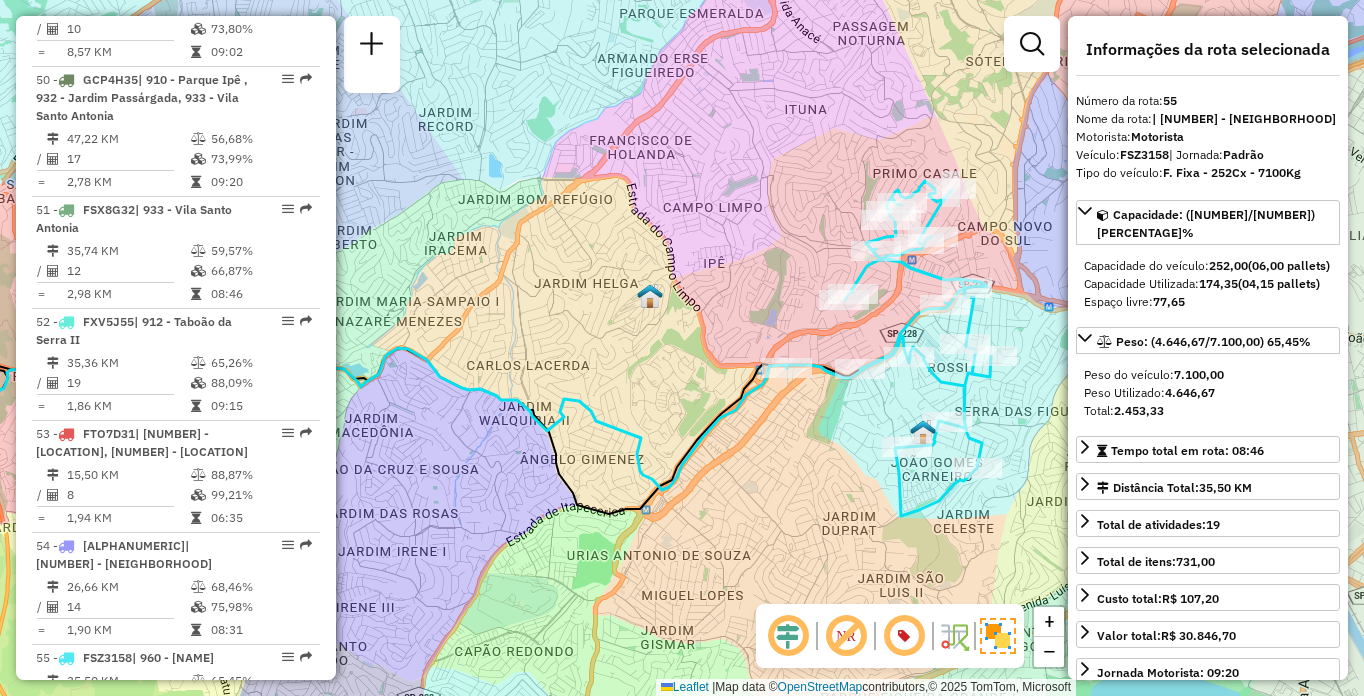 click on "26,07 KM" at bounding box center [128, 793] 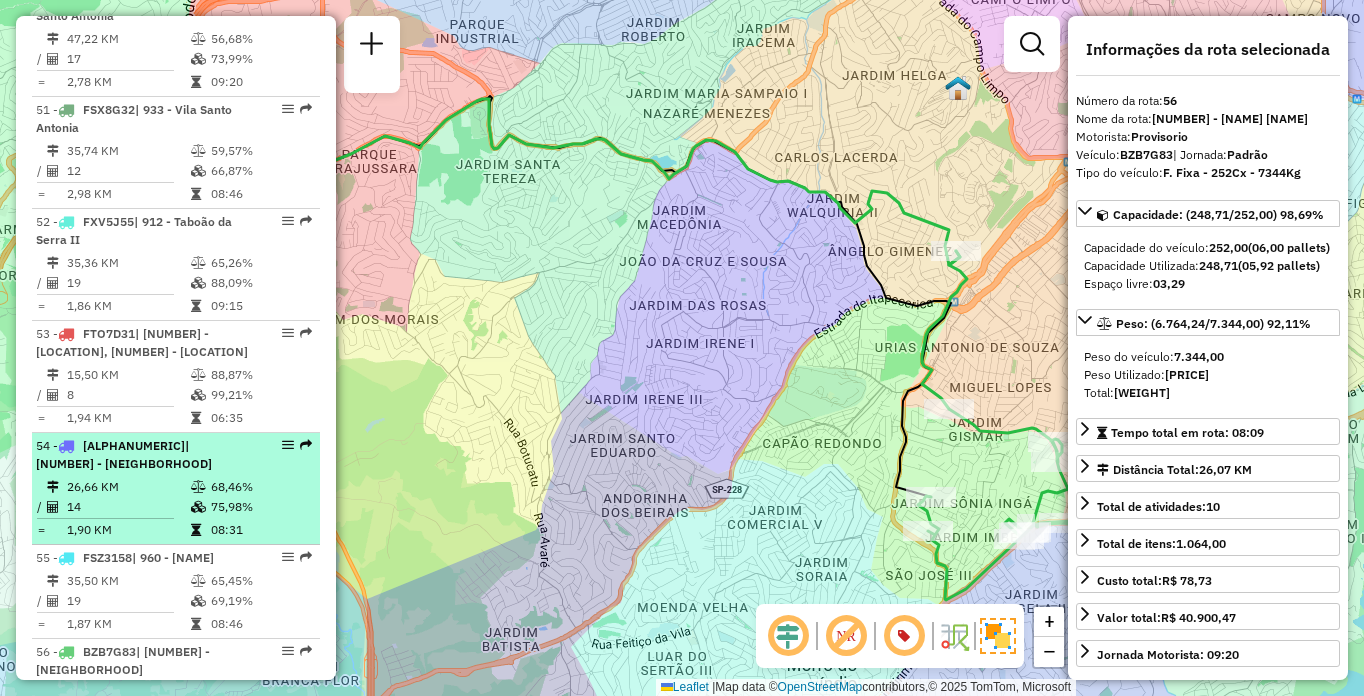 scroll, scrollTop: 6648, scrollLeft: 0, axis: vertical 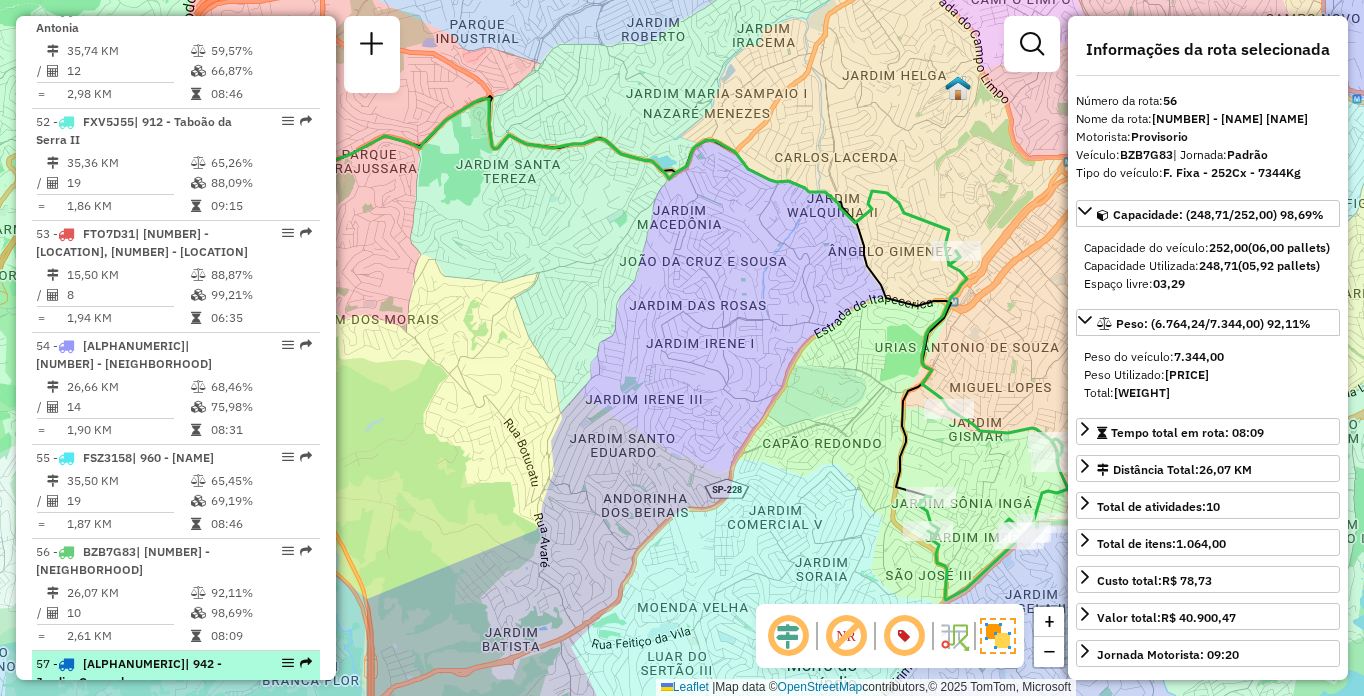 click on "| [NUMBER] - Jardim Copacabana [NUMBER] KM   [PERCENTAGE]  /  [NUMBER]   [PERCENTAGE]     =  [NUMBER] KM   [TIME]" at bounding box center [176, 707] 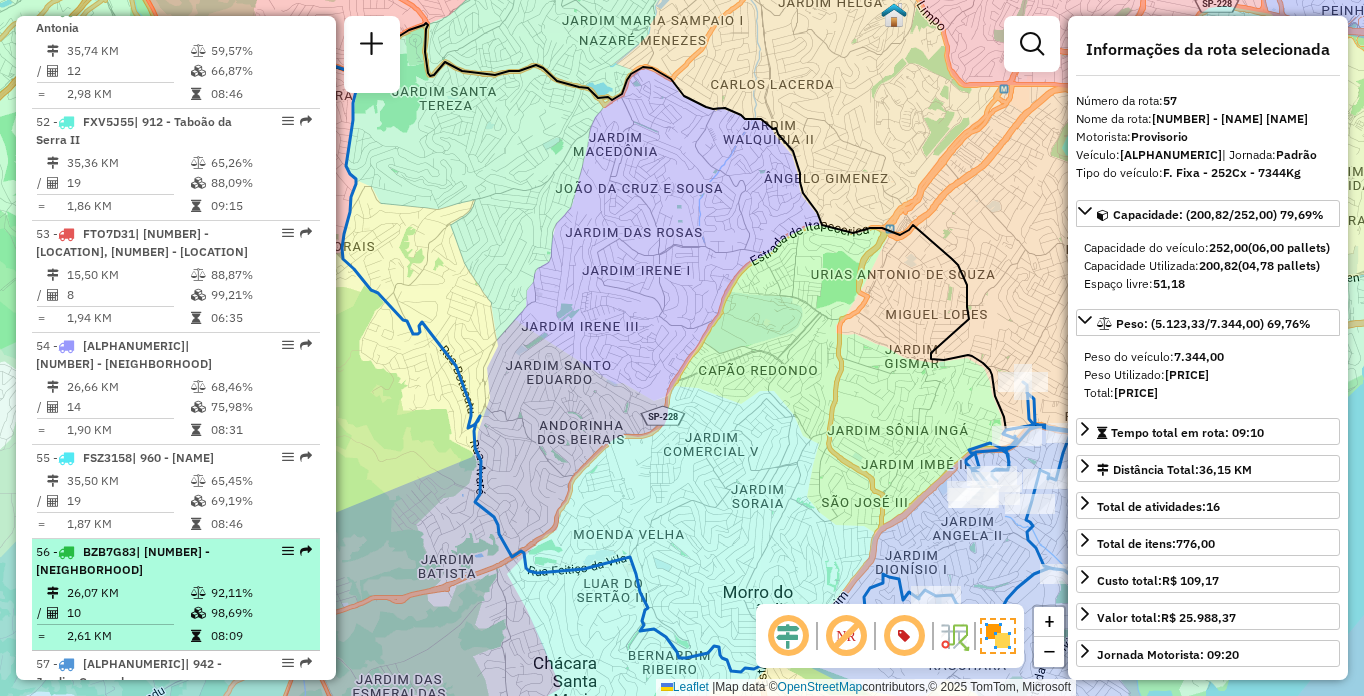 click on "10" at bounding box center [128, 613] 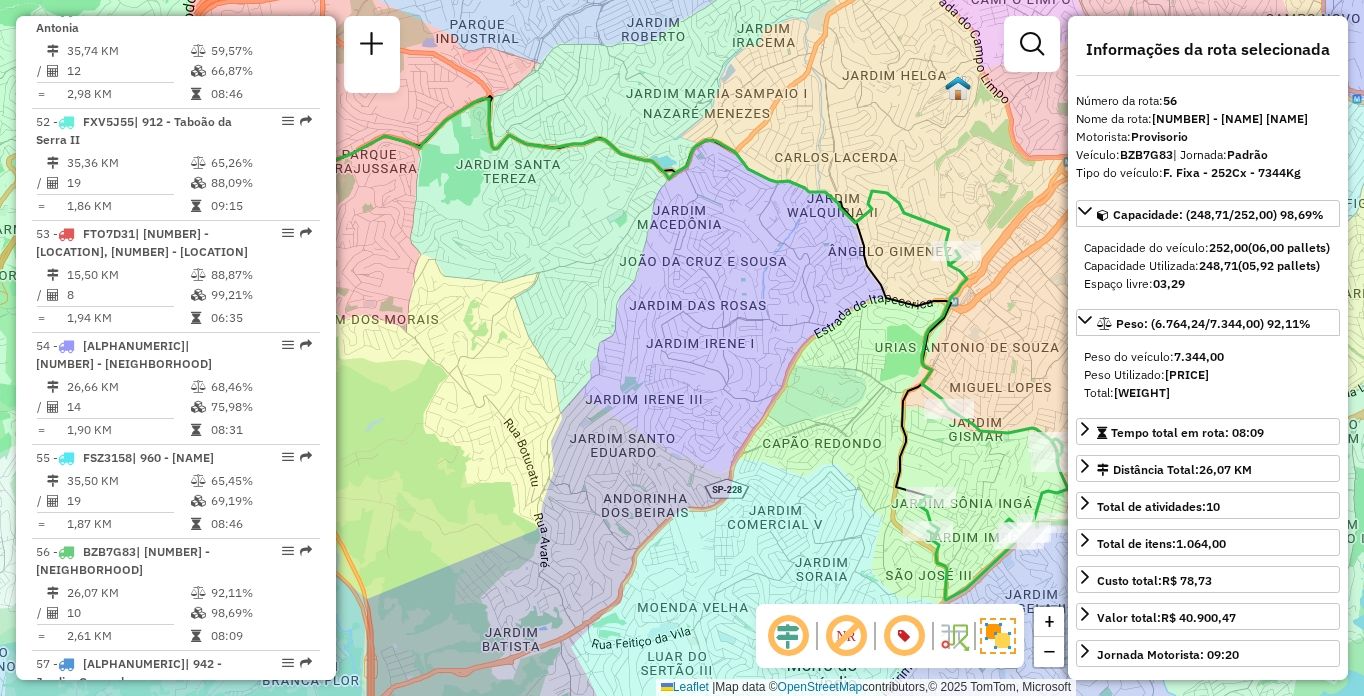 click on "28,86 KM" at bounding box center (128, 853) 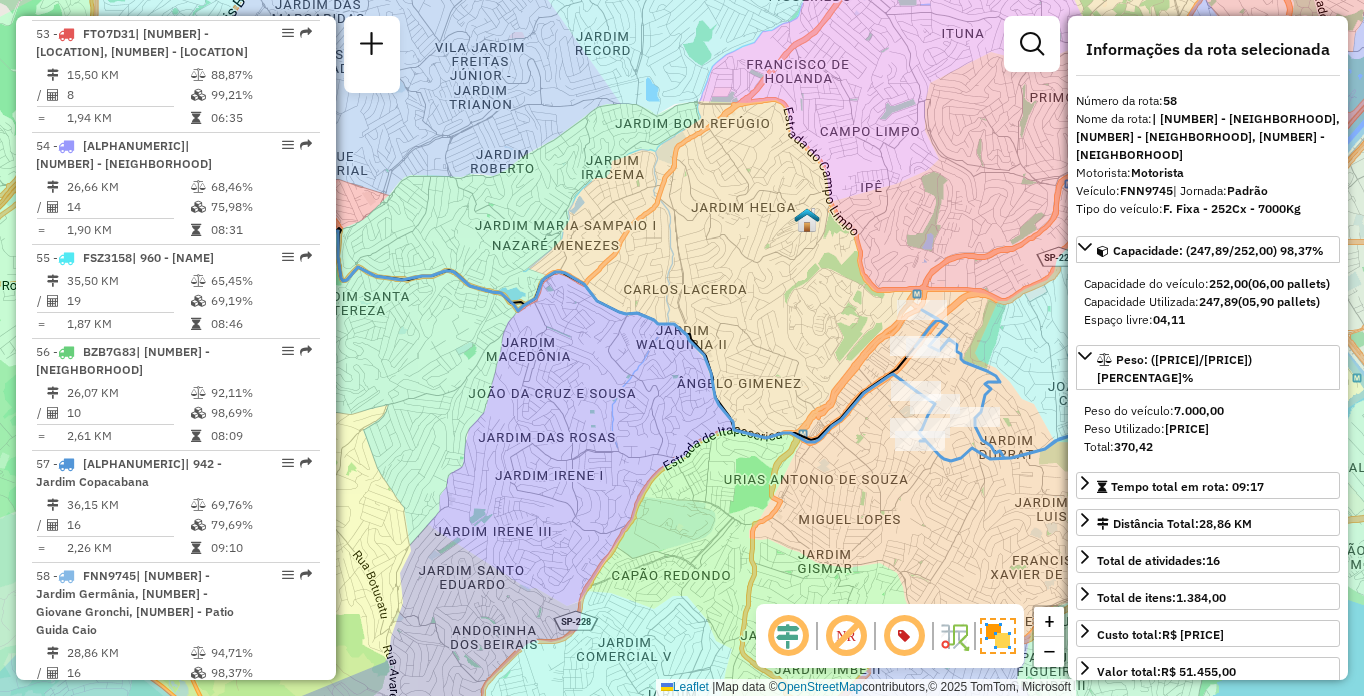 scroll, scrollTop: 6948, scrollLeft: 0, axis: vertical 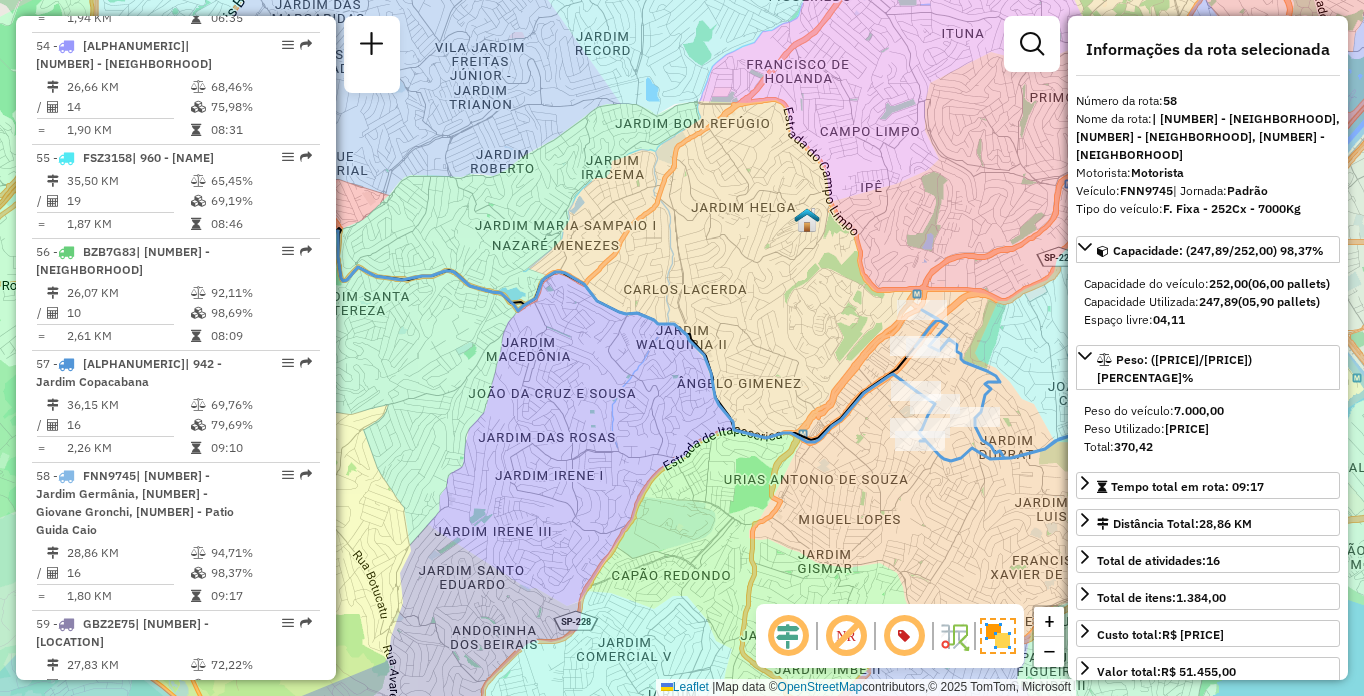 click on "| 100 - Santo Eduardo, 101 - Jardim Taima, 212 - Parque Independência" at bounding box center (135, 753) 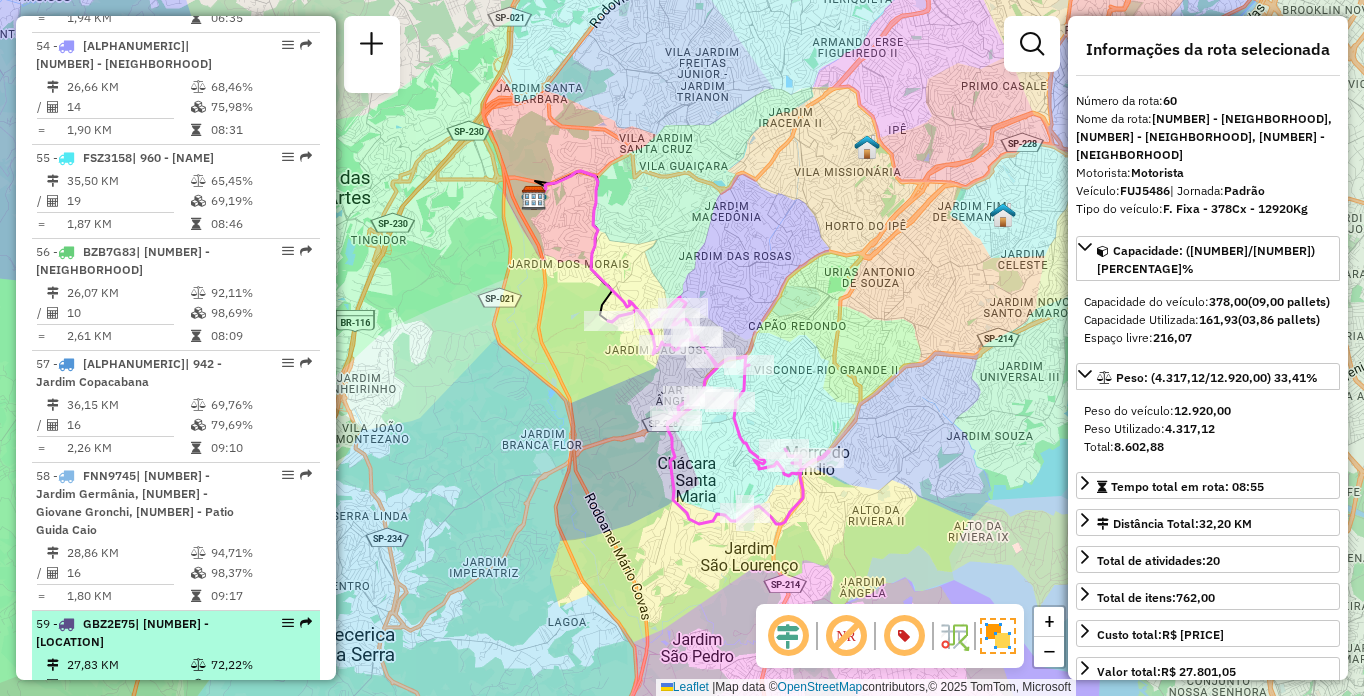 click on "27,83 KM" at bounding box center [128, 665] 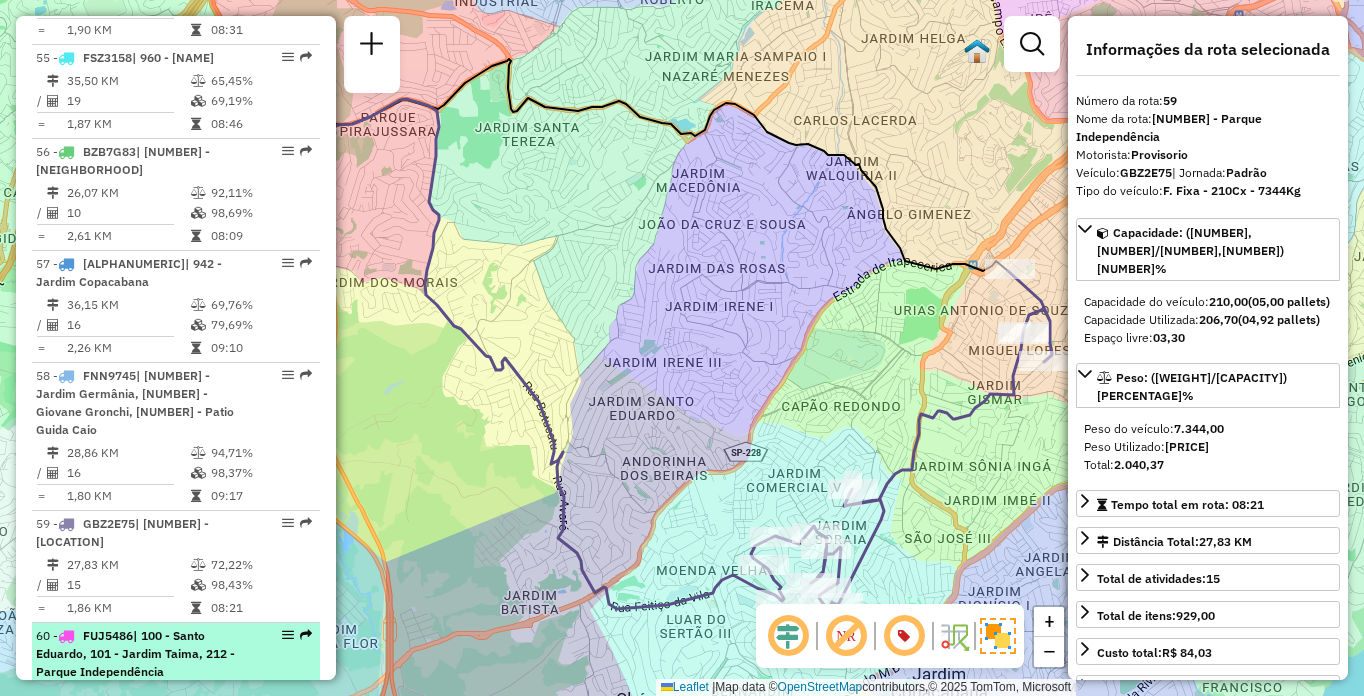 scroll, scrollTop: 7148, scrollLeft: 0, axis: vertical 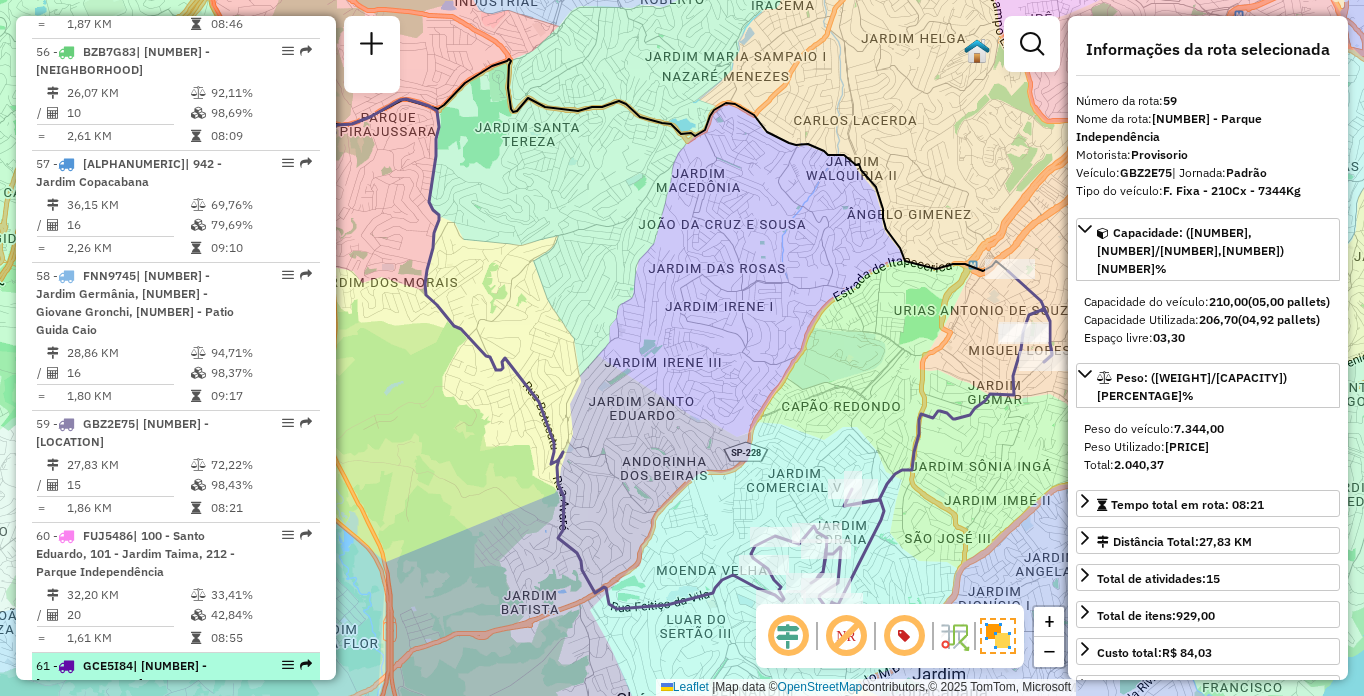 click on "| [NUMBER] - Jardim Aracati [NUMBER] KM   [PERCENTAGE]  /  [NUMBER]   [PERCENTAGE]     =  [NUMBER] KM   [TIME]" at bounding box center (176, 709) 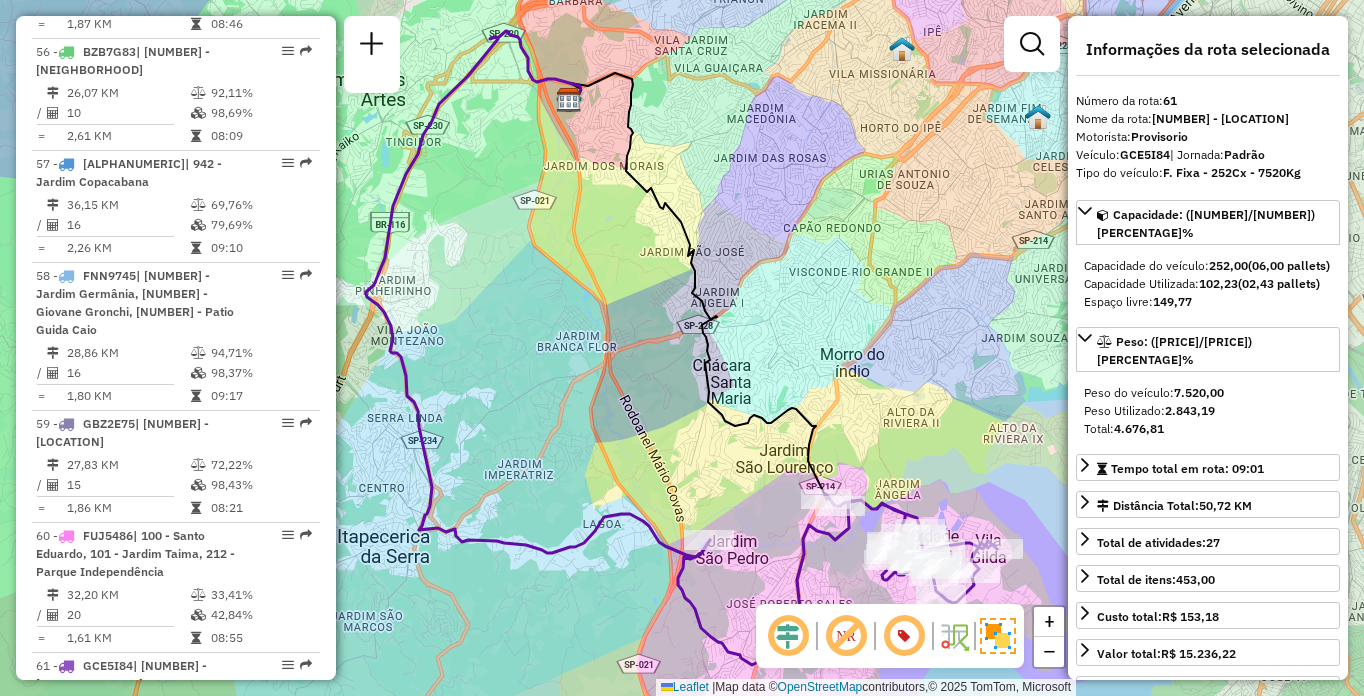 click on "| 202 - [NAME]" at bounding box center (142, 787) 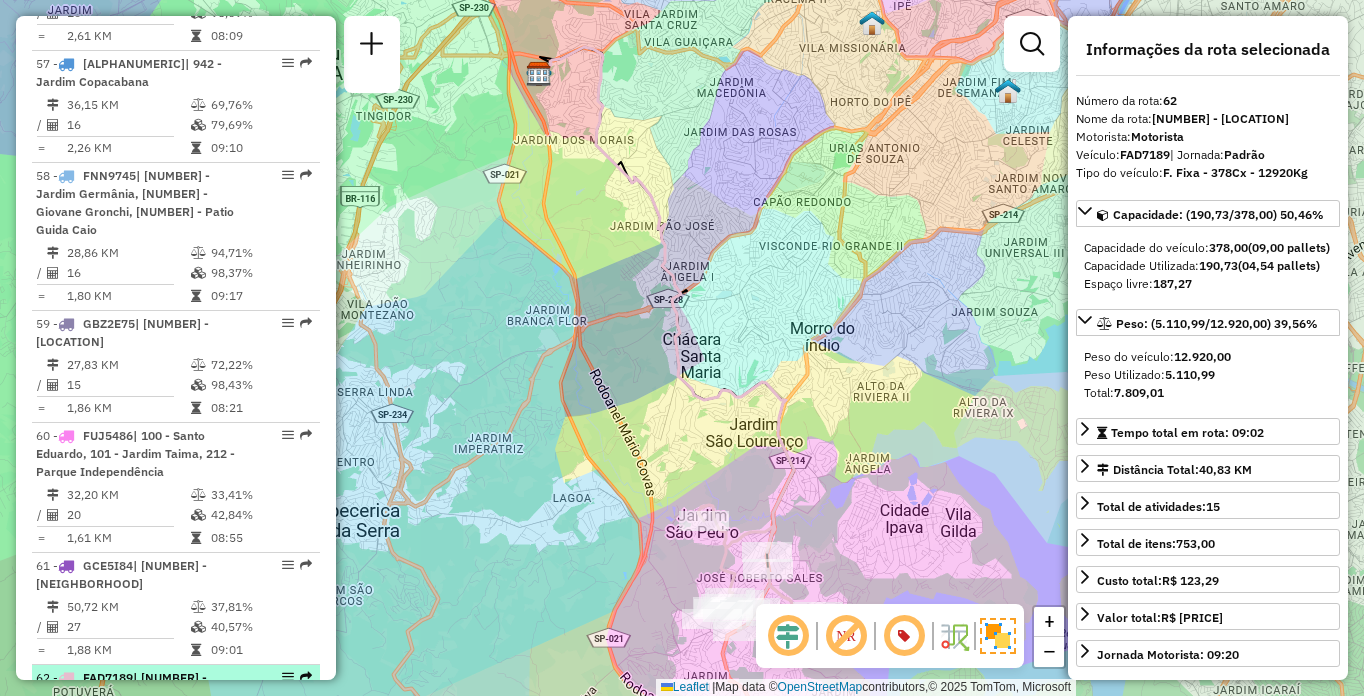 scroll, scrollTop: 7348, scrollLeft: 0, axis: vertical 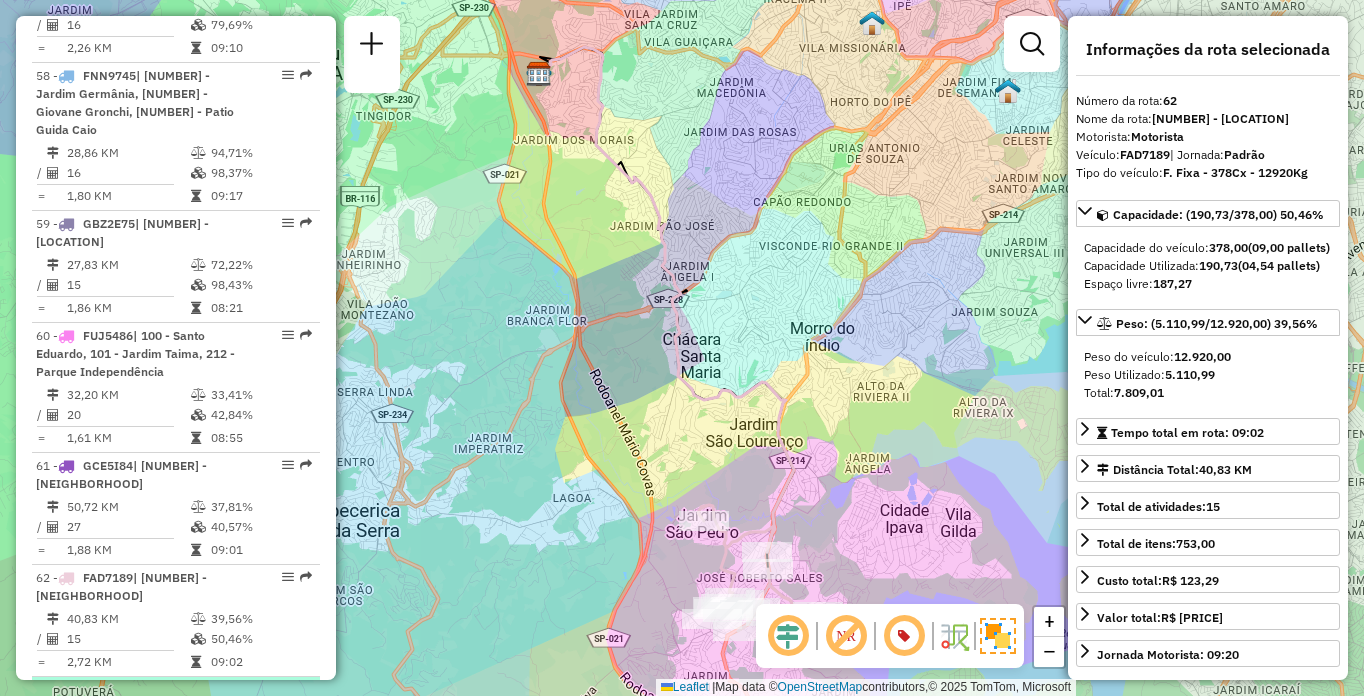 click on "16,43 KM" at bounding box center (128, 731) 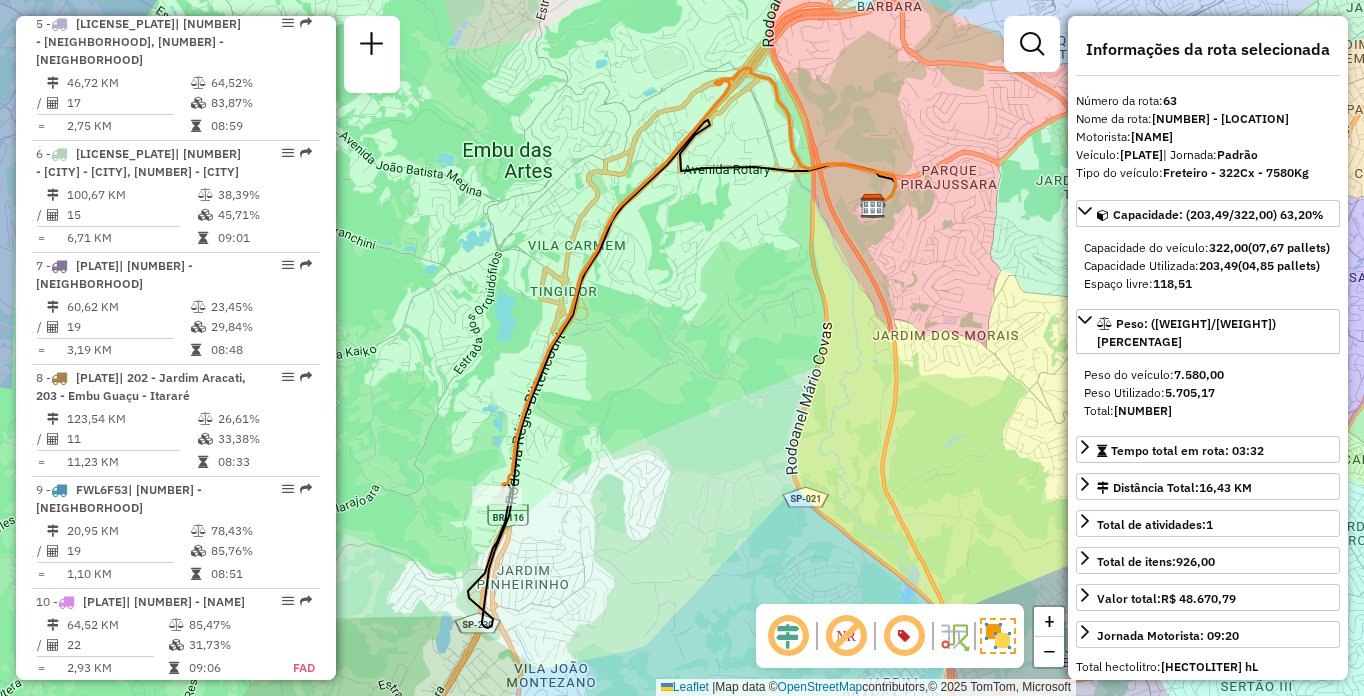 scroll, scrollTop: 748, scrollLeft: 0, axis: vertical 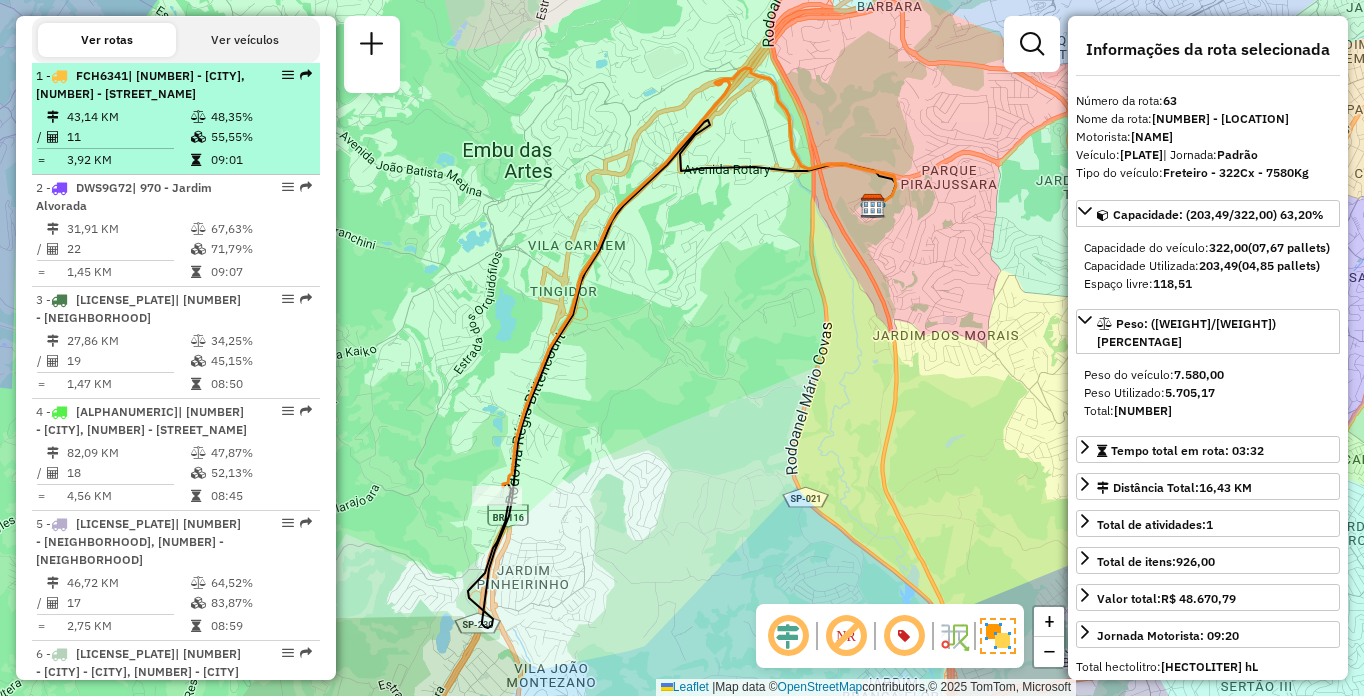 click on "3,92 KM" at bounding box center [128, 160] 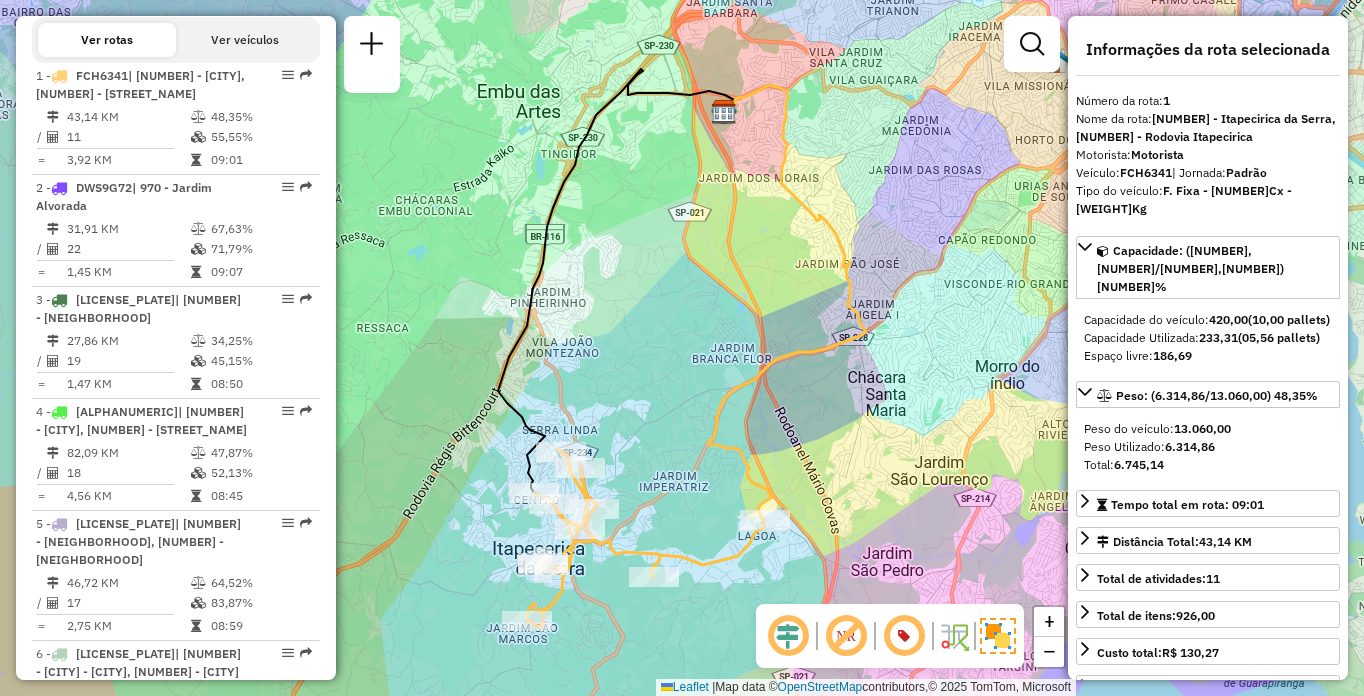 scroll, scrollTop: 6448, scrollLeft: 0, axis: vertical 